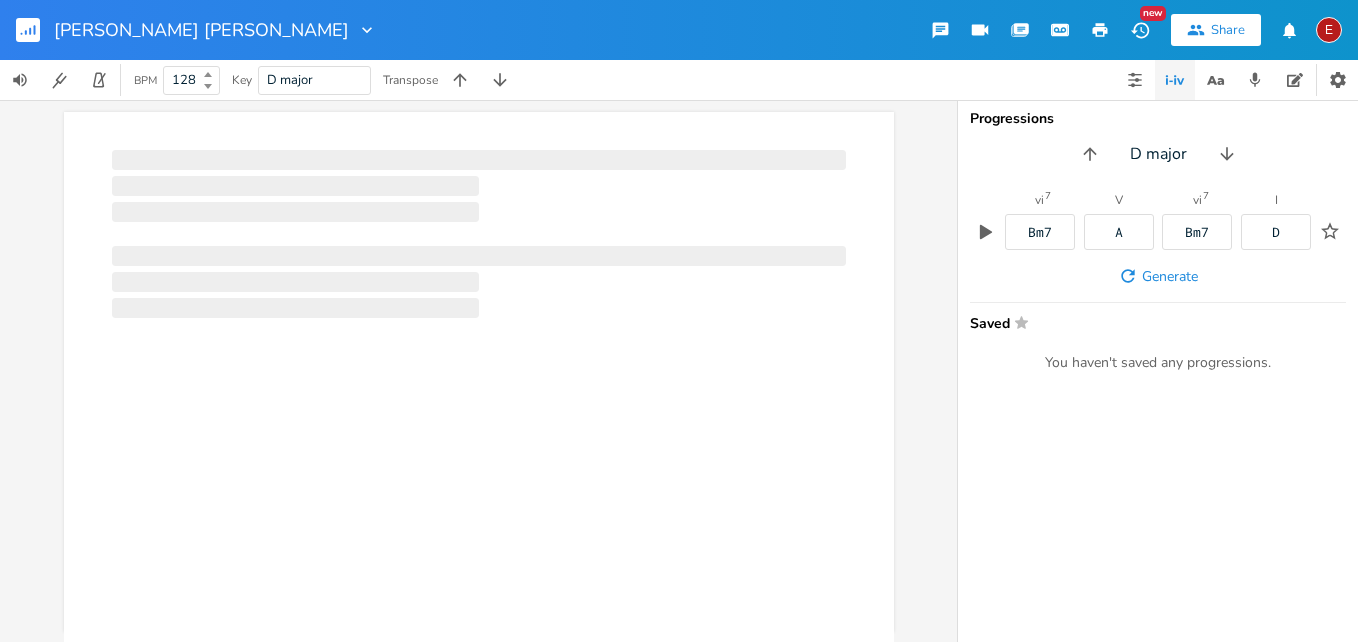 scroll, scrollTop: 0, scrollLeft: 0, axis: both 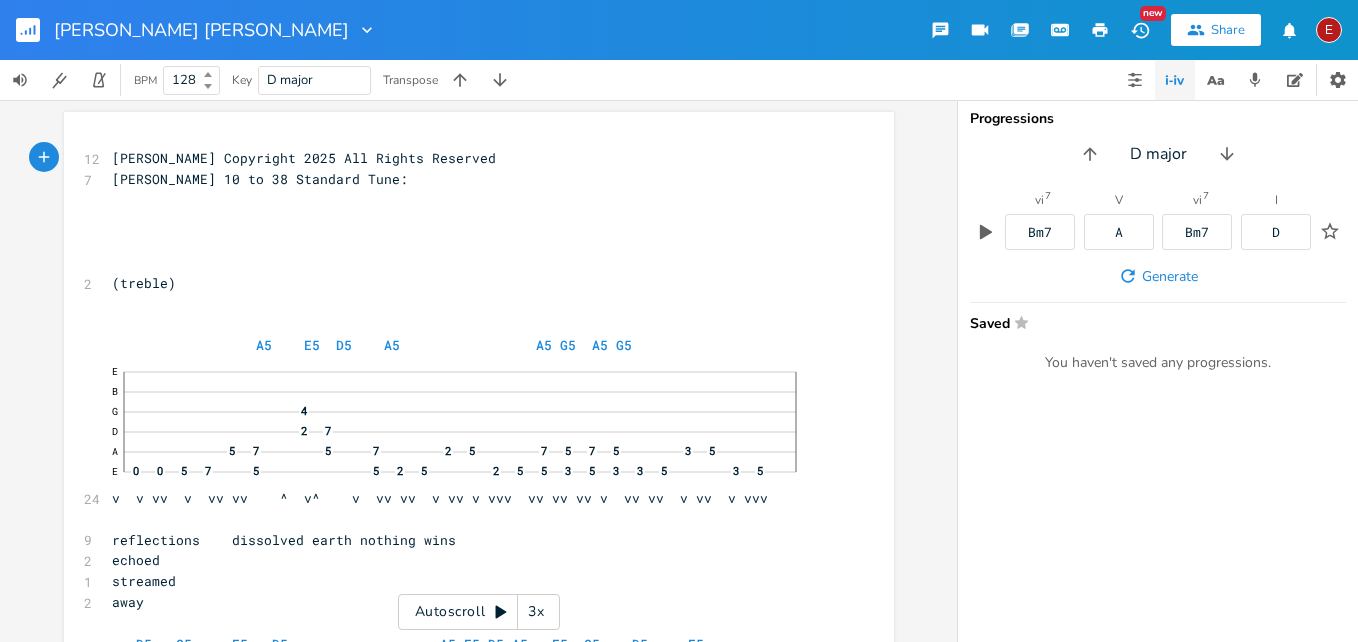 click 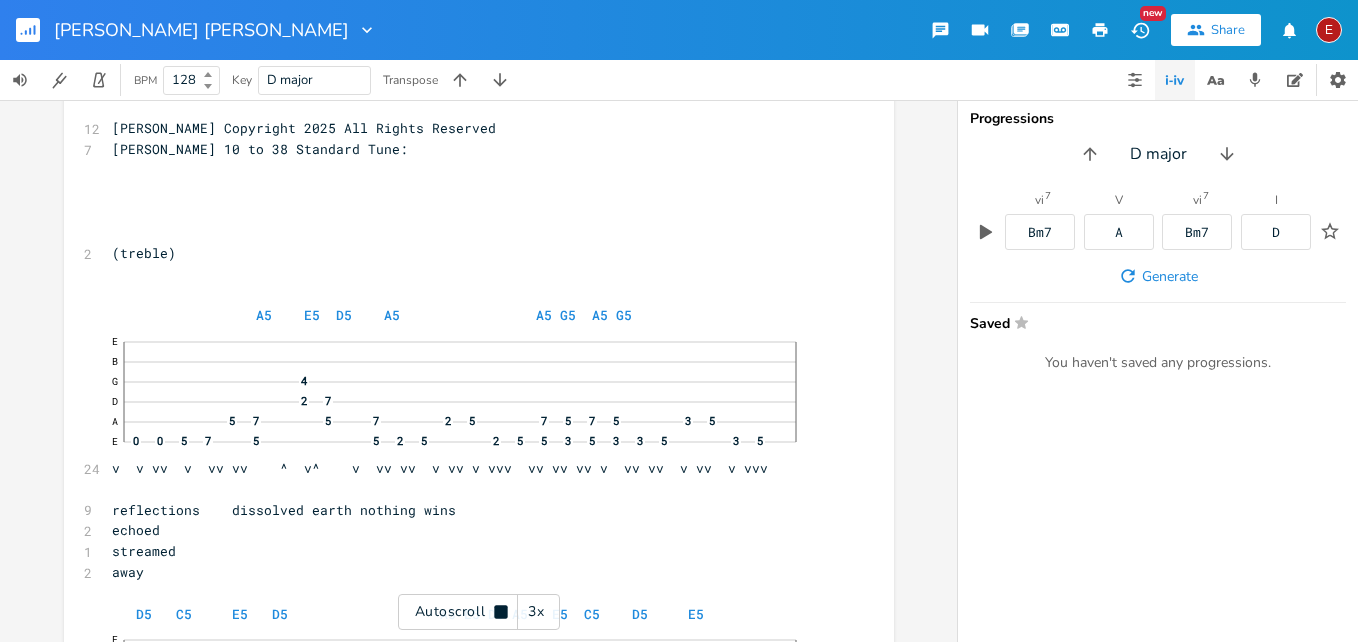 click on "3x" at bounding box center (536, 612) 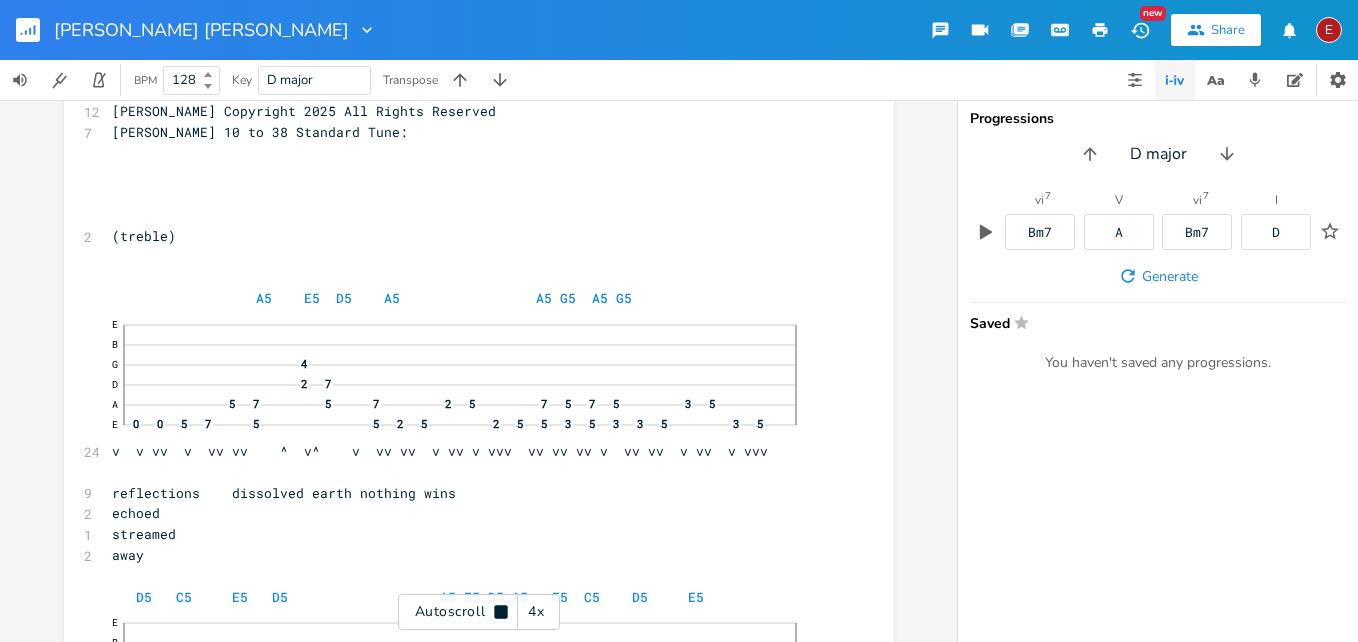 click on "4x" at bounding box center [536, 612] 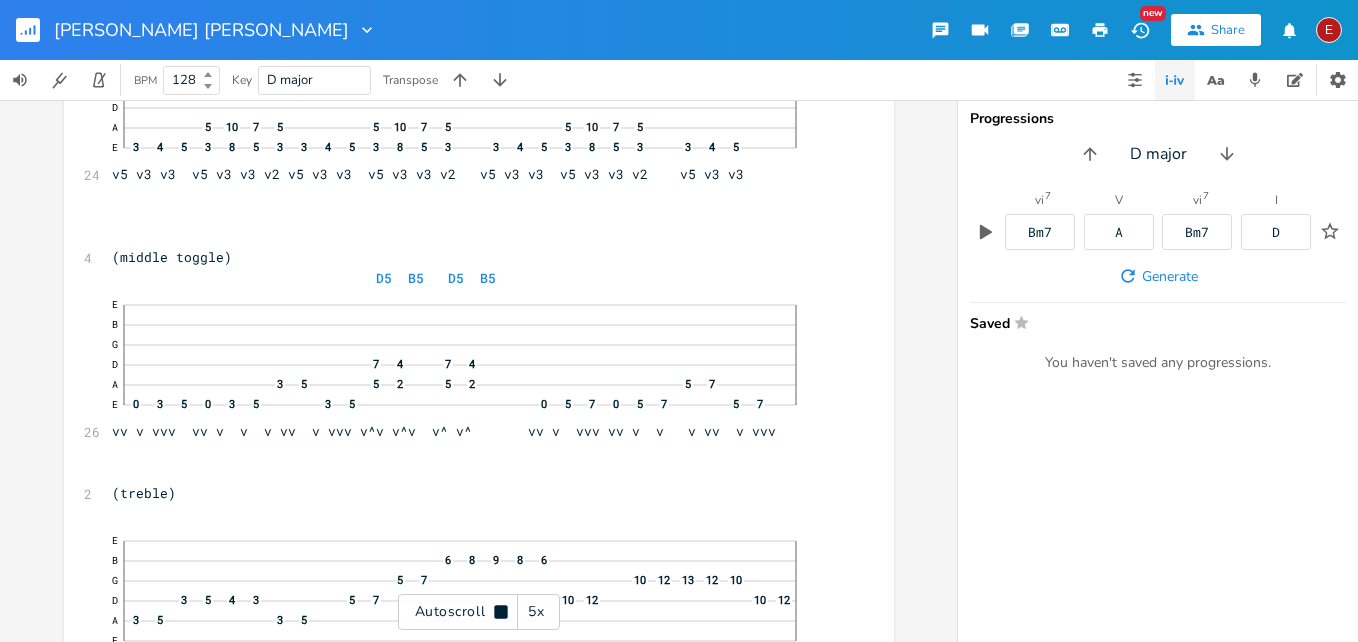 click 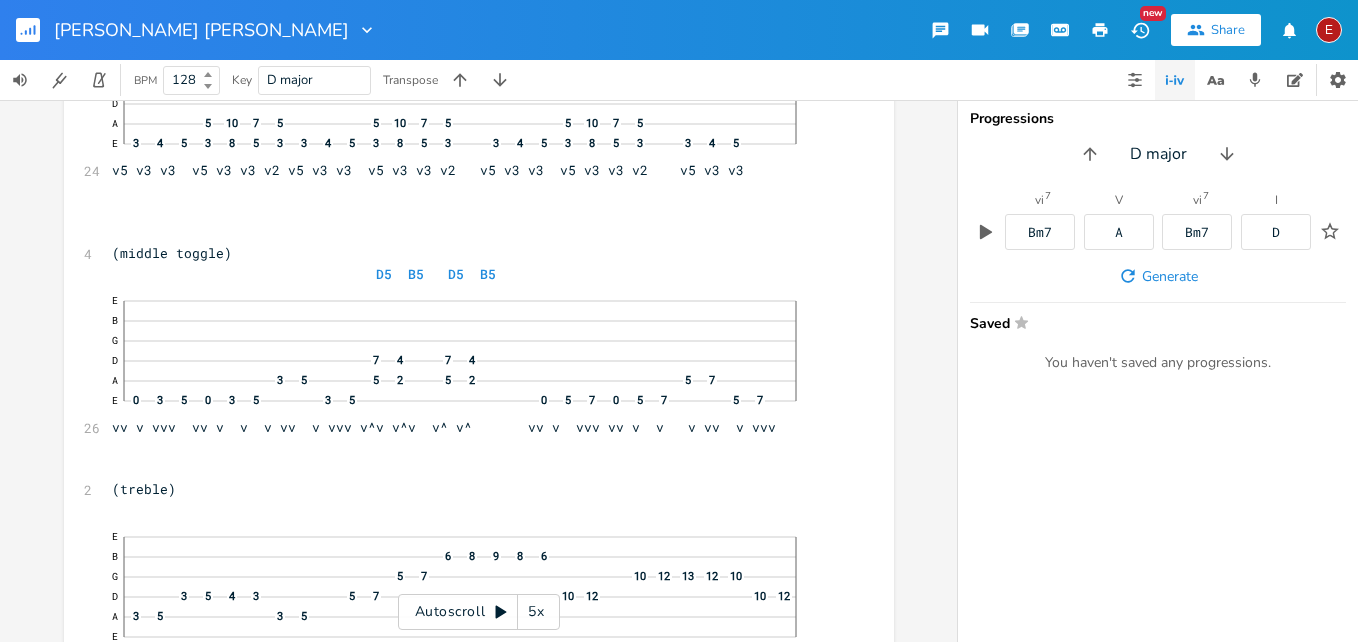 click 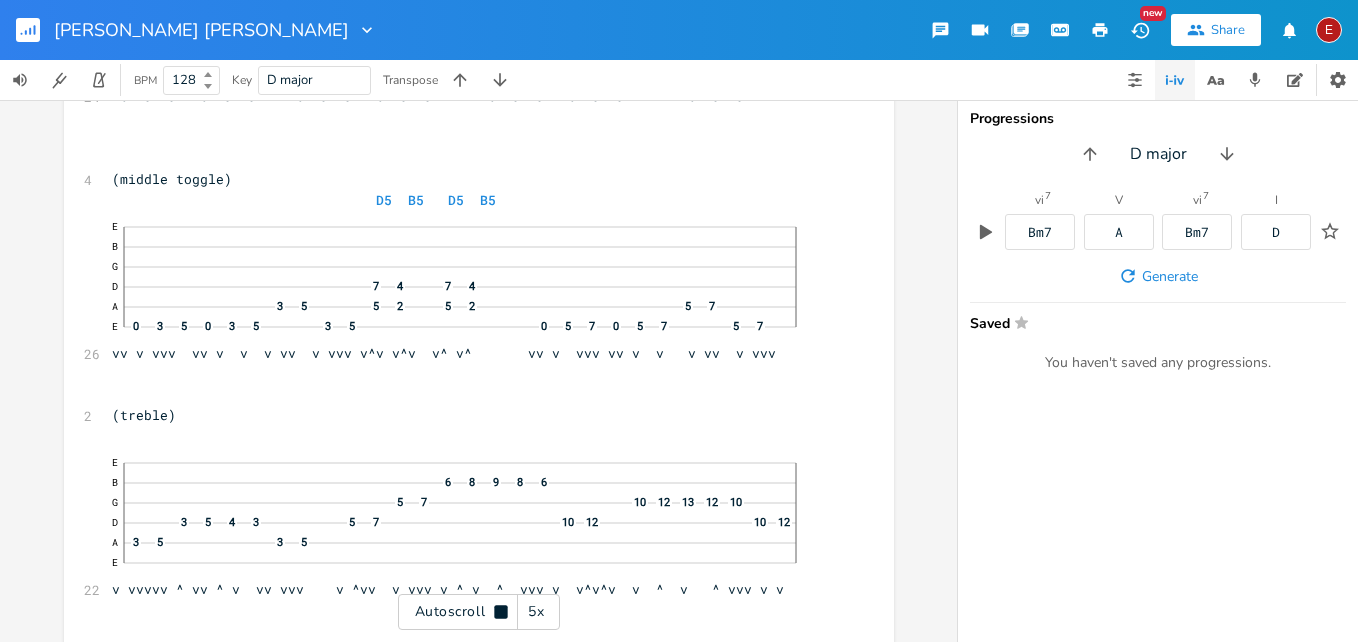 click 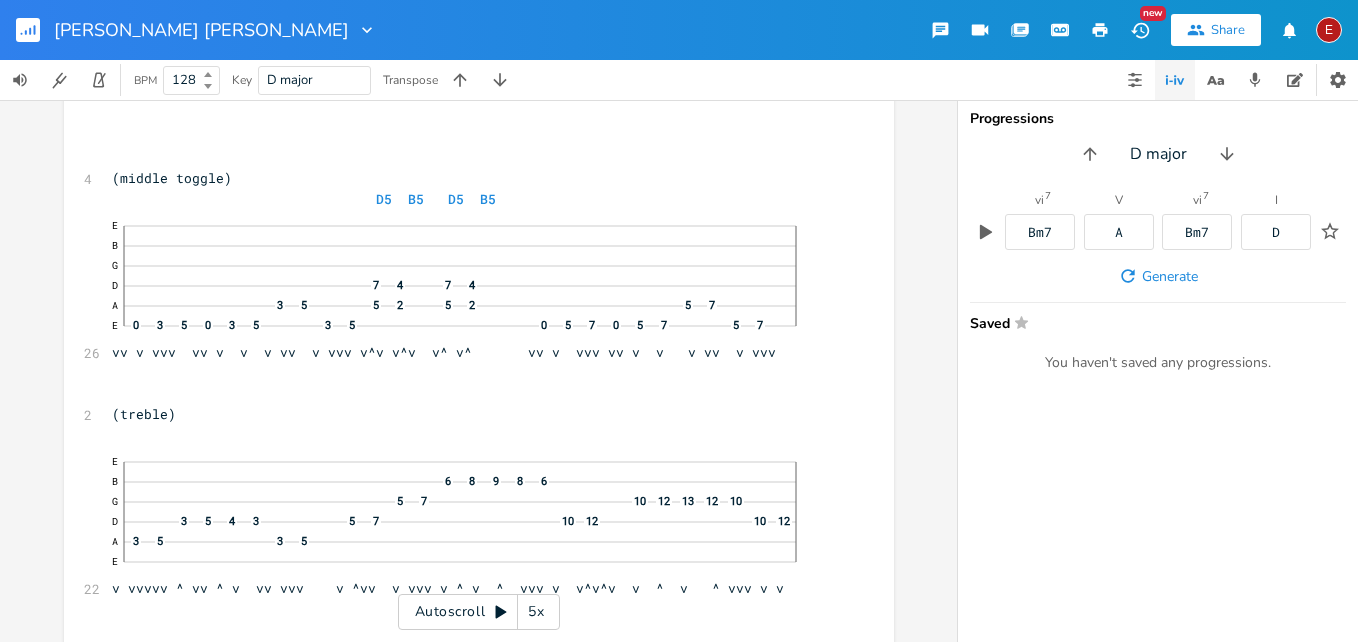 click 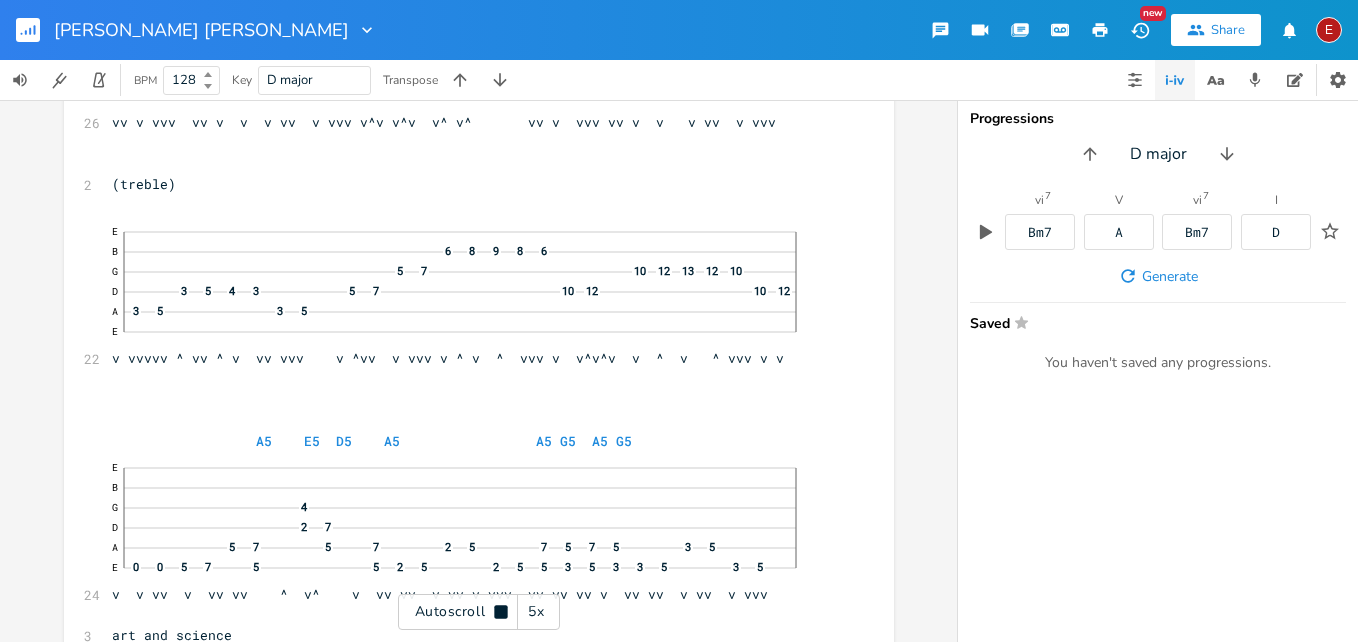 click 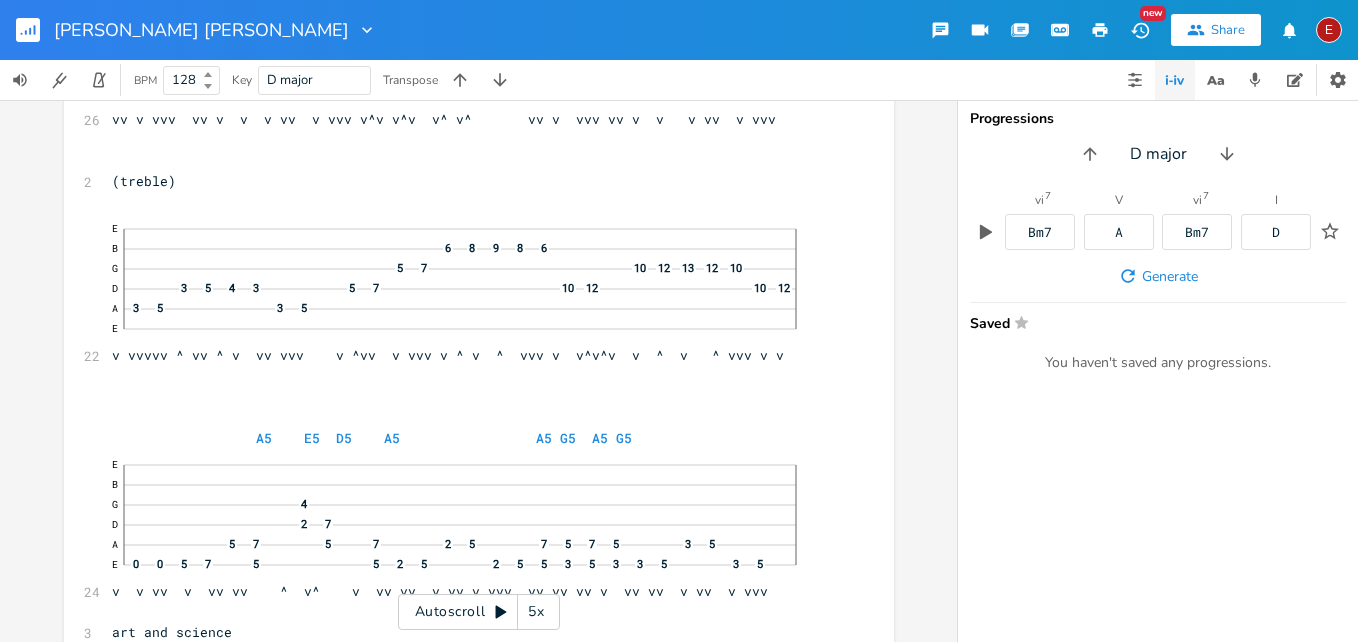 click 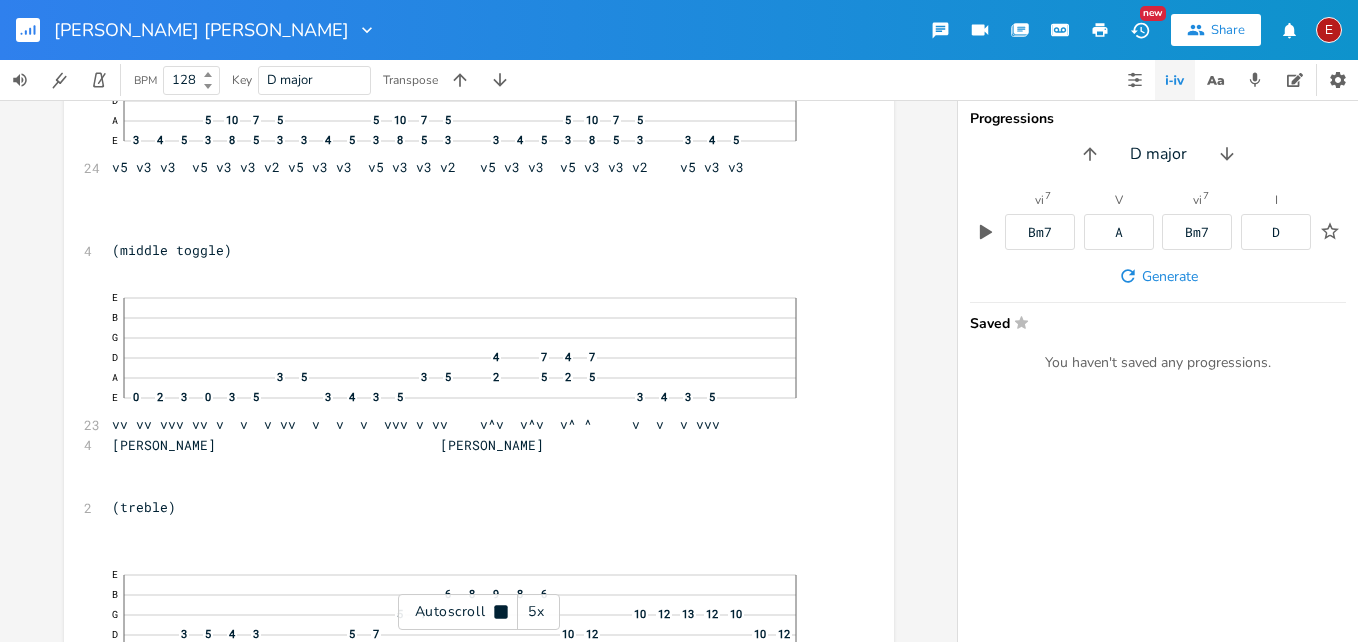 scroll, scrollTop: 2439, scrollLeft: 0, axis: vertical 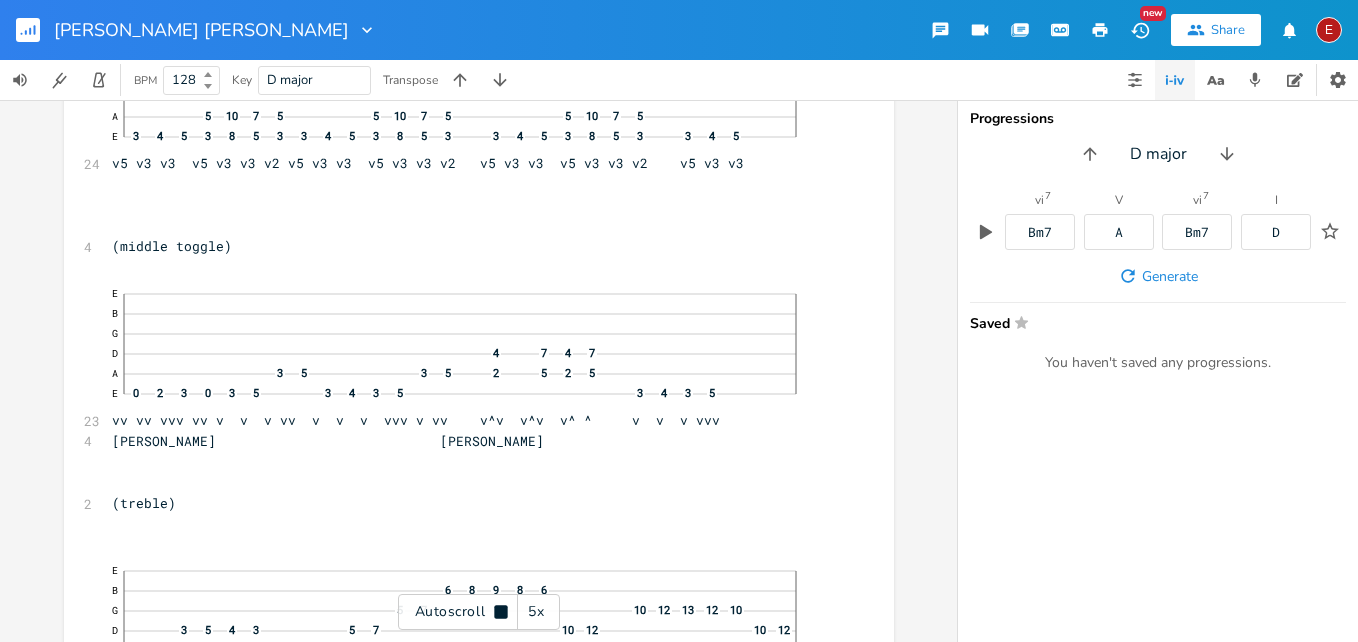 click 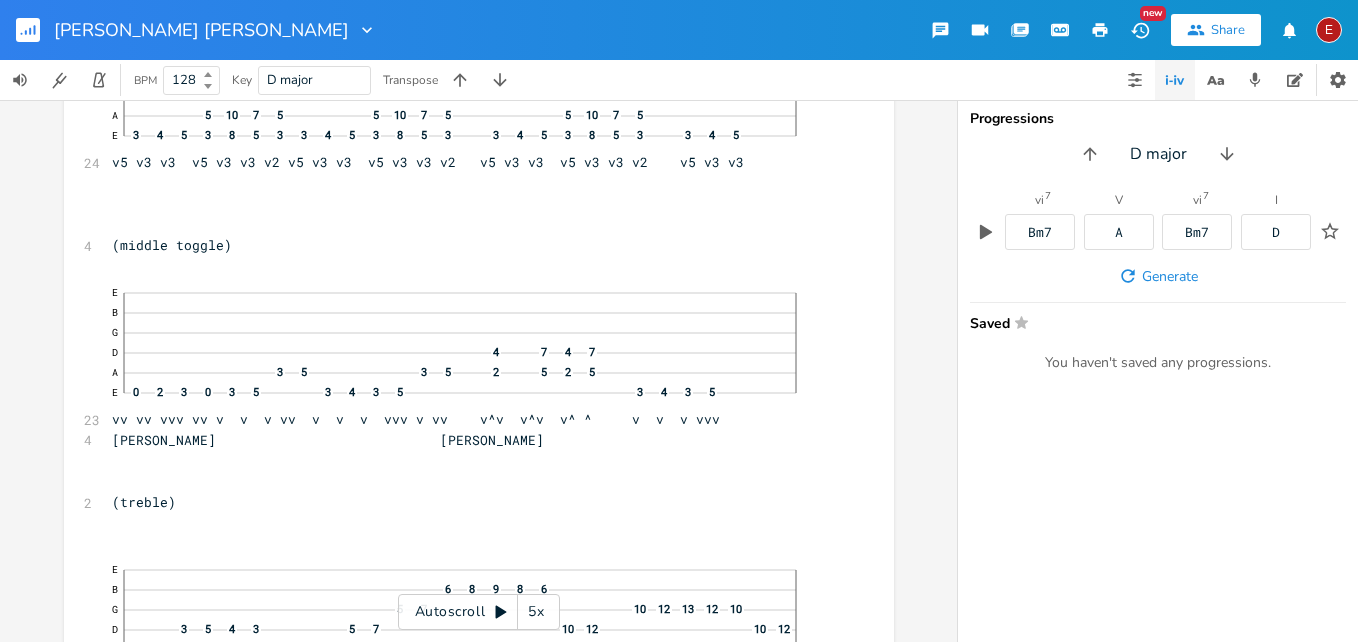 click 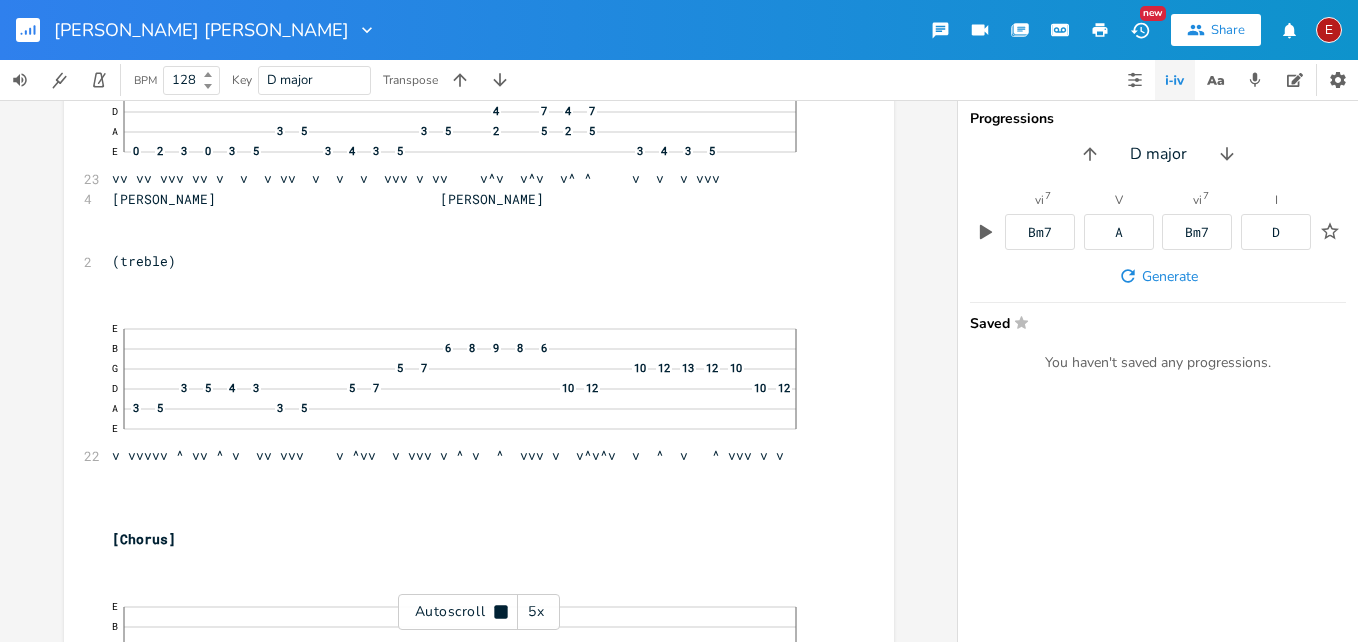 scroll, scrollTop: 2683, scrollLeft: 0, axis: vertical 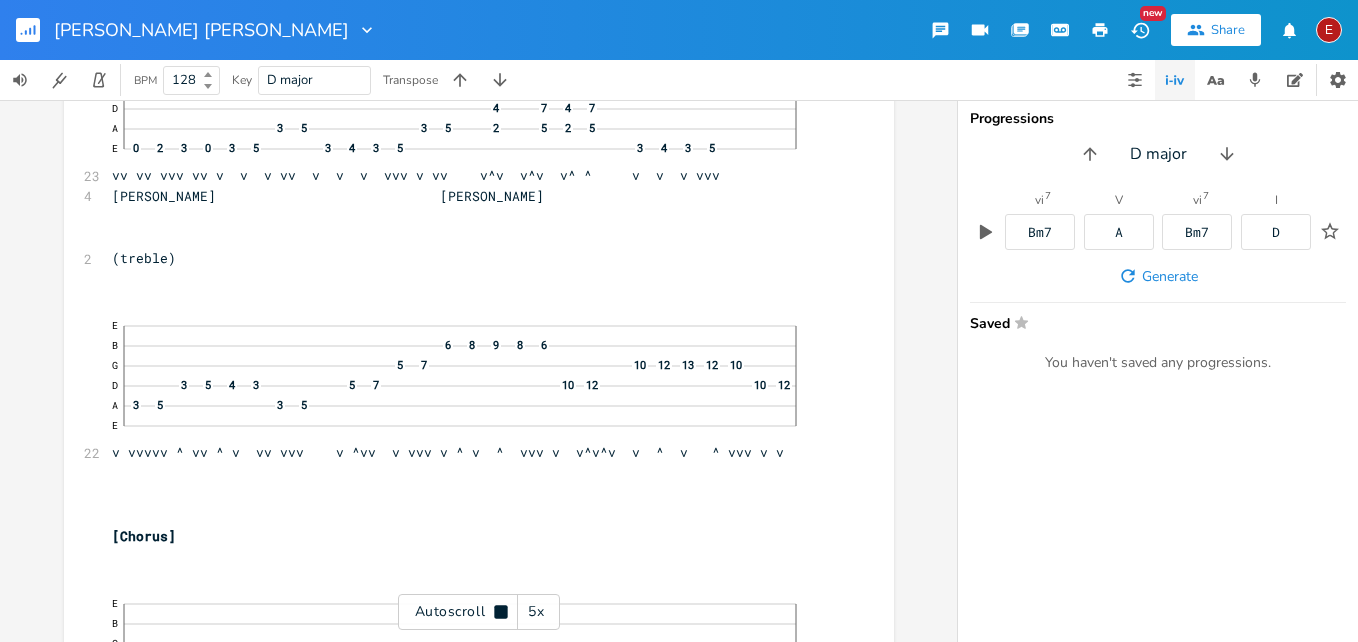 click 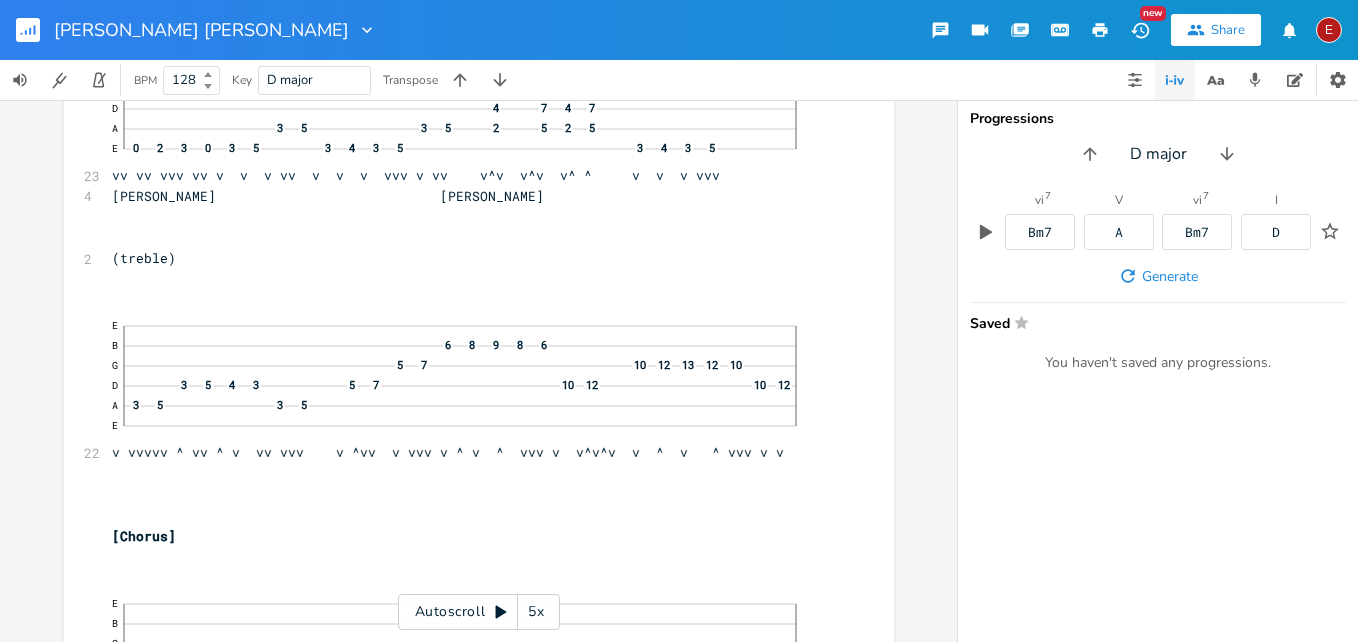 click 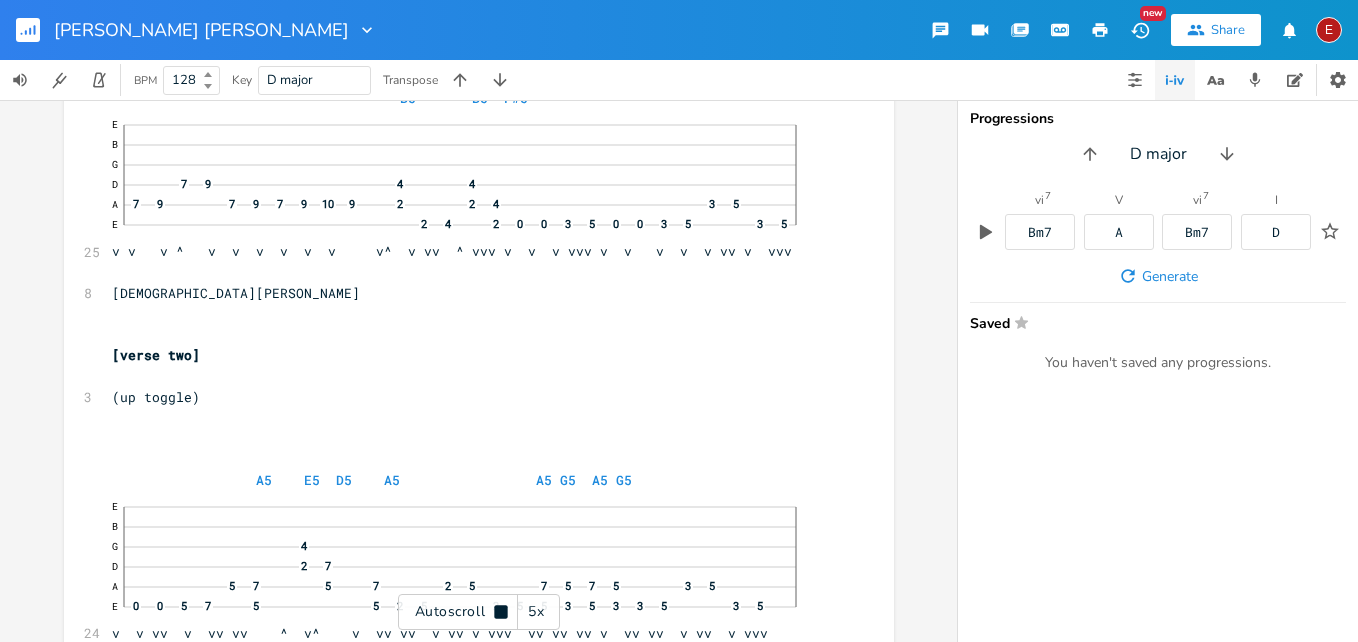 scroll, scrollTop: 3772, scrollLeft: 0, axis: vertical 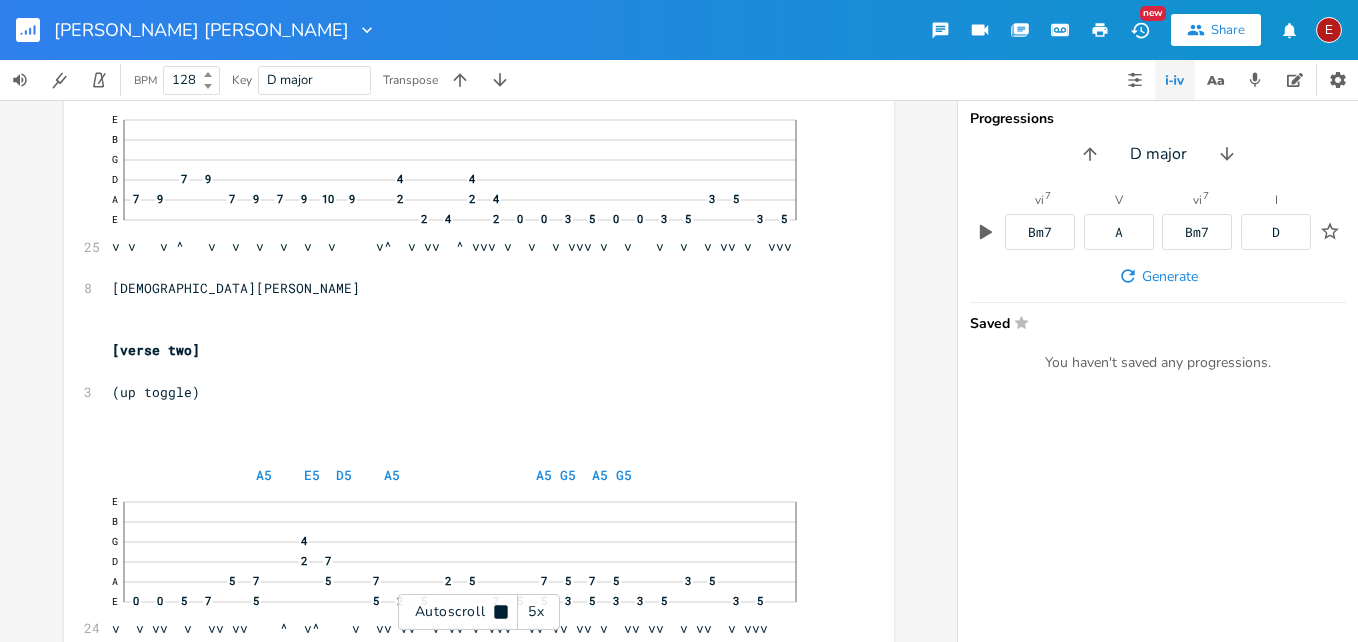 click 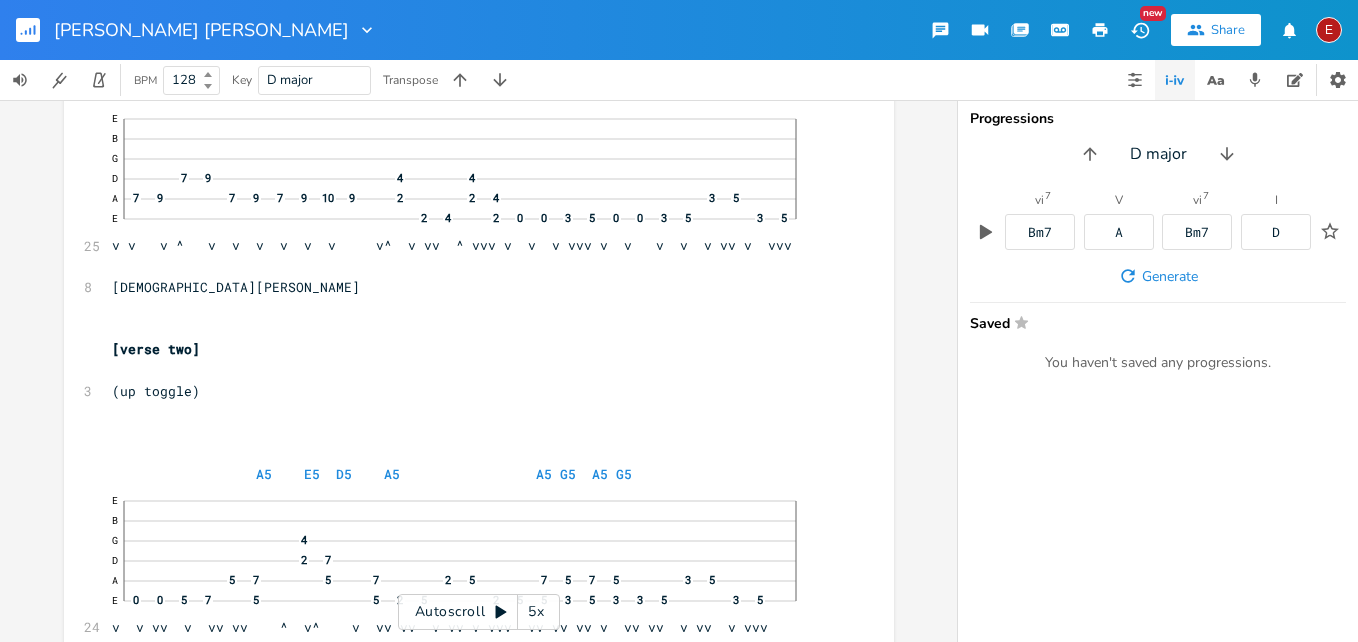 click 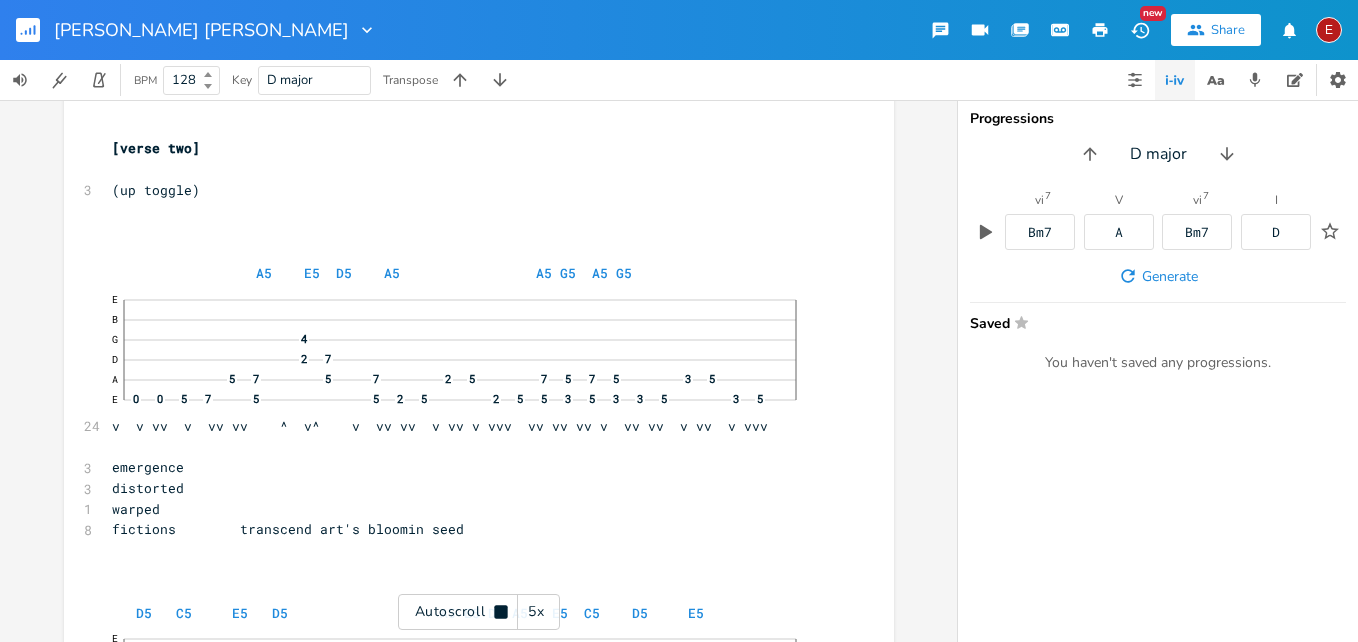click 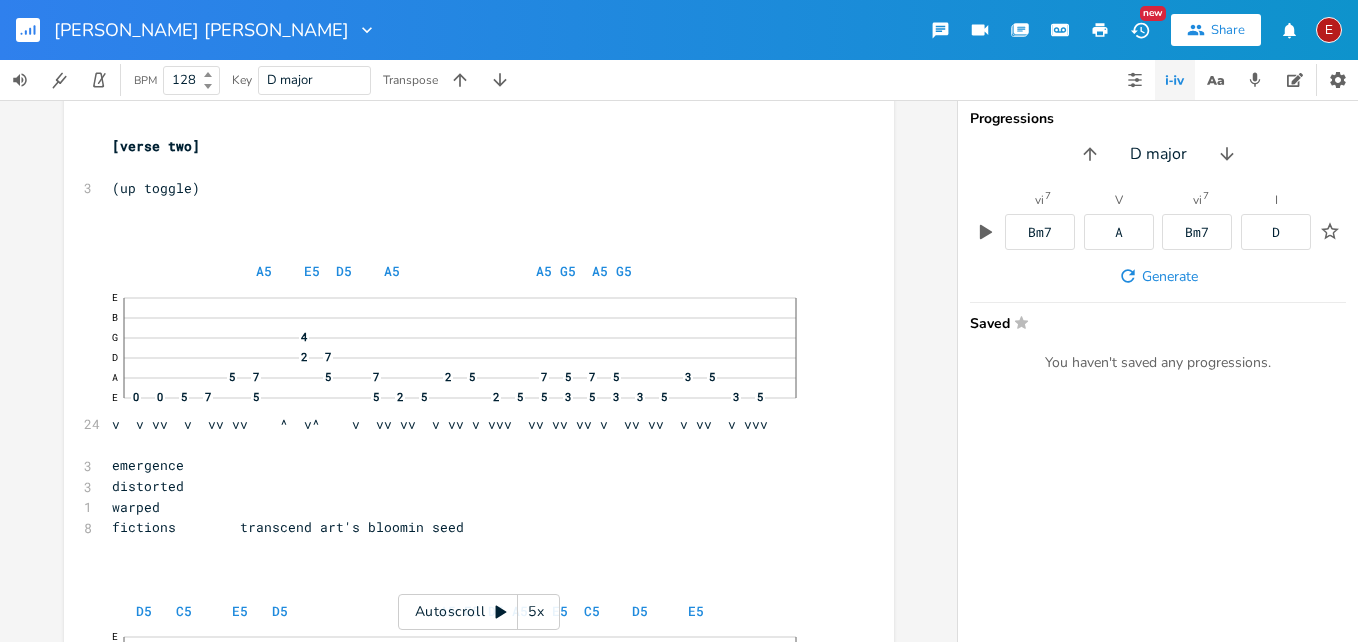 click on "(up toggle)" at bounding box center (156, 188) 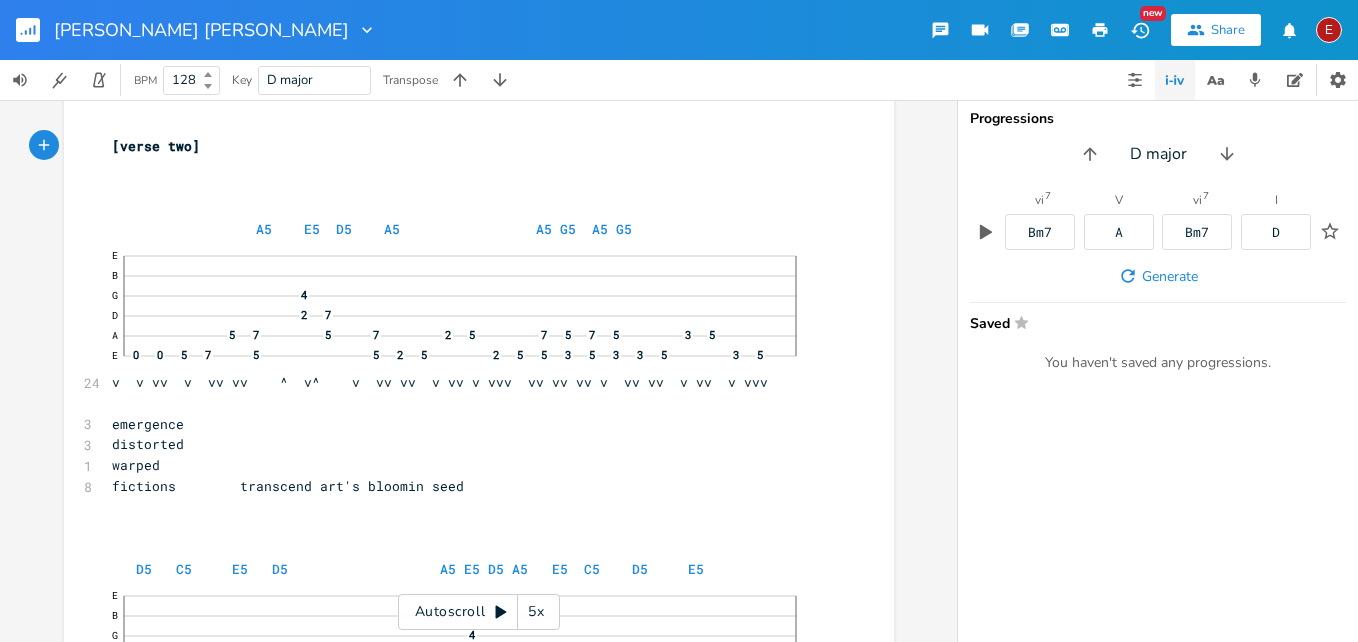 click 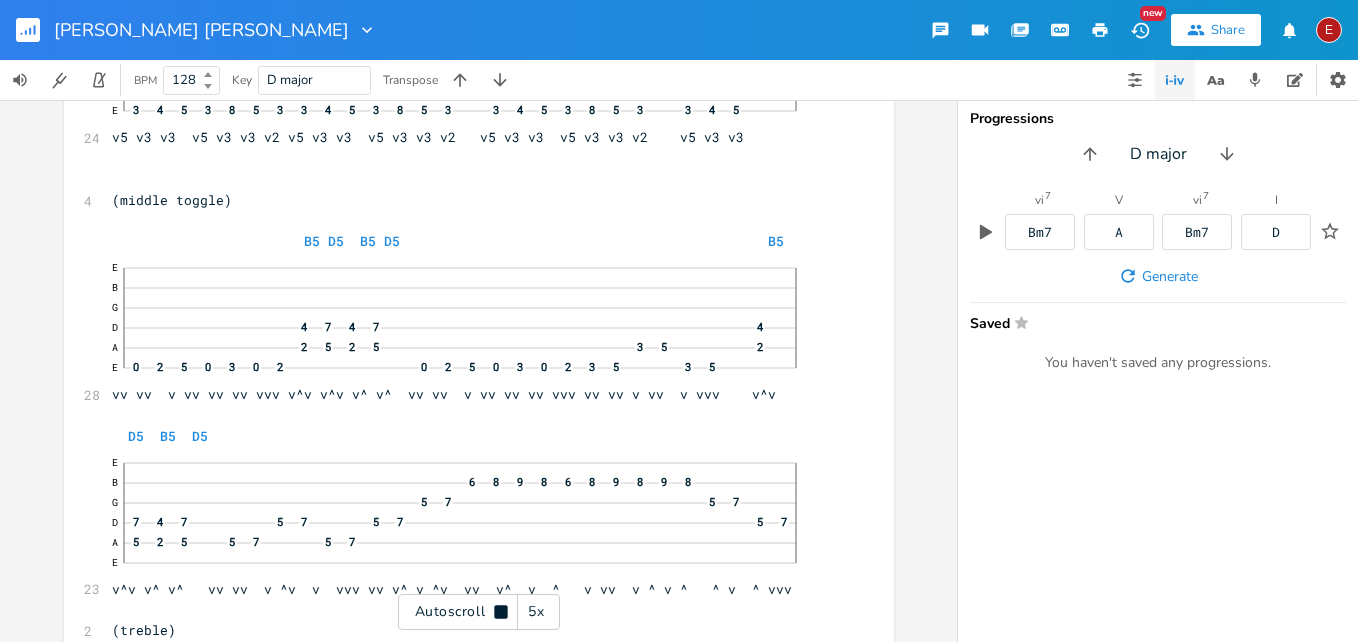 click 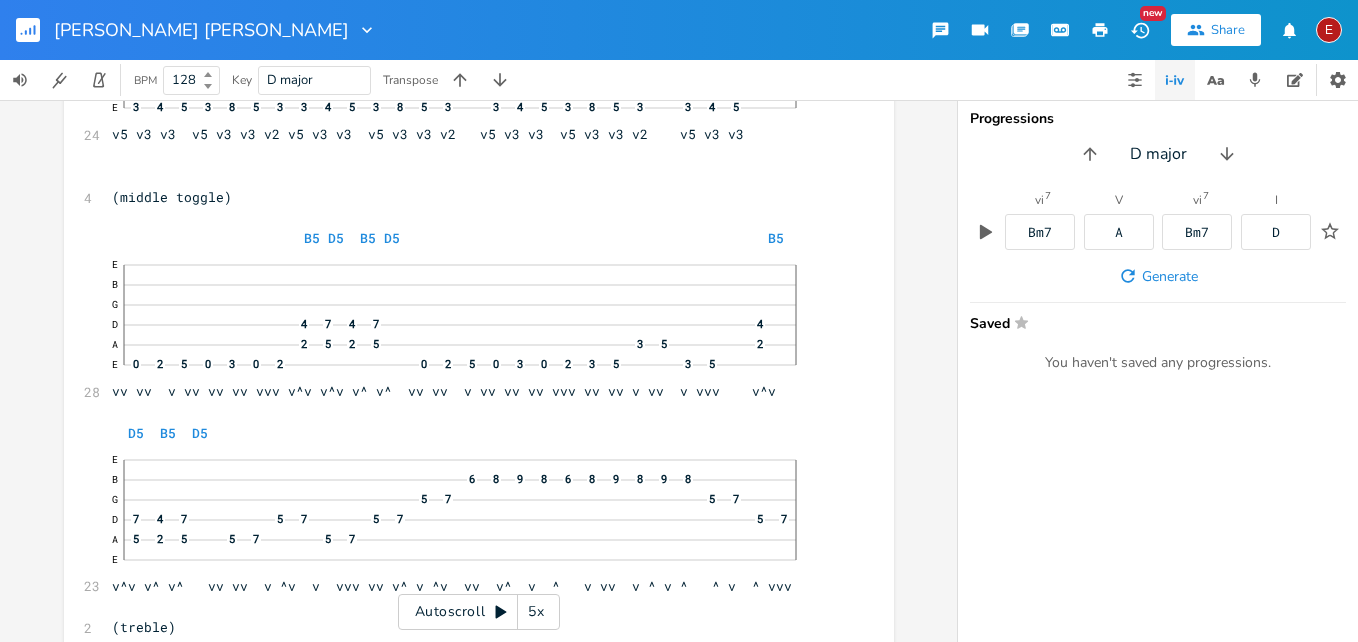 click 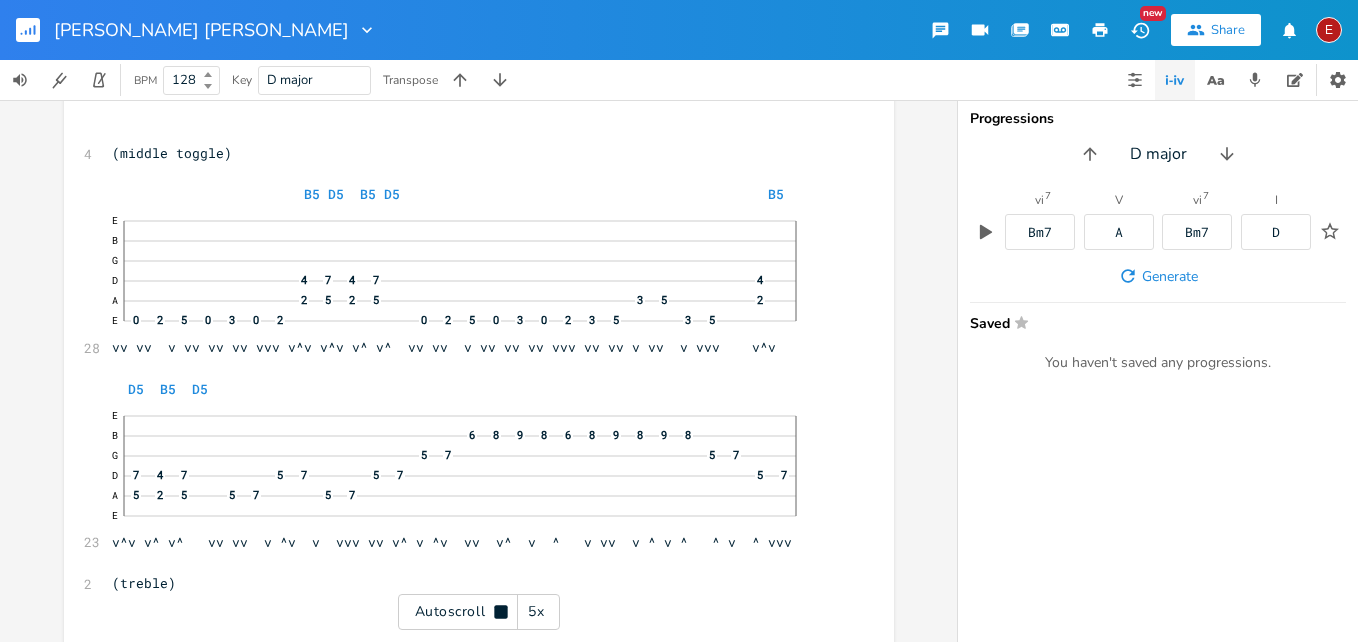 click 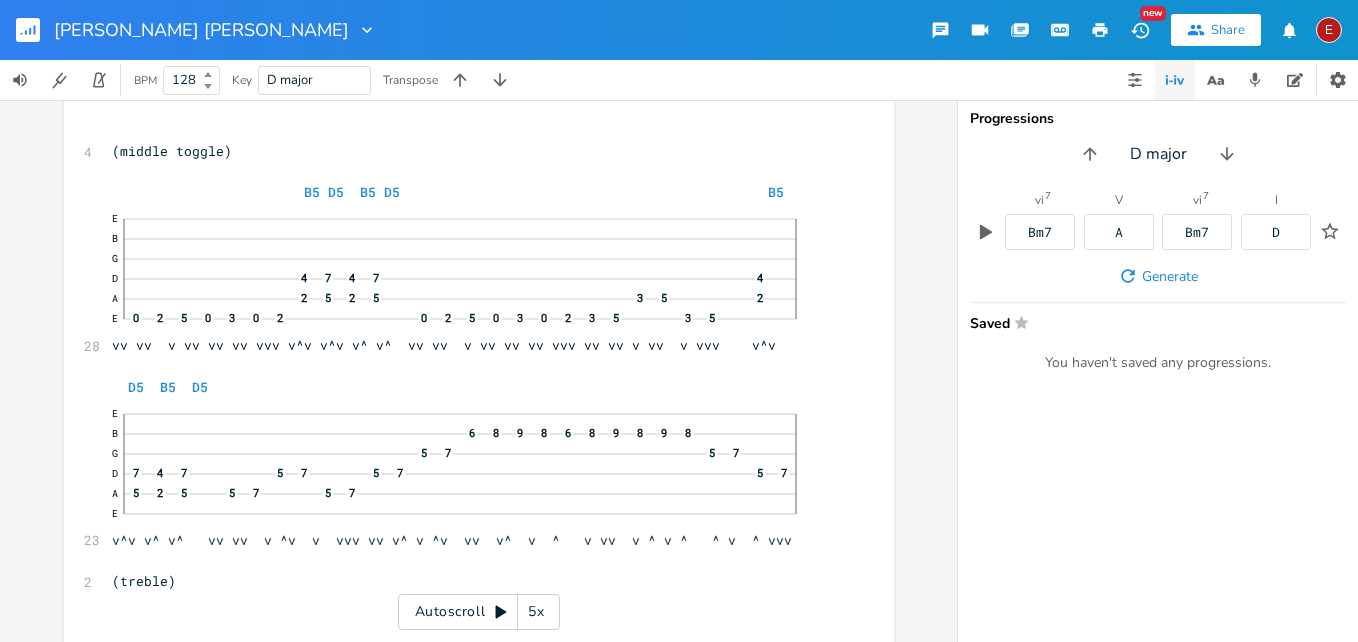 click 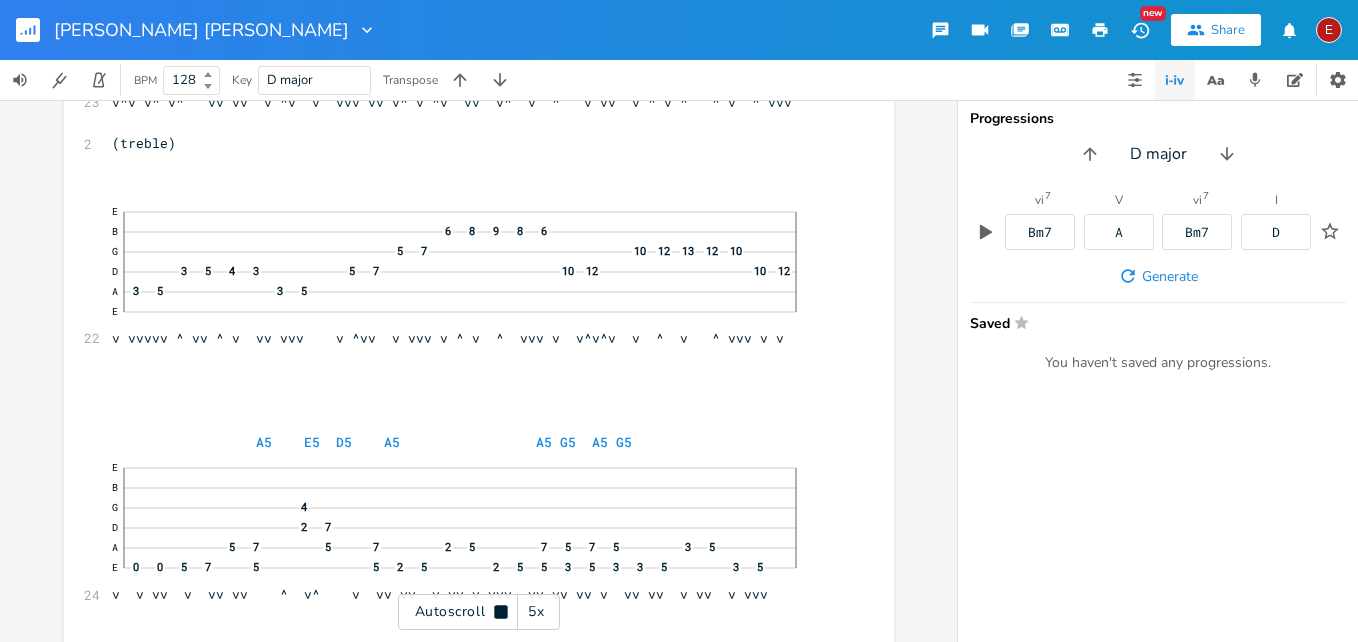 click 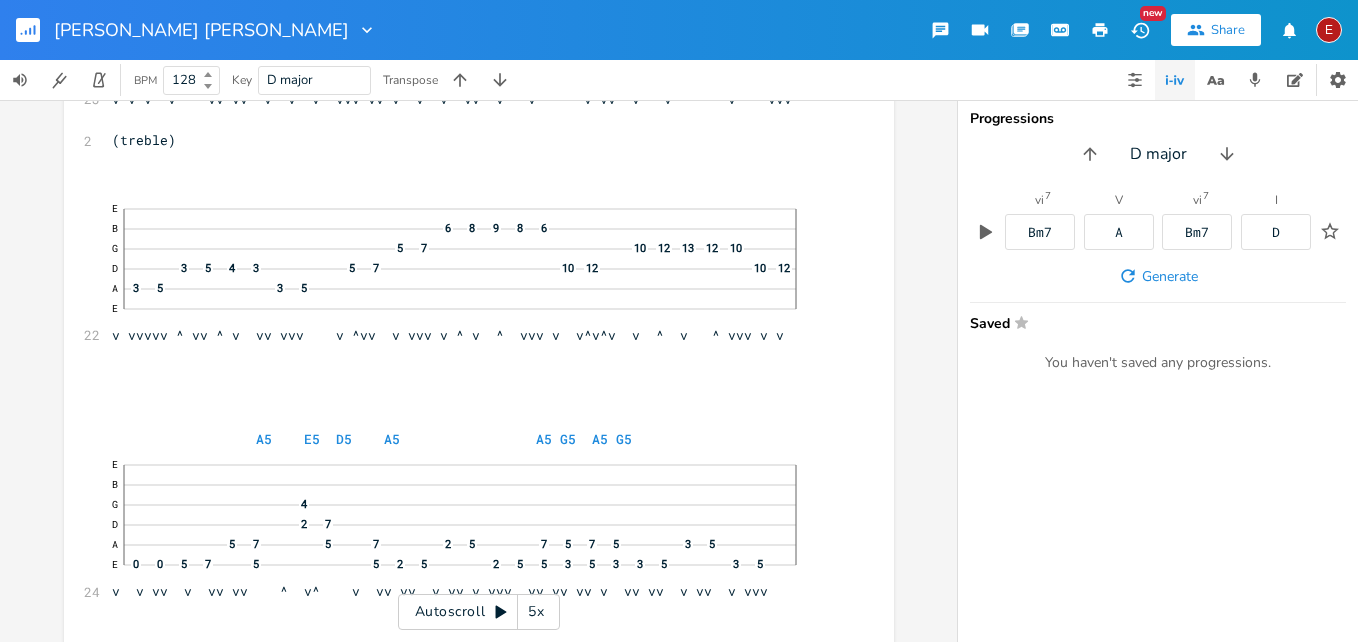 click 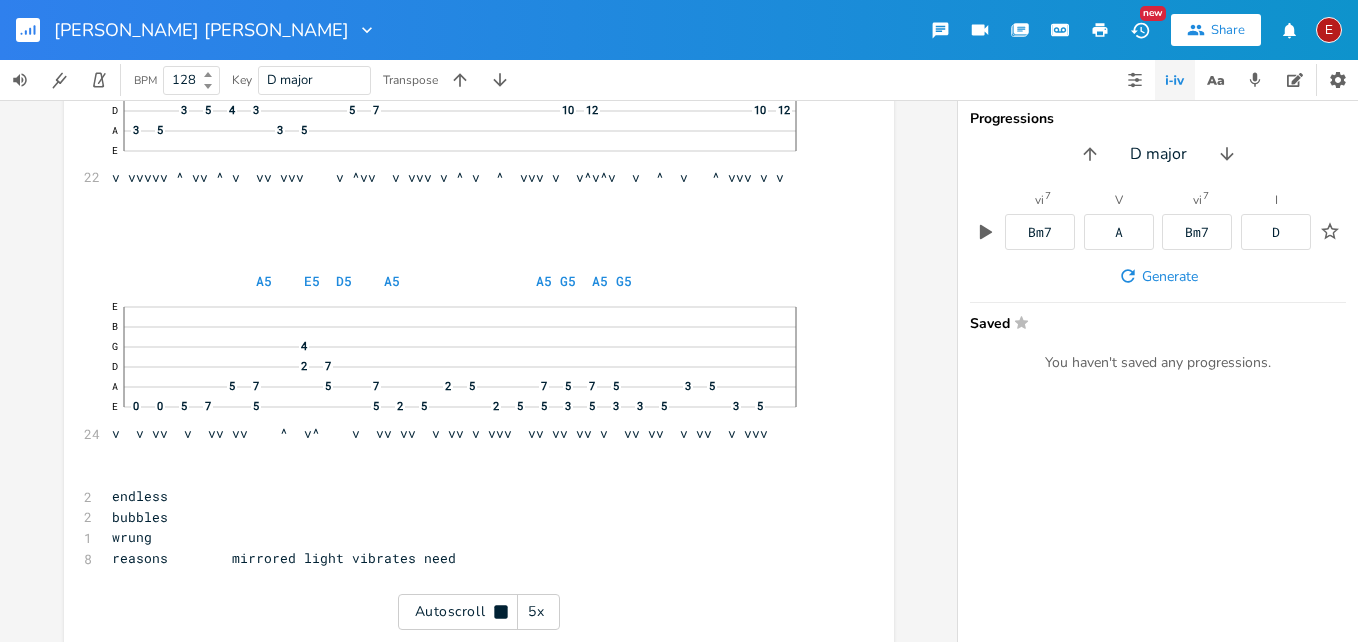 click 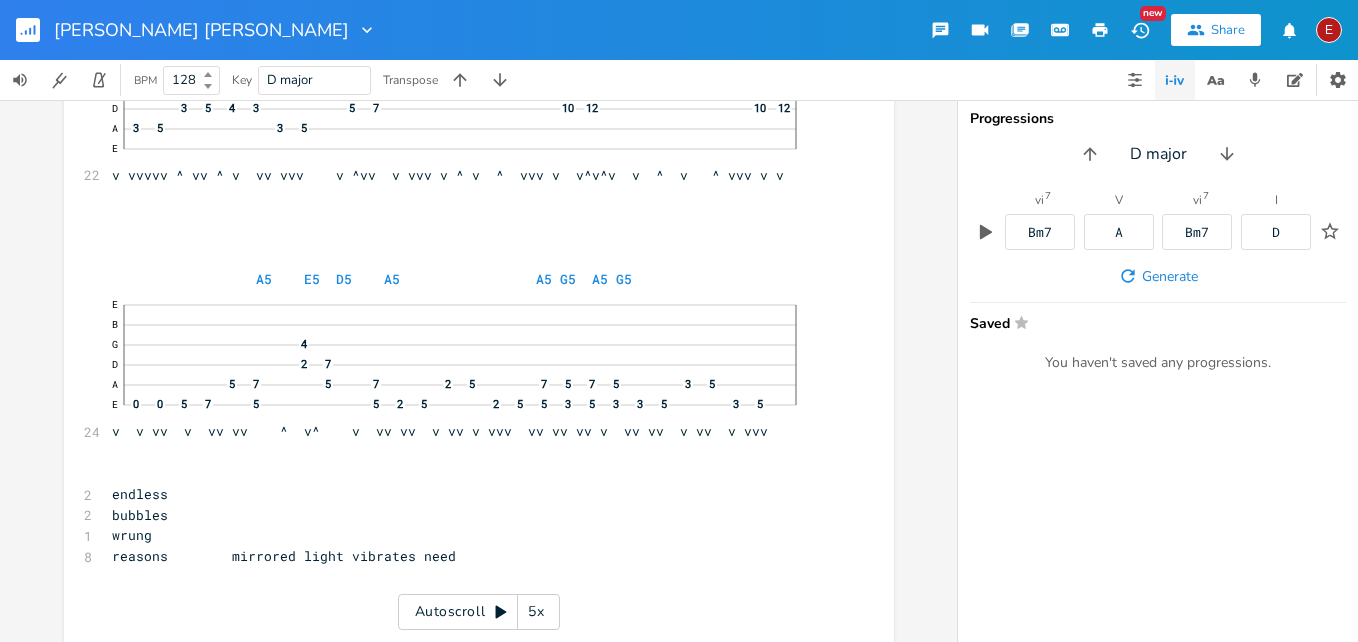 click 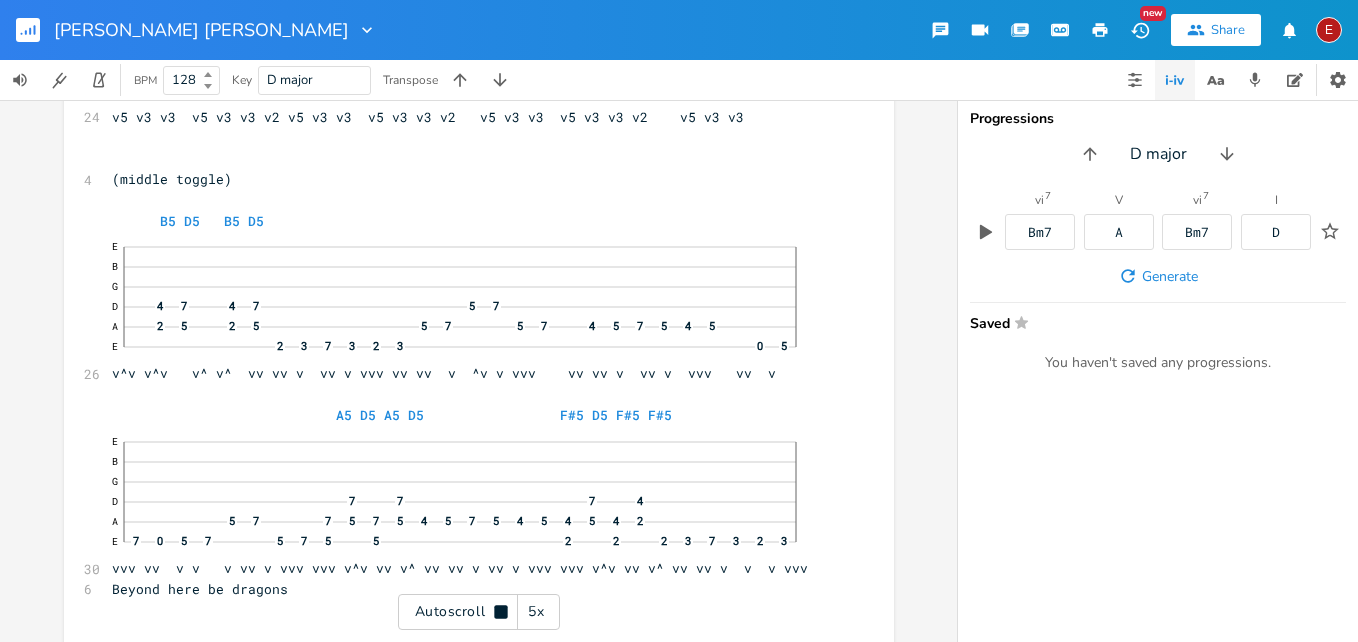 click 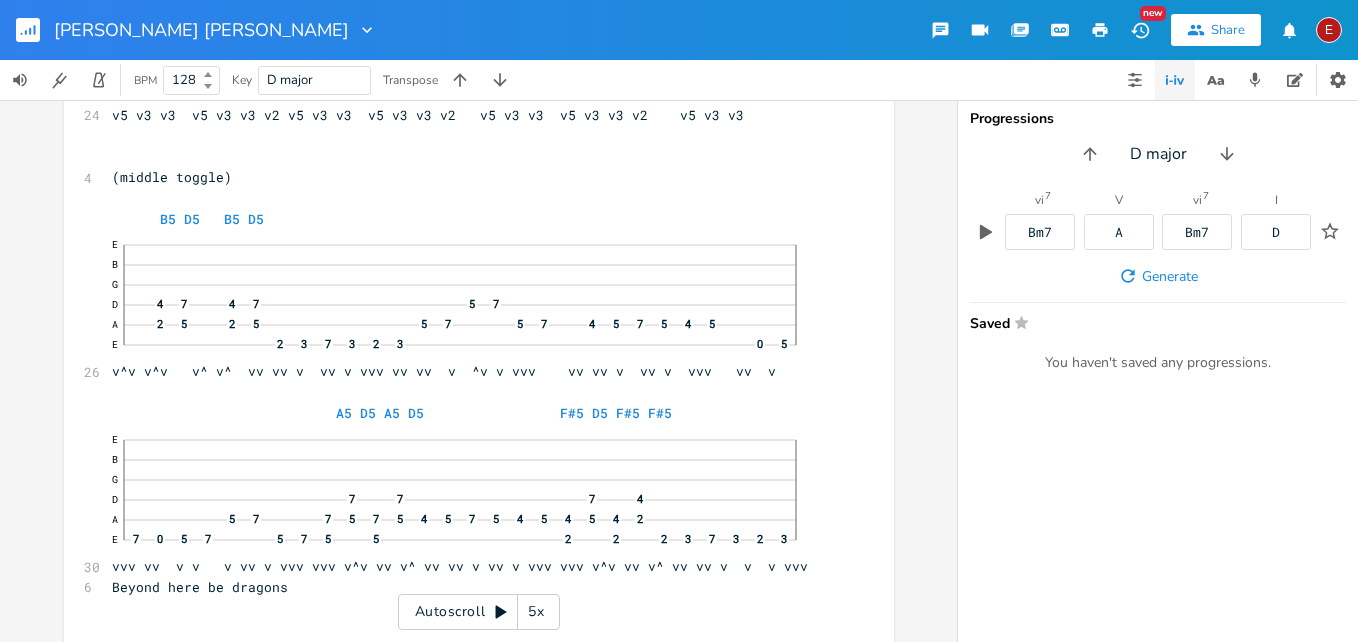 click 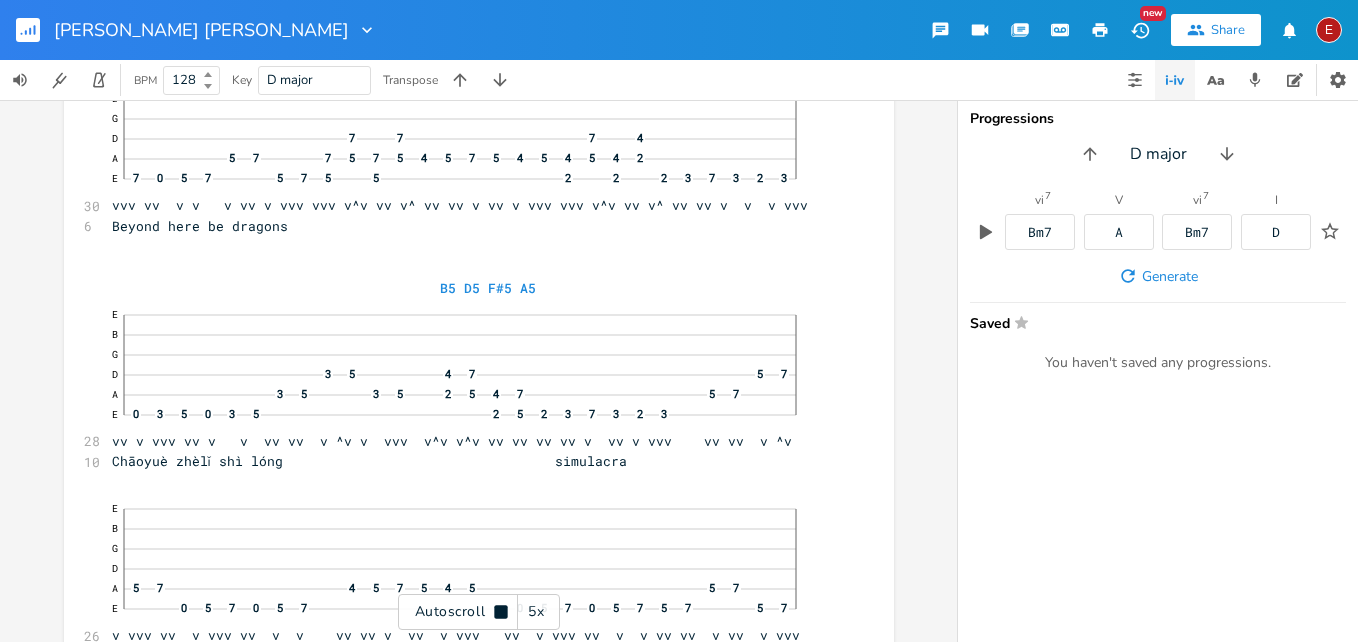click 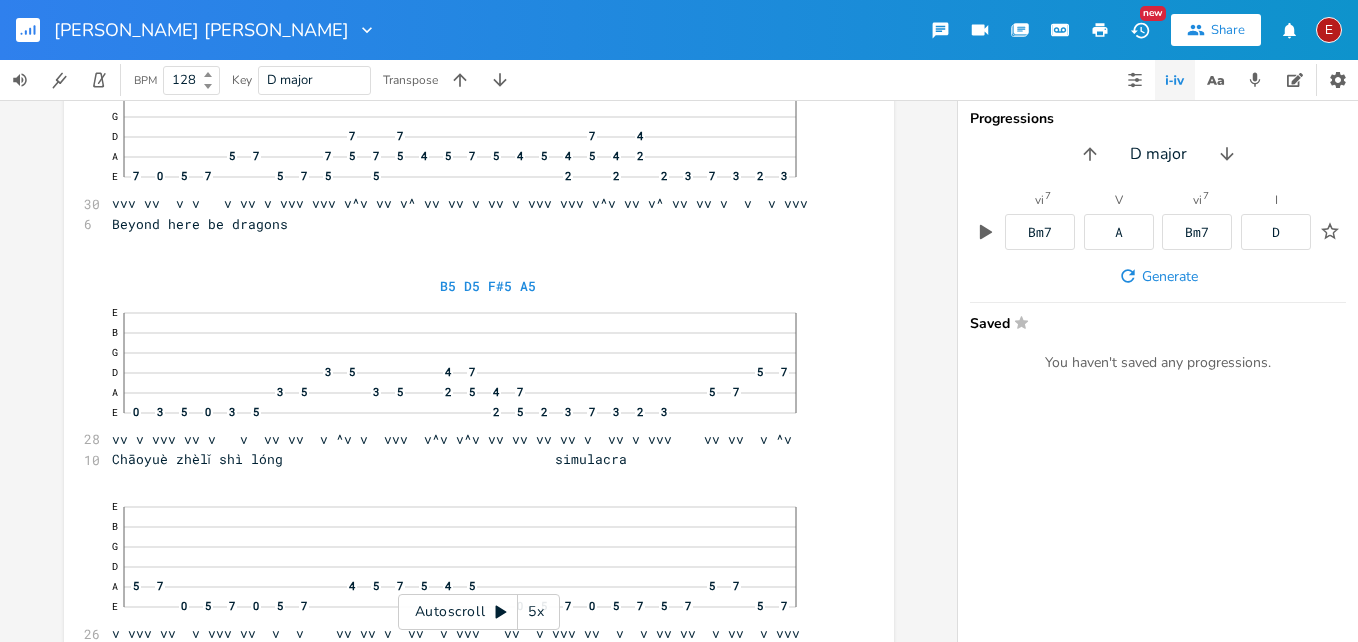 click 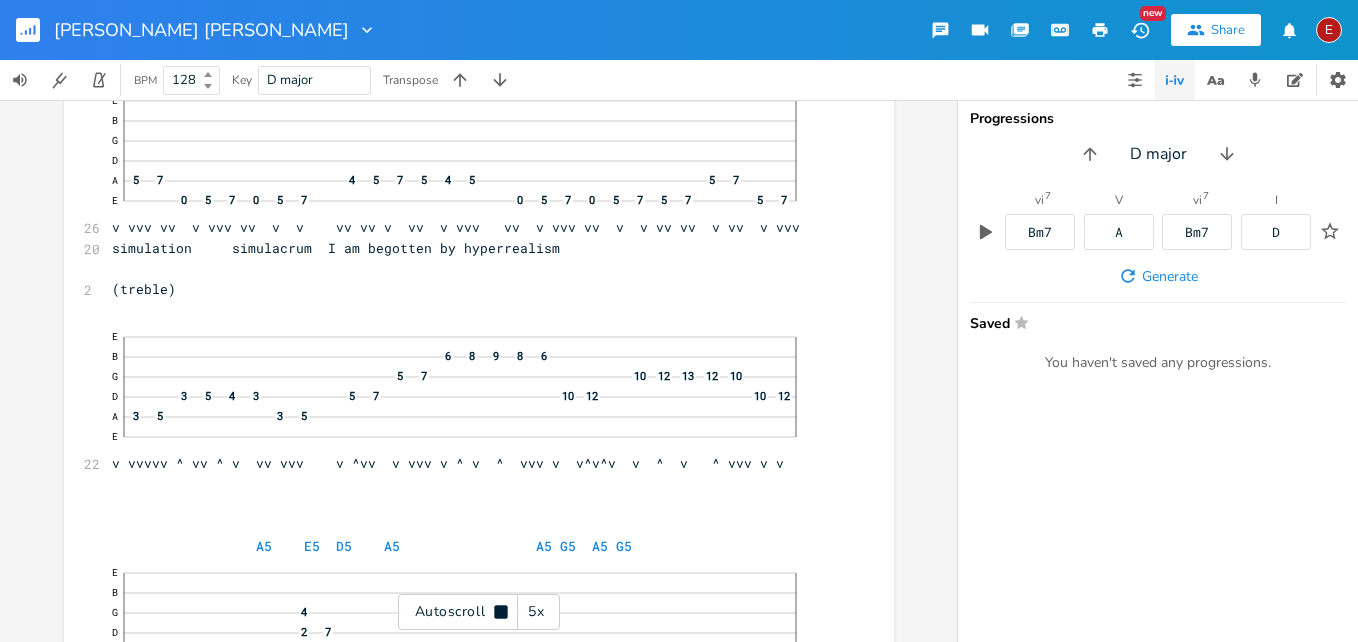 scroll, scrollTop: 7500, scrollLeft: 0, axis: vertical 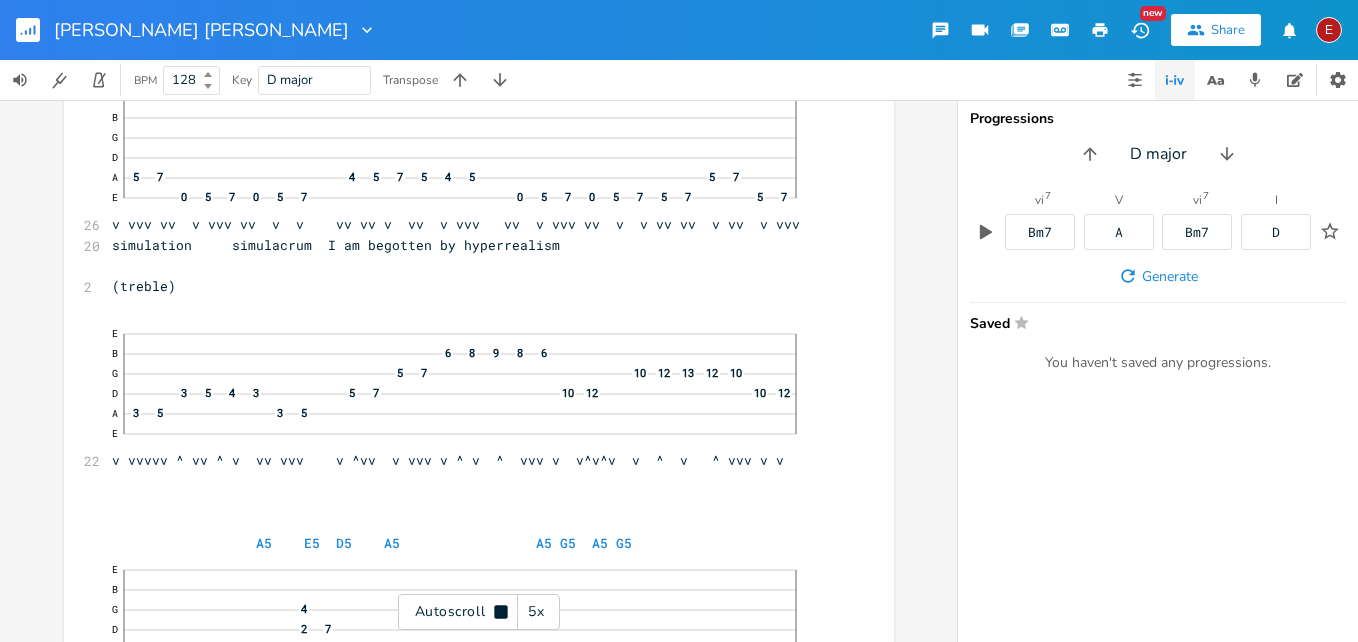 click 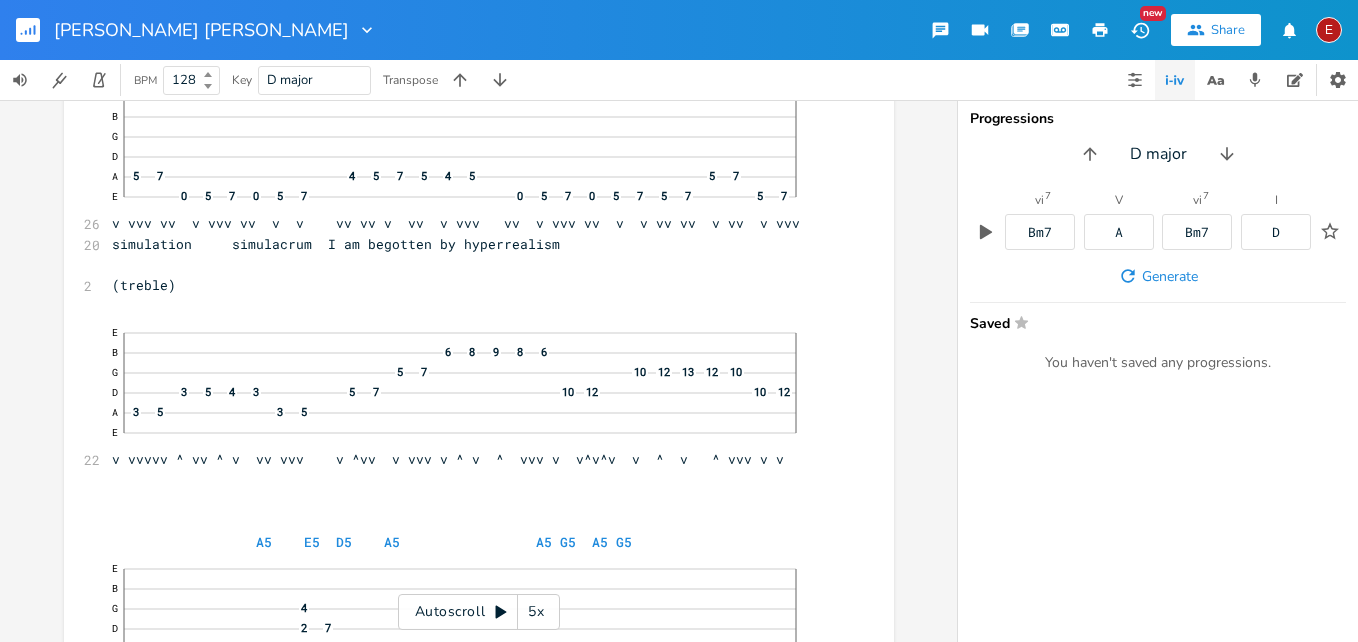 click 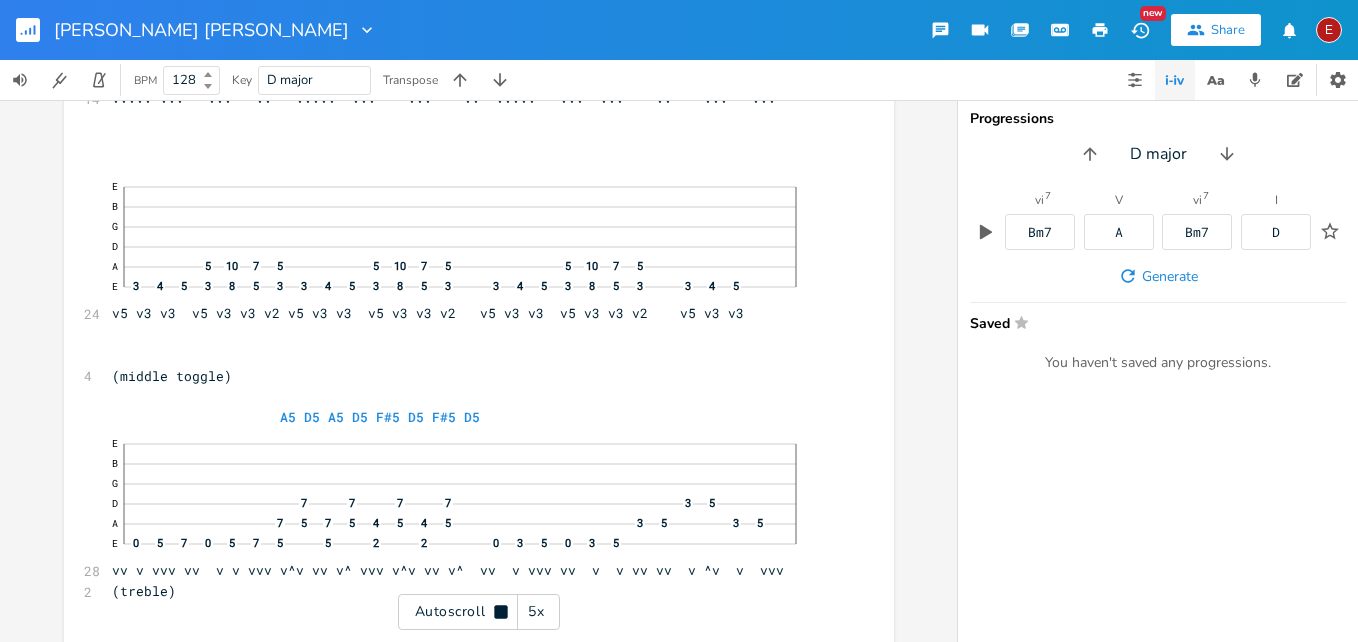 click 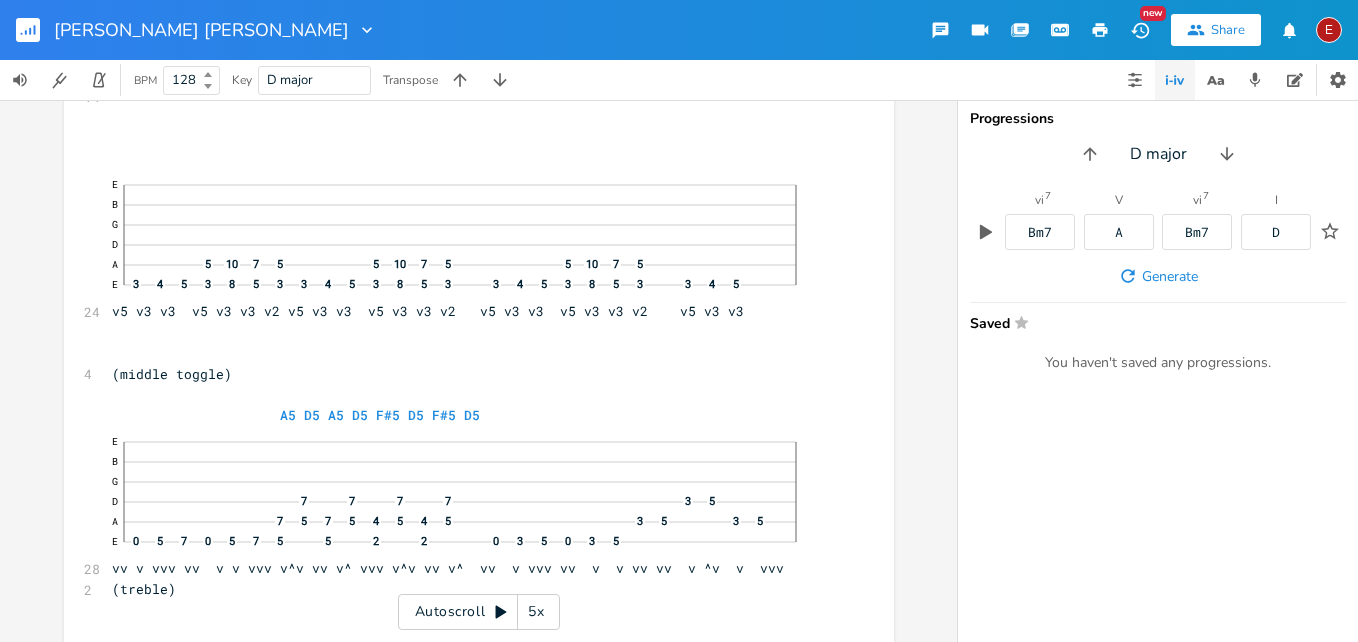 click 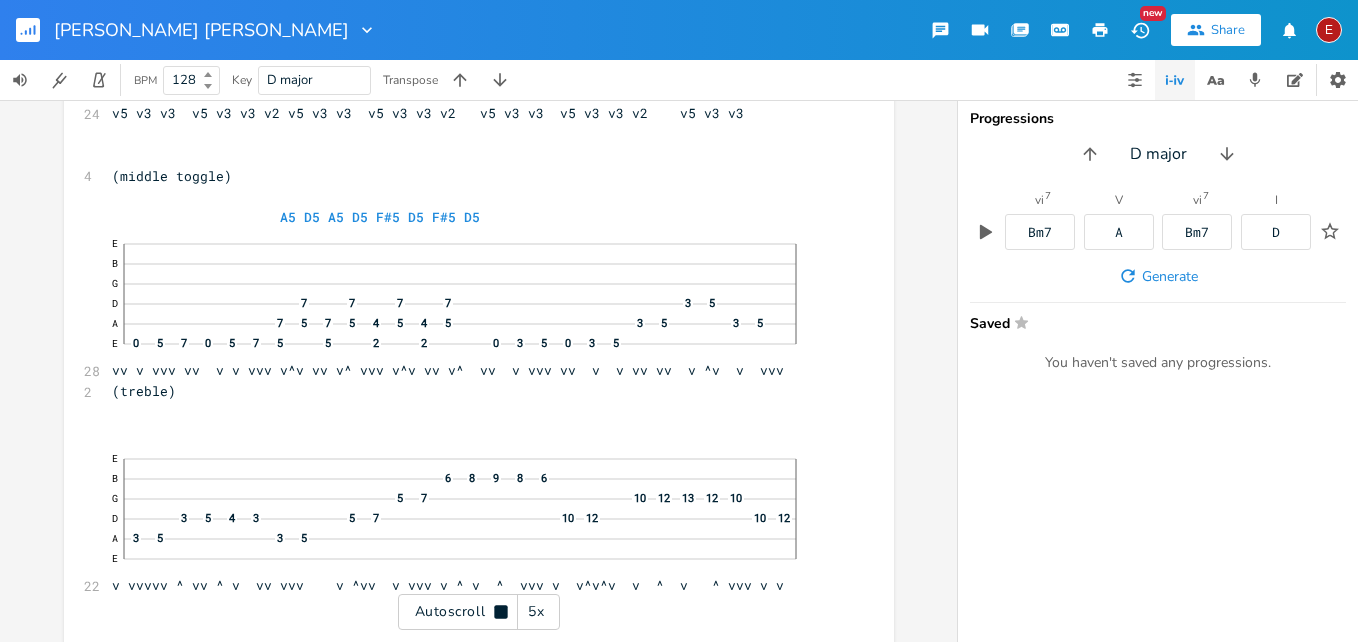 scroll, scrollTop: 8876, scrollLeft: 0, axis: vertical 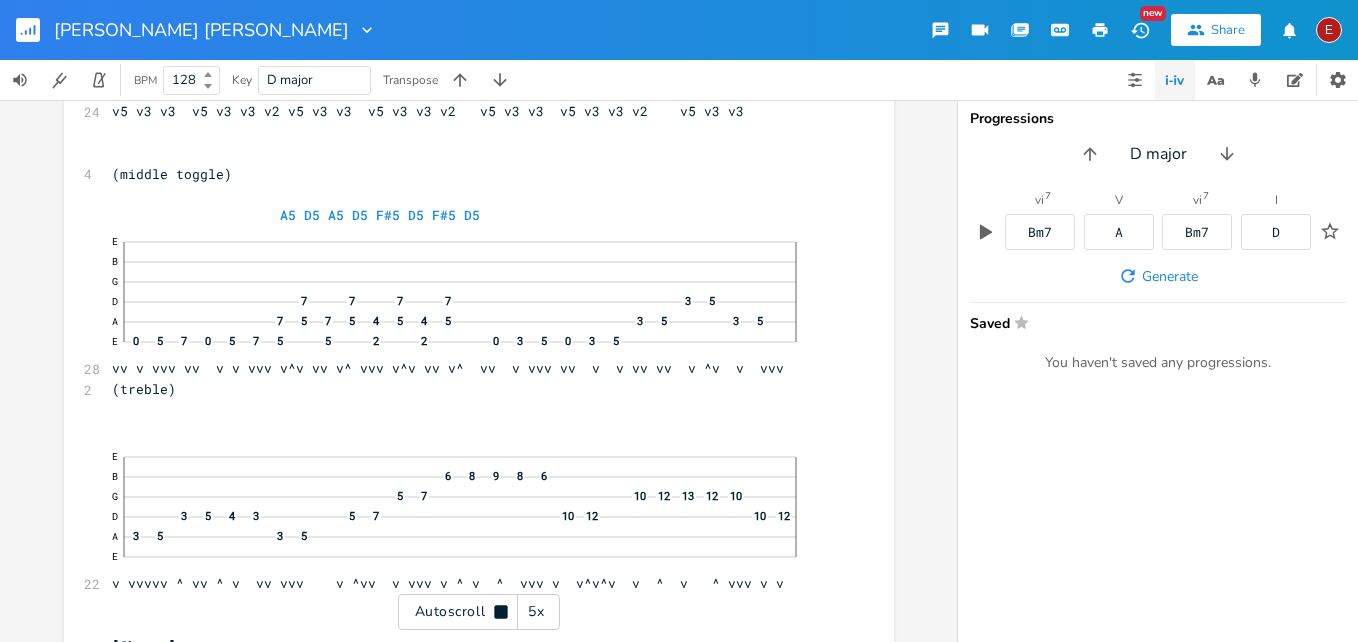 click 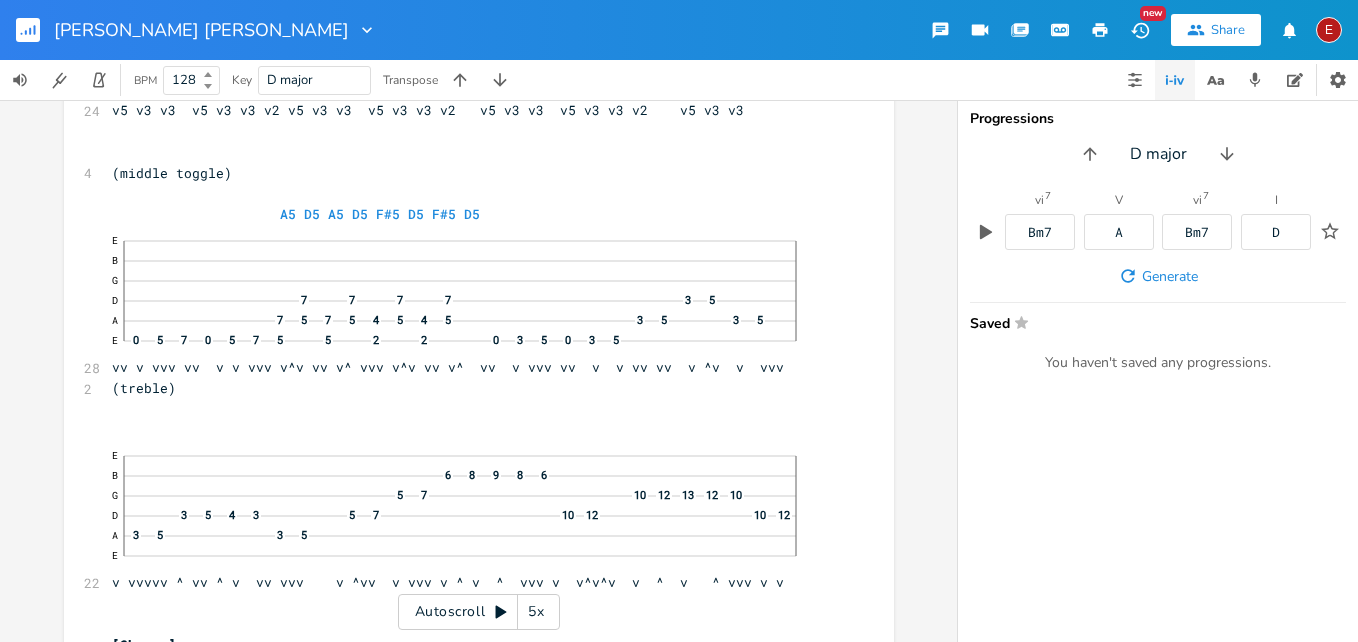 click 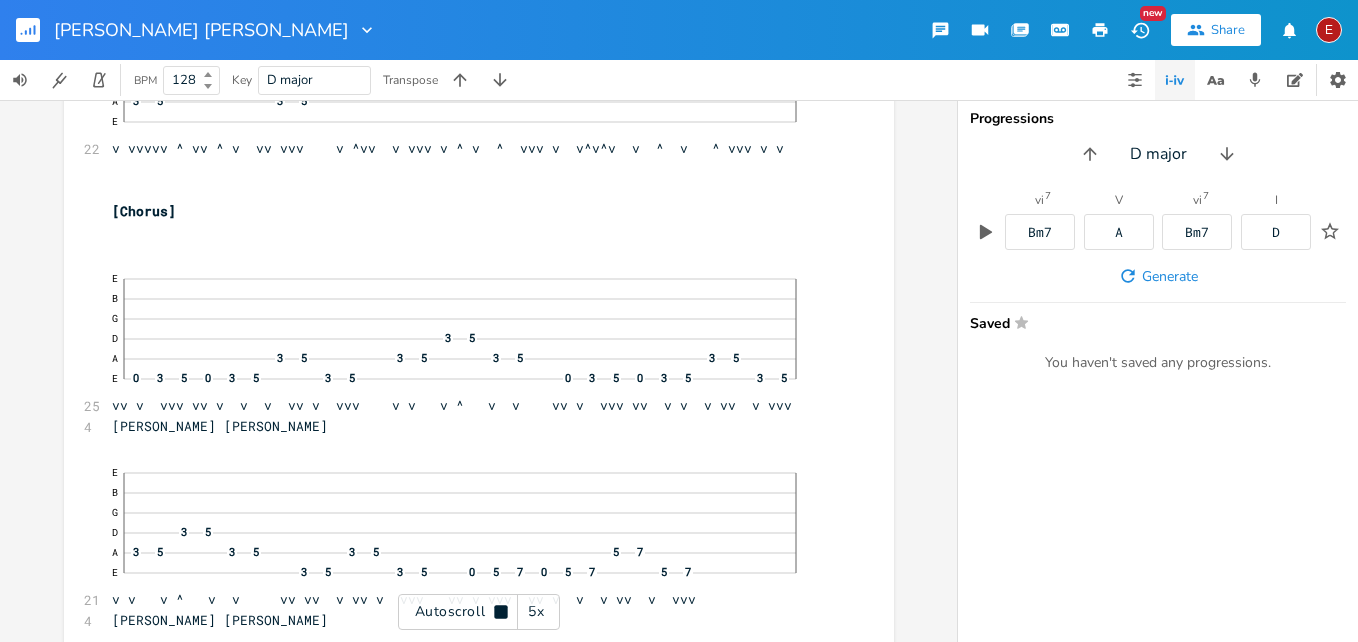 click 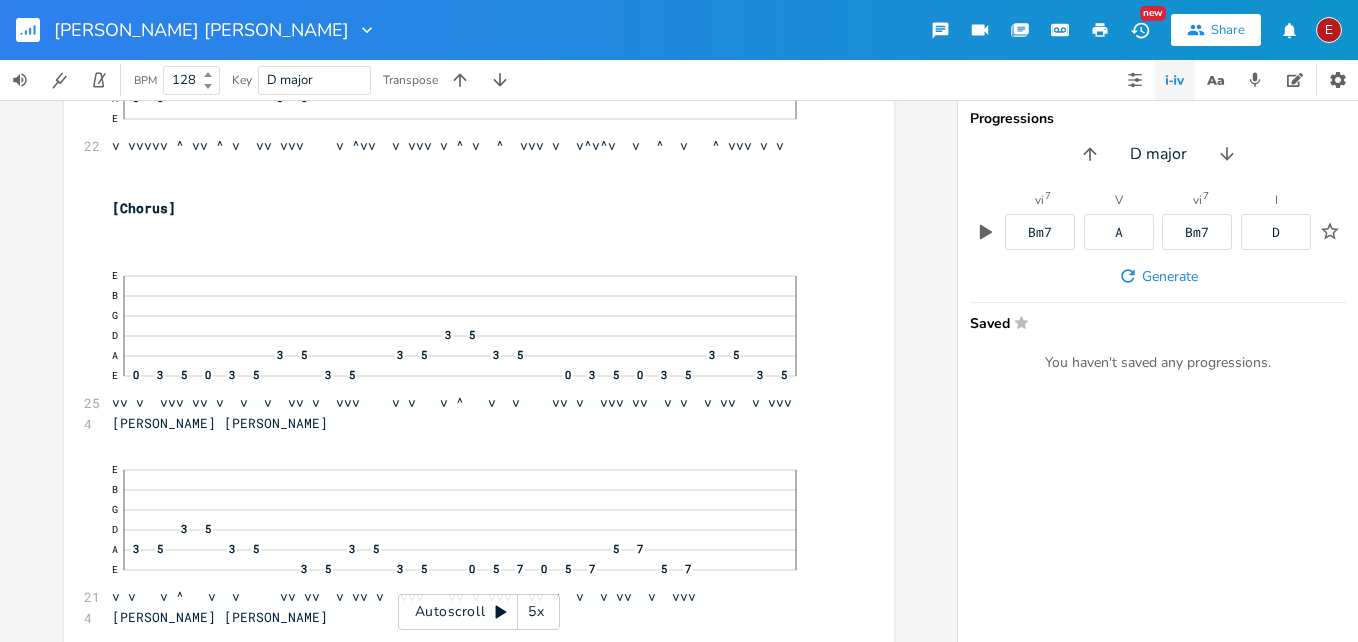 scroll, scrollTop: 9234, scrollLeft: 0, axis: vertical 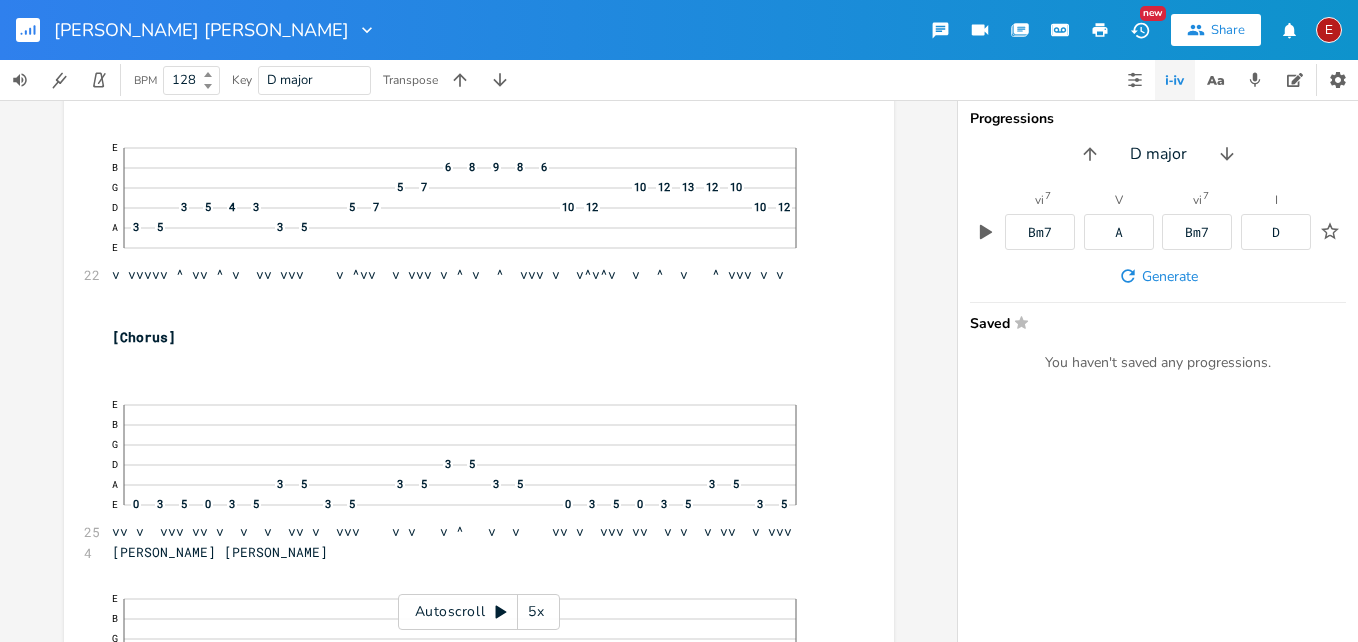 click on "xxxxxxxxxx   12 [PERSON_NAME] Copyright 2025 All Rights Reserved  7 [PERSON_NAME] 10 to 38 Standard Tune: ​ ​   ​ 2 (treble)                          A5      E5    D5      A5                   A5   G5    A5   G5 24 E B G 4 D 2 7 A 5 7 5 7 2 5 7 5 7 5 3 5 E 0 0 5 7 5 5 2 5 2 5 5 3 5 3 3 5 3 5    v  v vv  v  vv vv    ^  v^    v  vv vv  v vv v vvv  vv vv vv v  vv vv  v vv  v vvv ​ 9   reflections    dissolved earth nothing wins   2   echoed 1   streamed  2   away         D5     C5       E5      D5                      A5   E5   D5   A5     E5    C5      D5       E5 16 E B G 4 D 2 7 A 5 3 7 5 5 7 5 7 7 3 5 7 E 5 3 7 5 0 0 5 7 5 5 7 3 5 7   vvvvv vvv   vvv   vv     v  v  vv v   vv vv ^ v^  v vvvvv  vvv   vvv   vv ​ ​ 14 E B G D A 3 9 3 9 3 9 3 9 3 9 3 9 4 5 E 3 9 3 9 3 9 3 9 3 9 3 9 2 3   vvvvv vvv   vvv   vv   vvvvv  vvv    vvv    vv  vvvvv   vvv  vvv    vv    vvv   vvv         24 E B G D A 5 10 7 5 5 10 7 5 5 10 7 5 E 3 4 5 3 8 5 3 3 4" at bounding box center [478, 371] 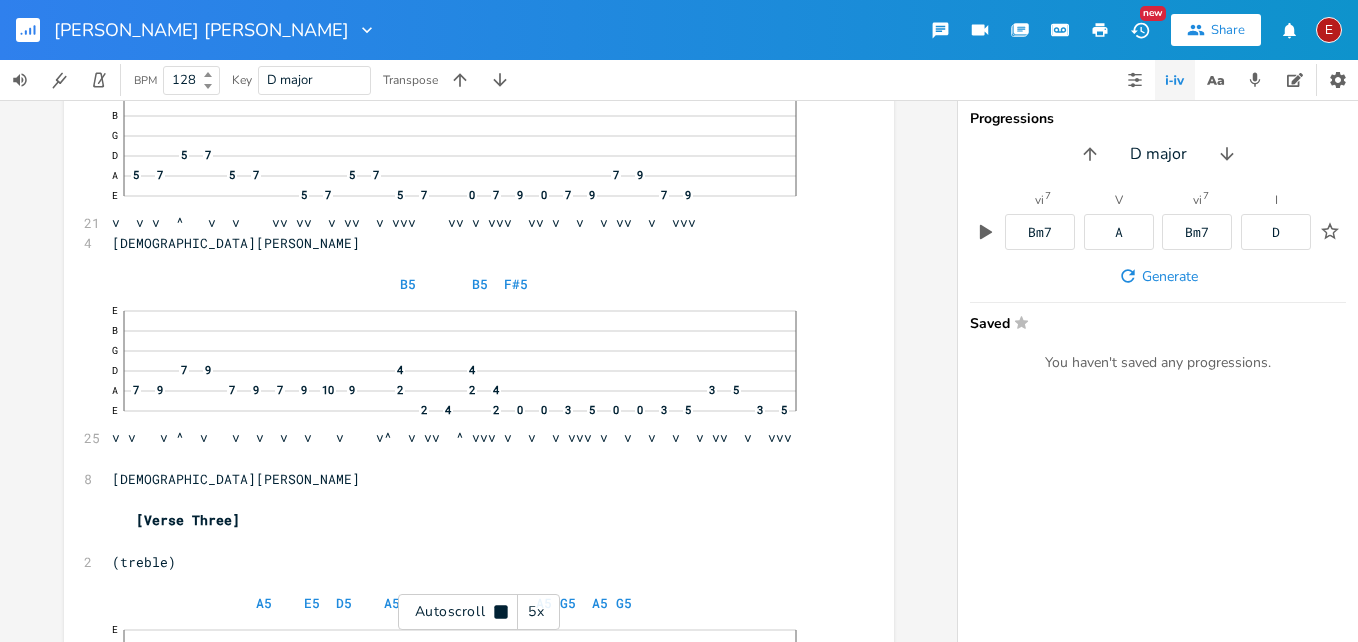 click 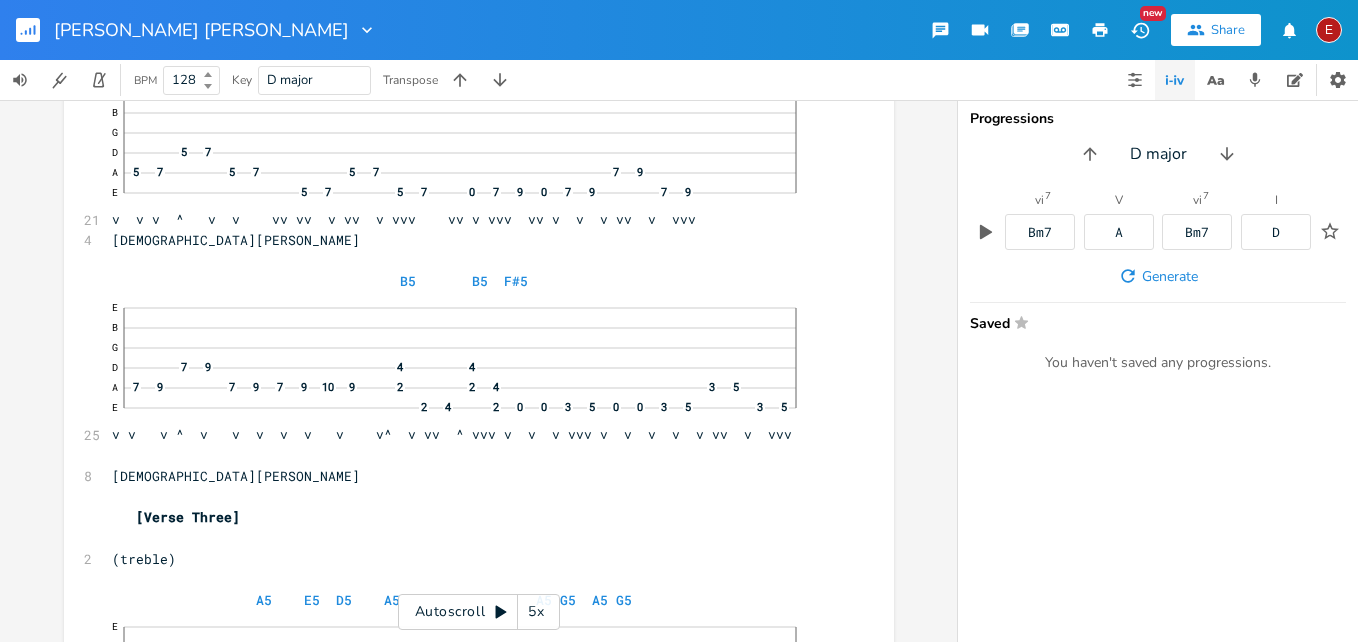 click 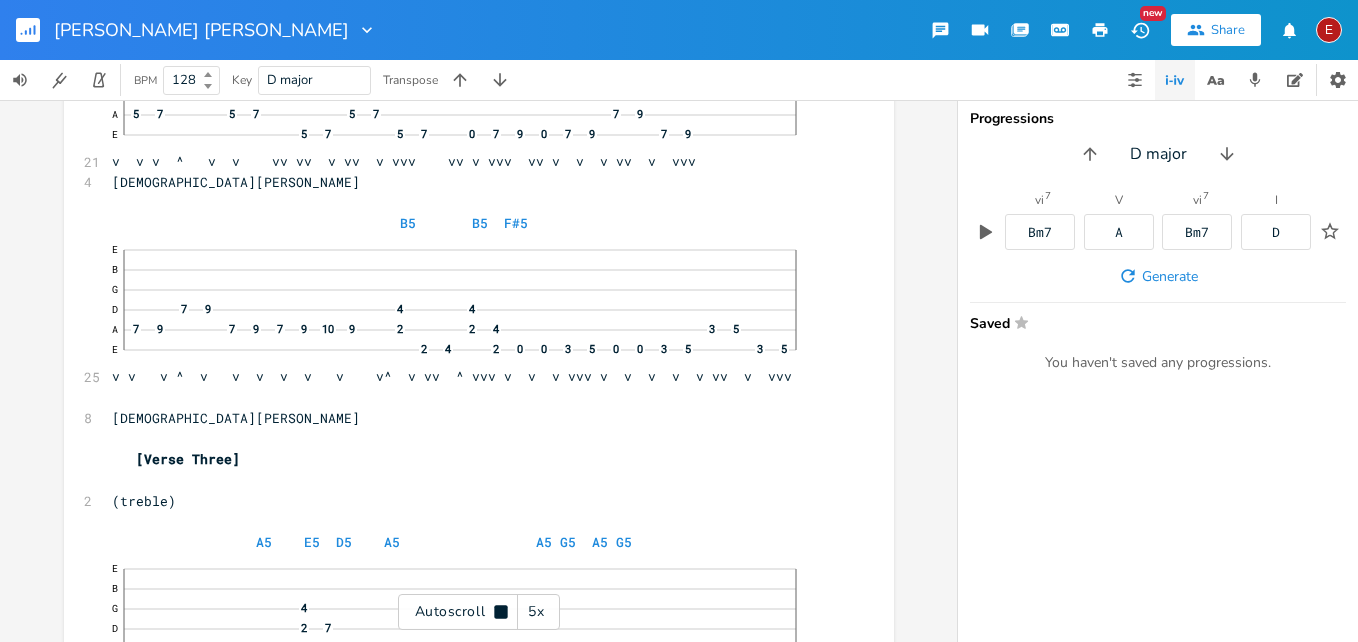 click 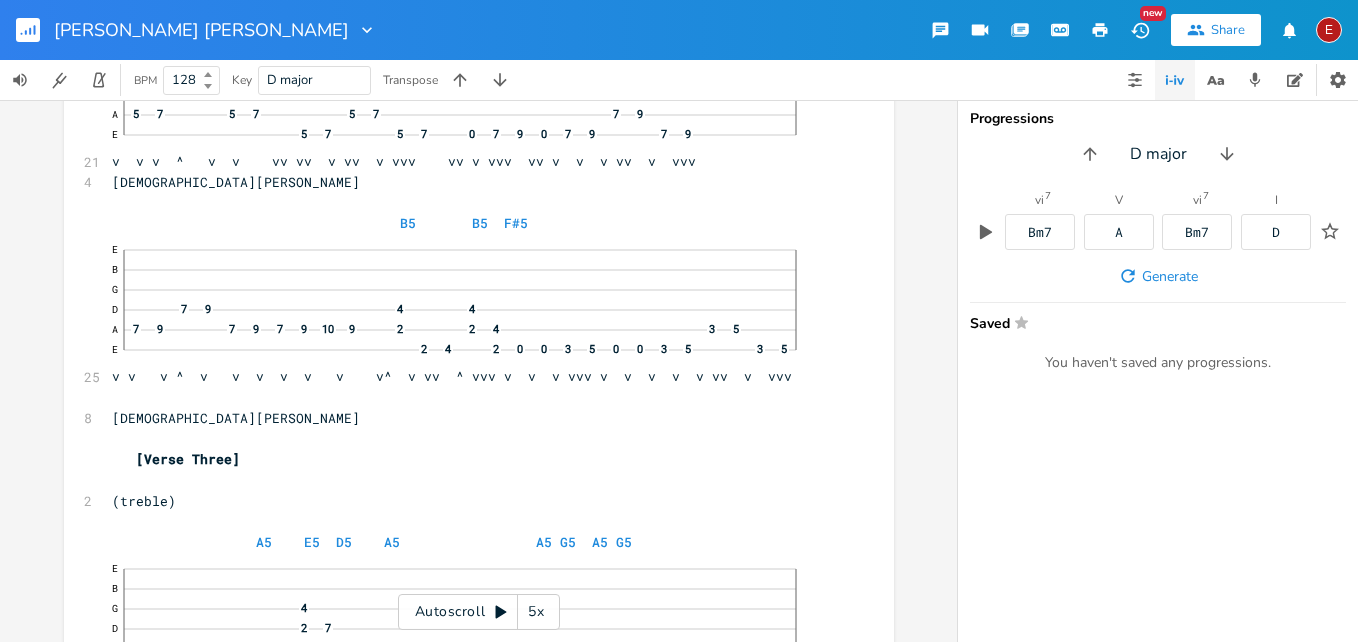 scroll, scrollTop: 9944, scrollLeft: 0, axis: vertical 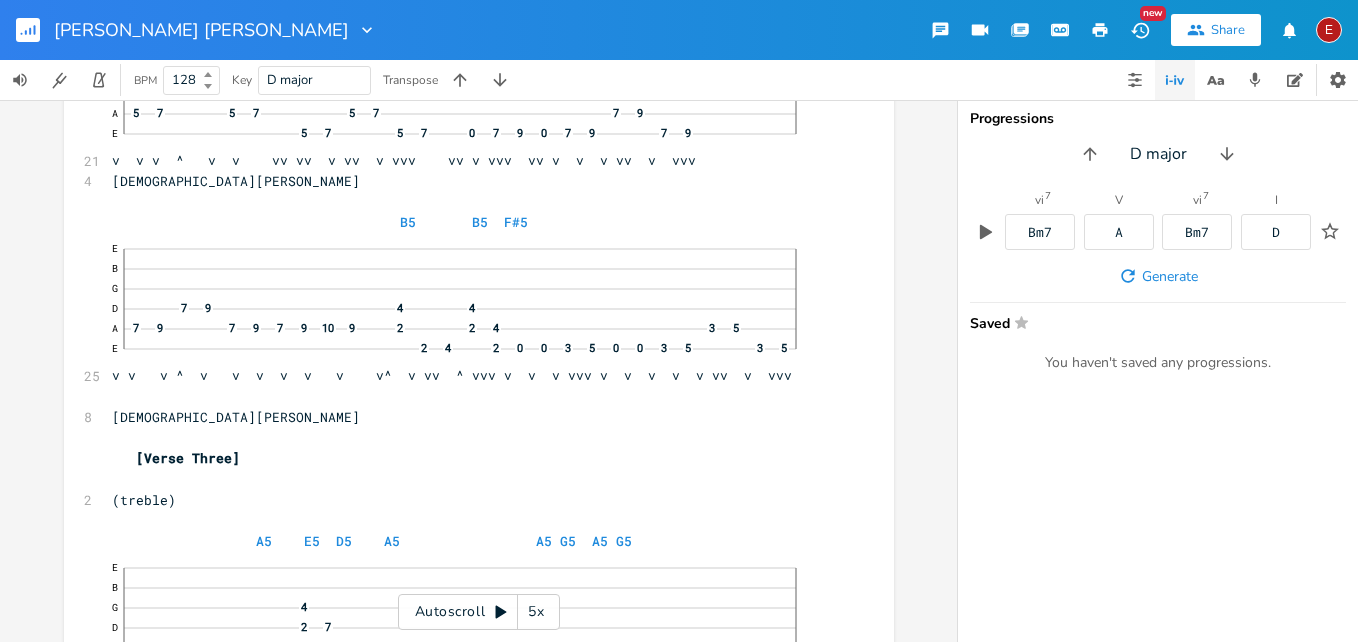 click 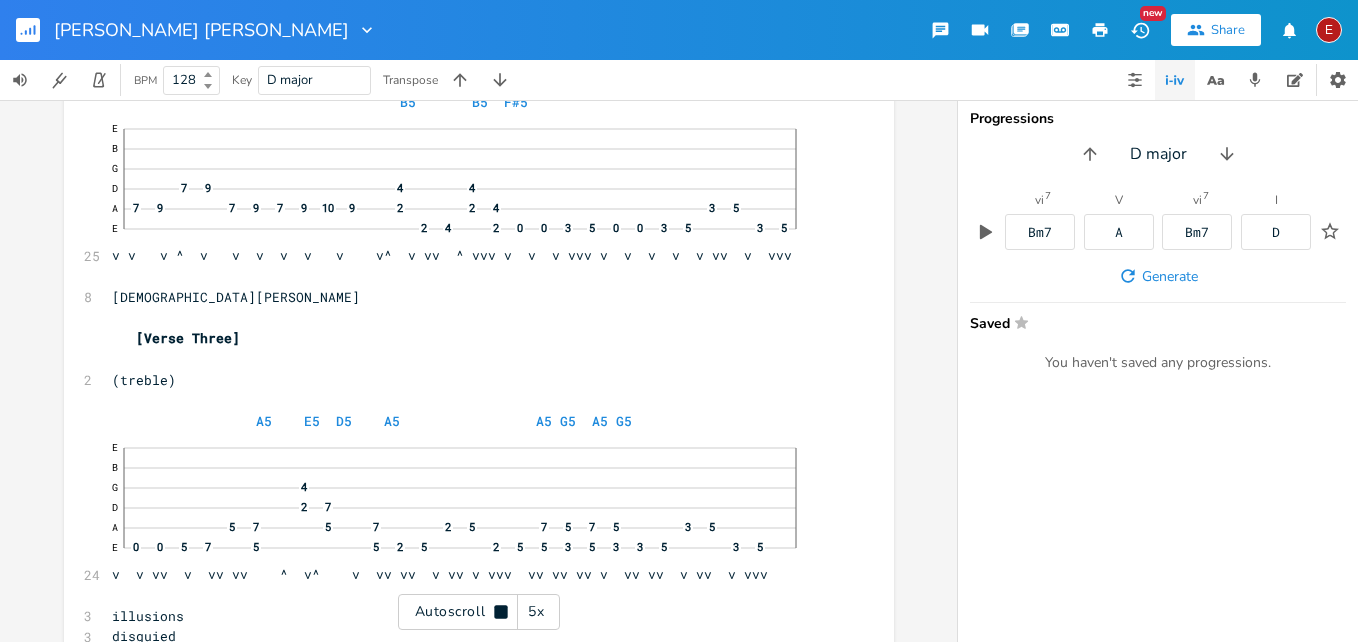 click 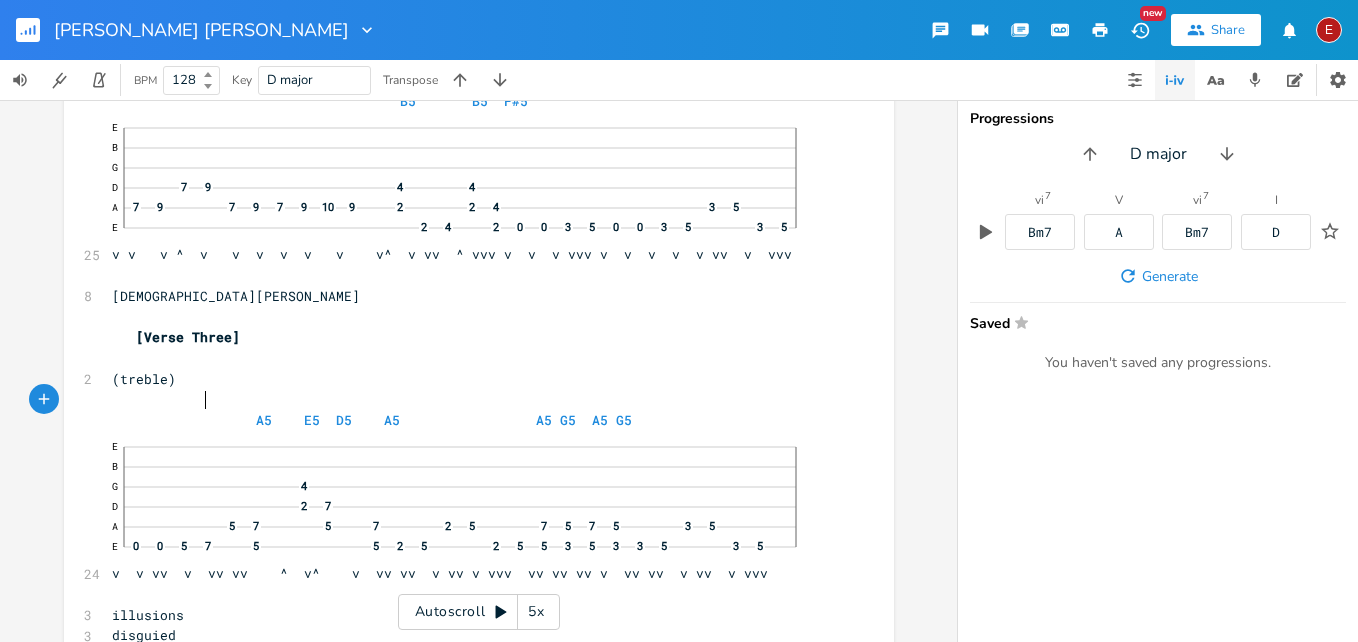 click on "(treble)" at bounding box center (469, 379) 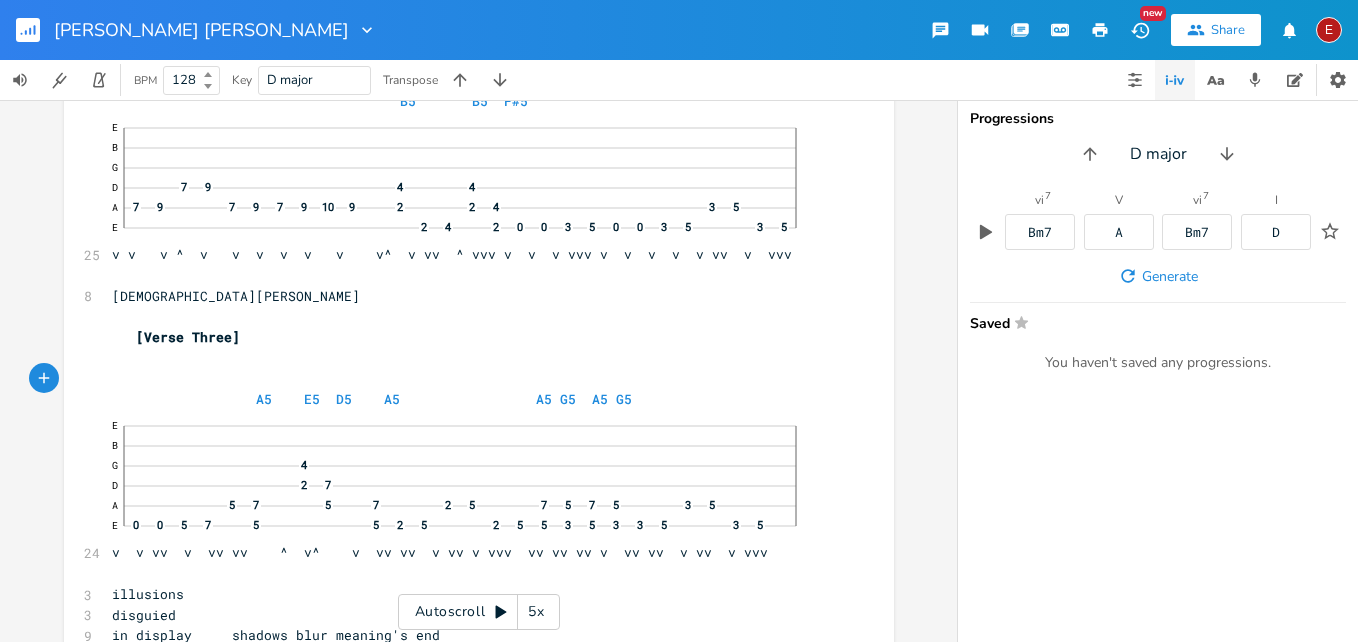 click 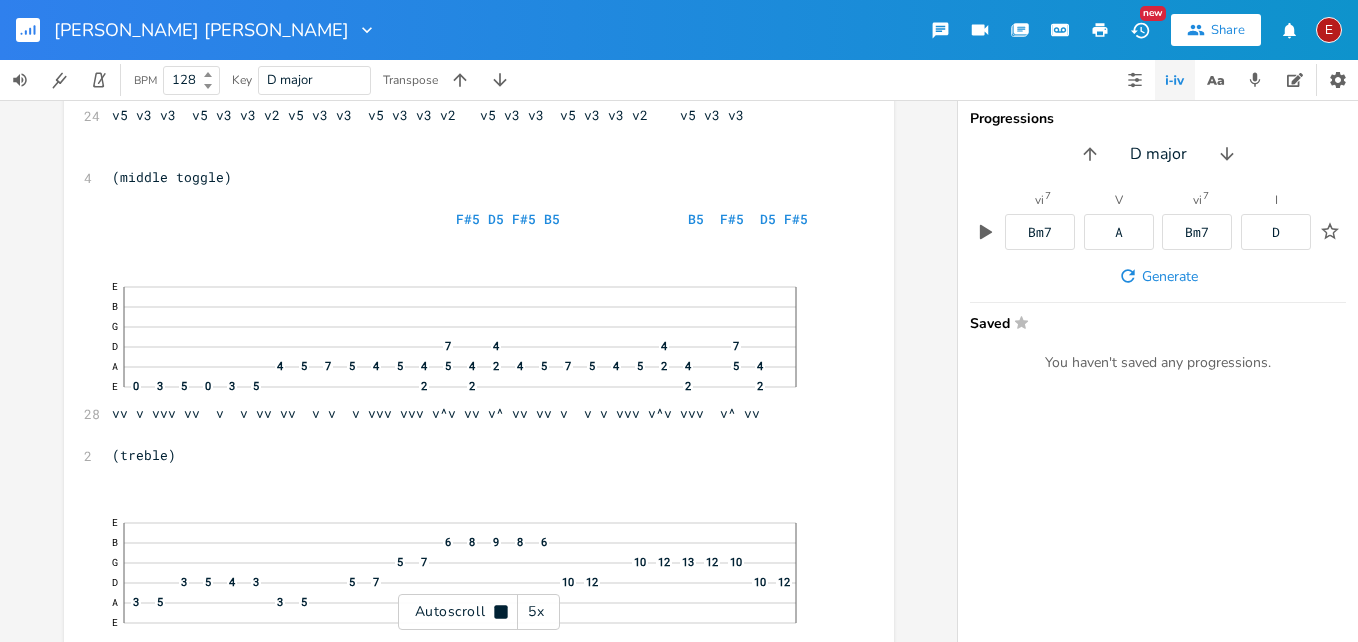 click 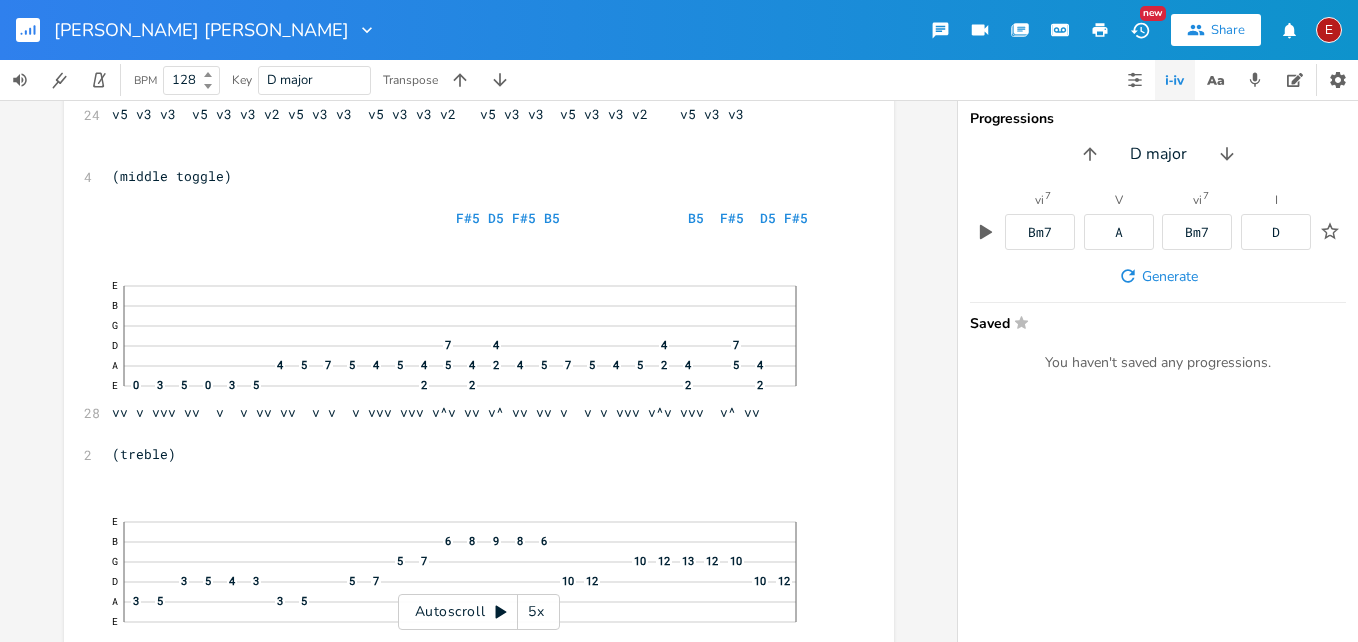 click 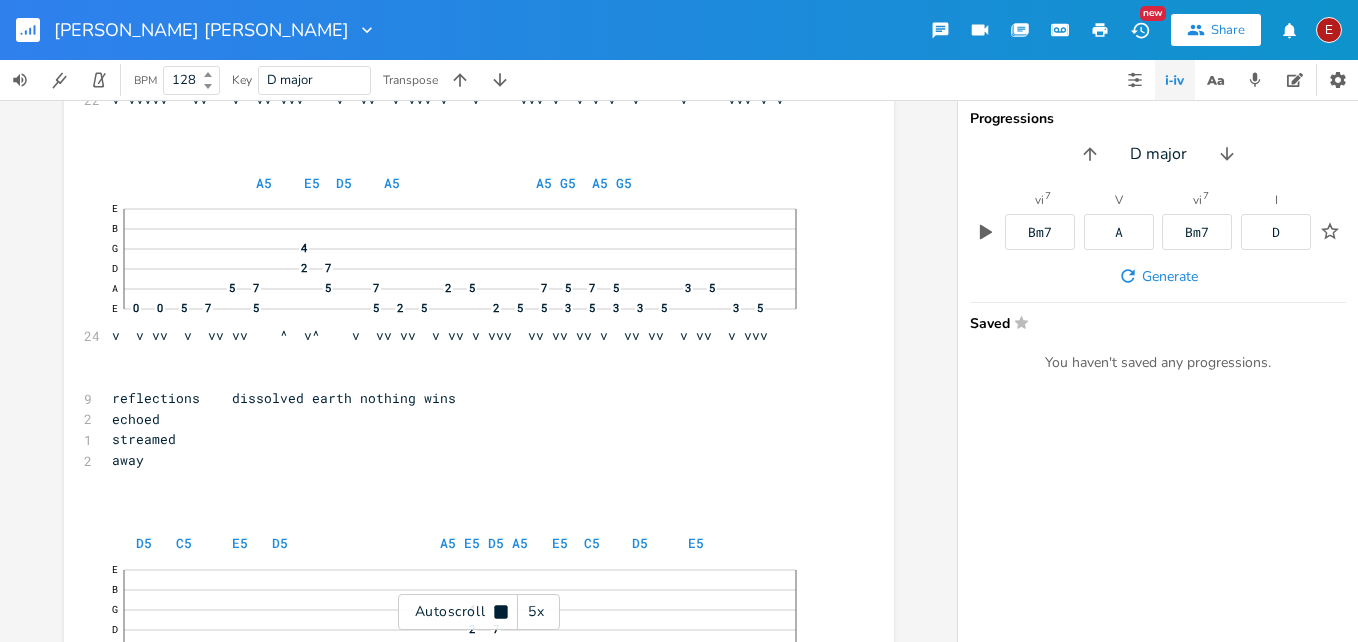 scroll, scrollTop: 11784, scrollLeft: 0, axis: vertical 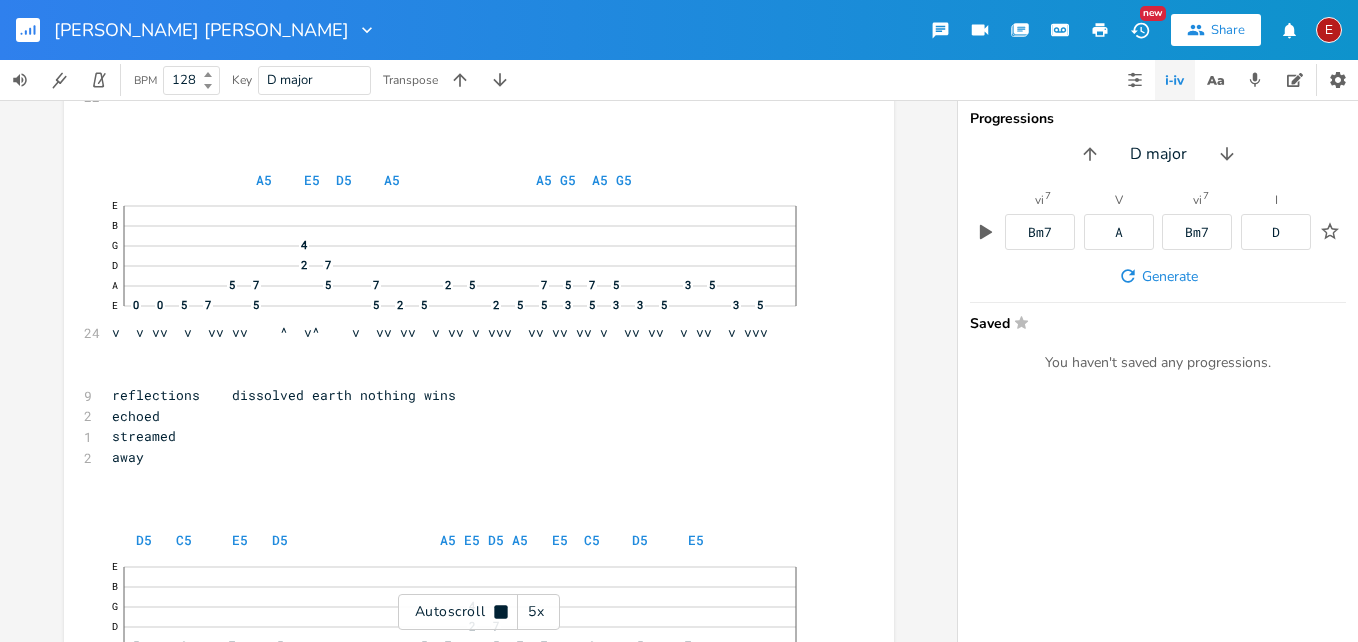 click 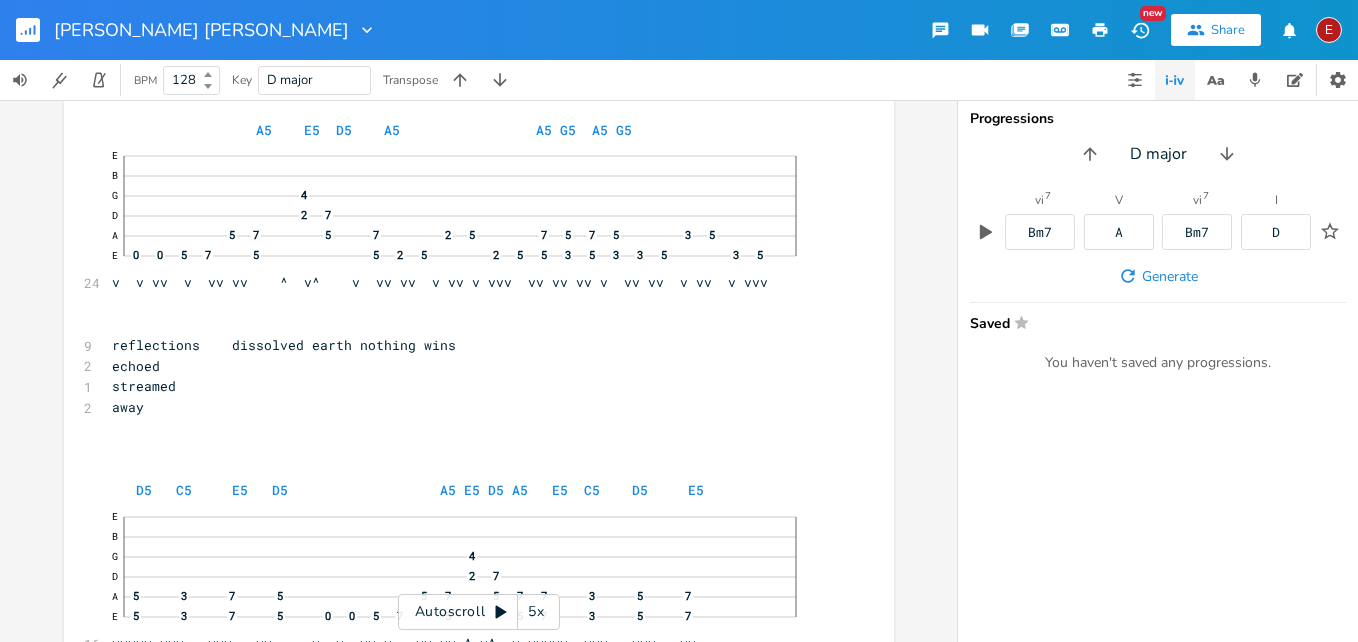 scroll, scrollTop: 11734, scrollLeft: 0, axis: vertical 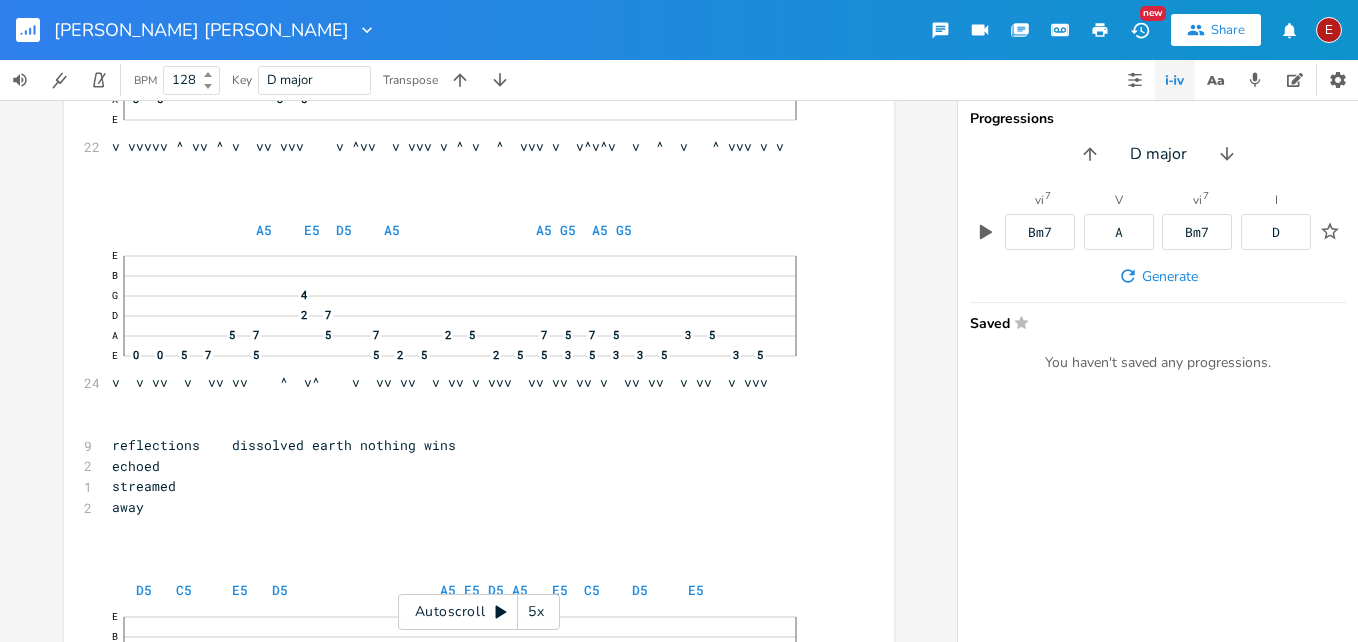 click 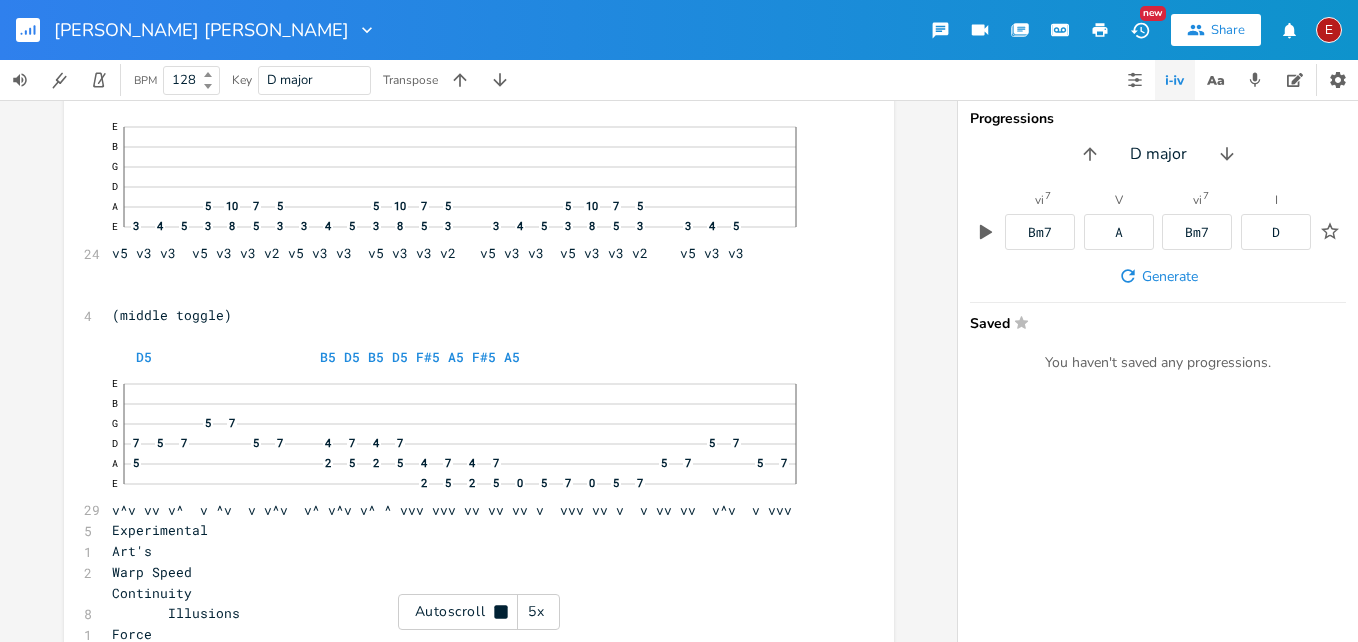 scroll, scrollTop: 12638, scrollLeft: 0, axis: vertical 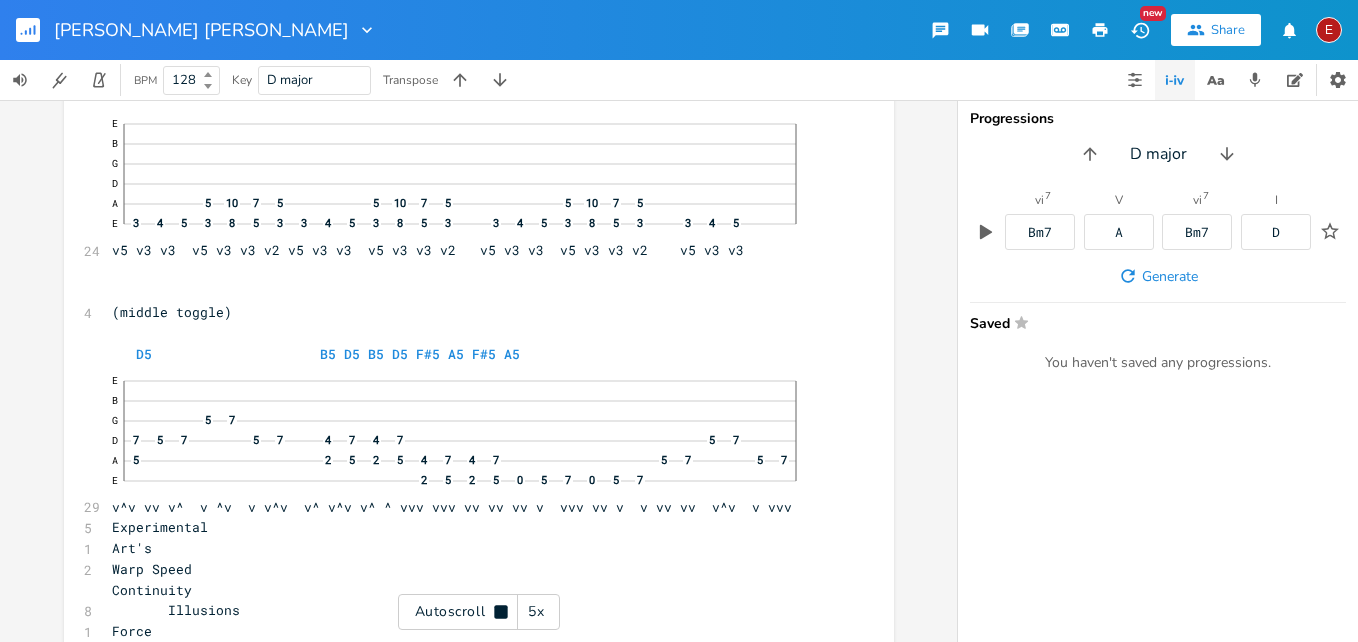 click 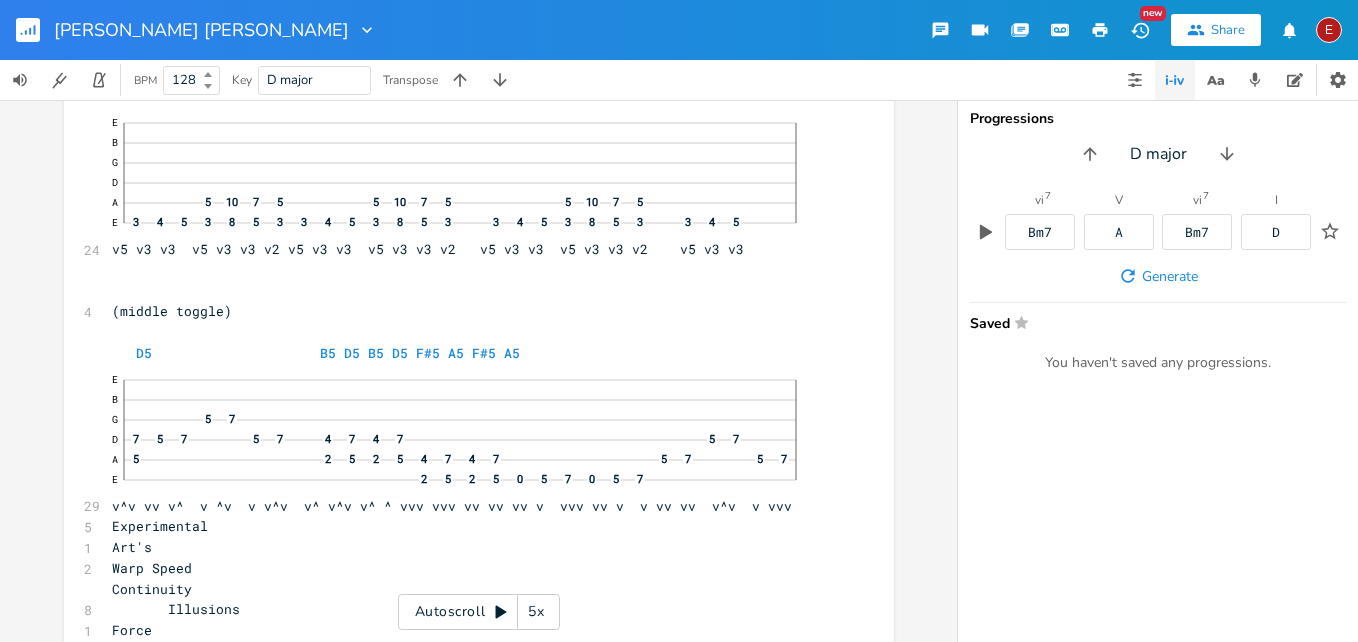 click 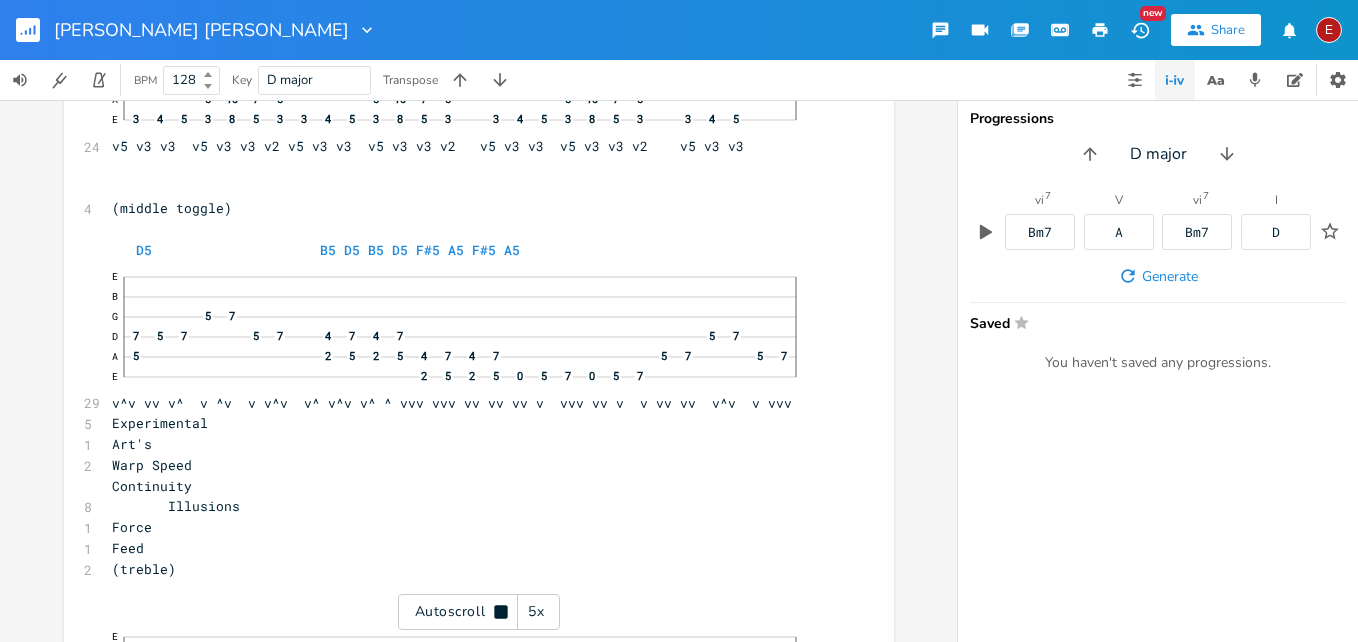 click 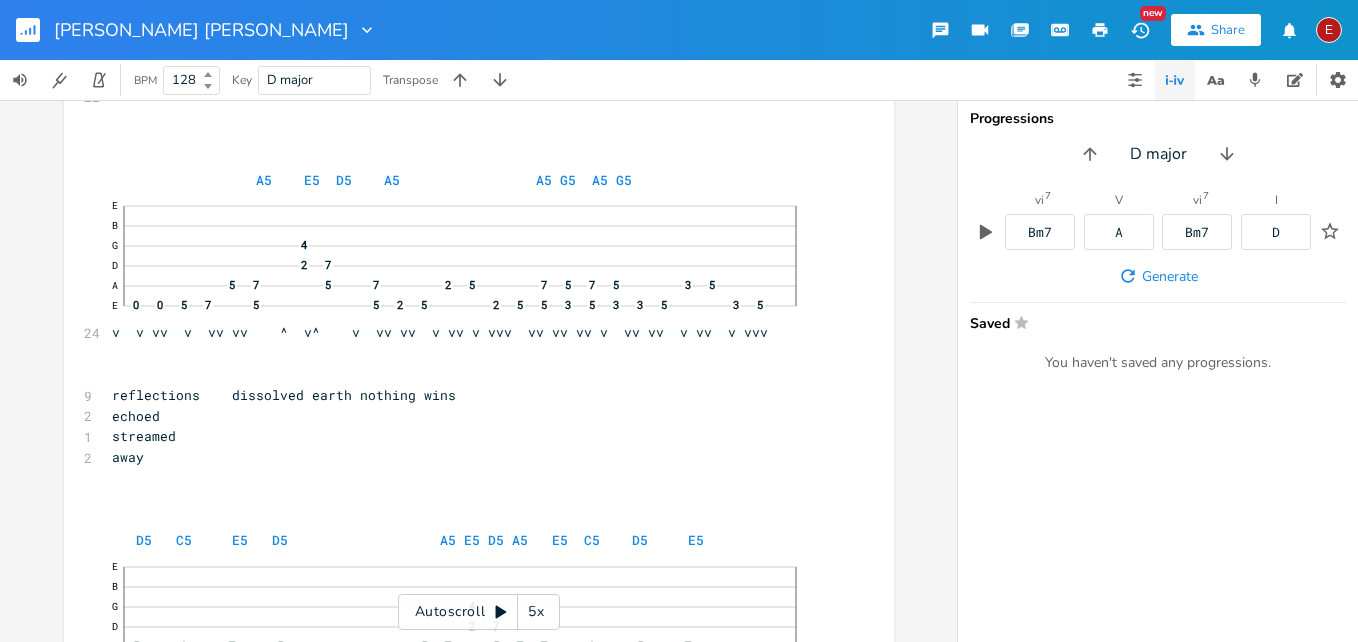 scroll, scrollTop: 11634, scrollLeft: 0, axis: vertical 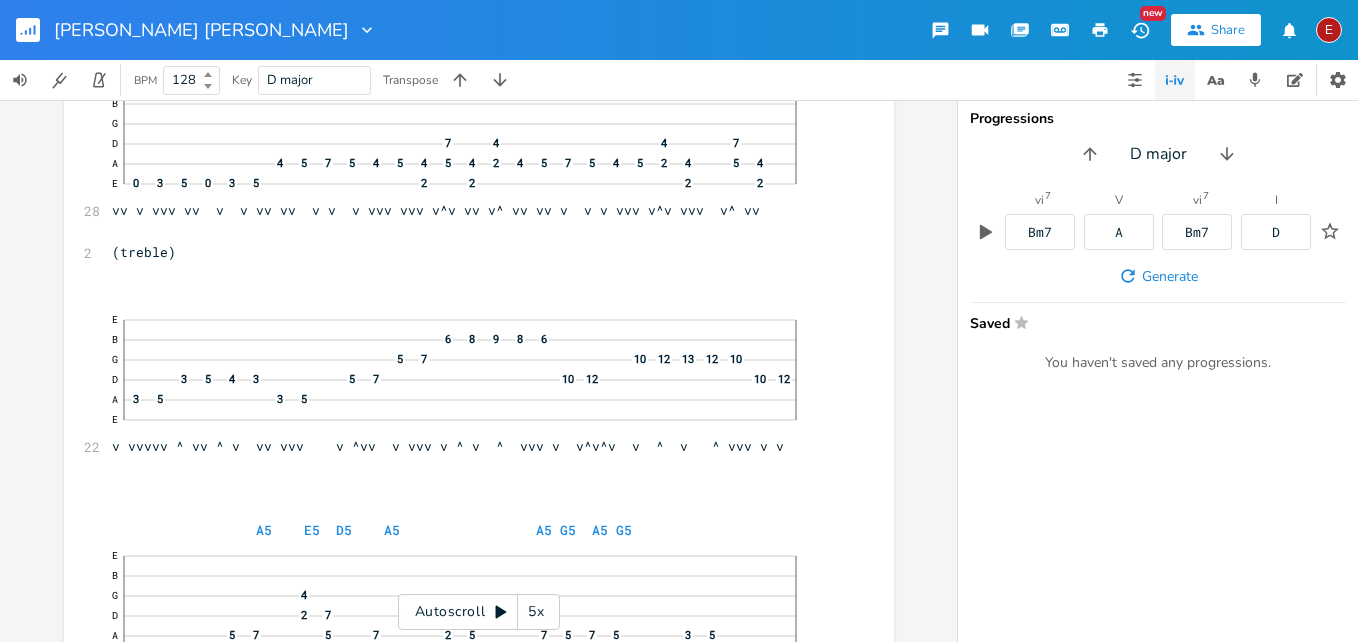click 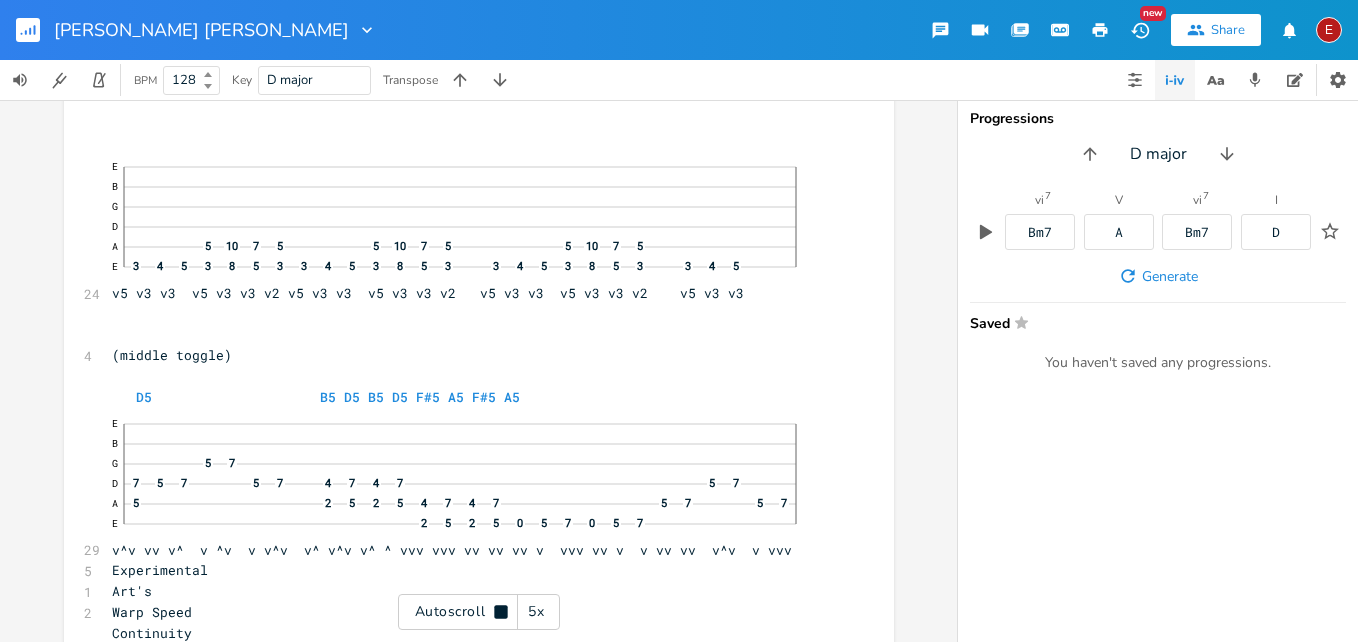 click 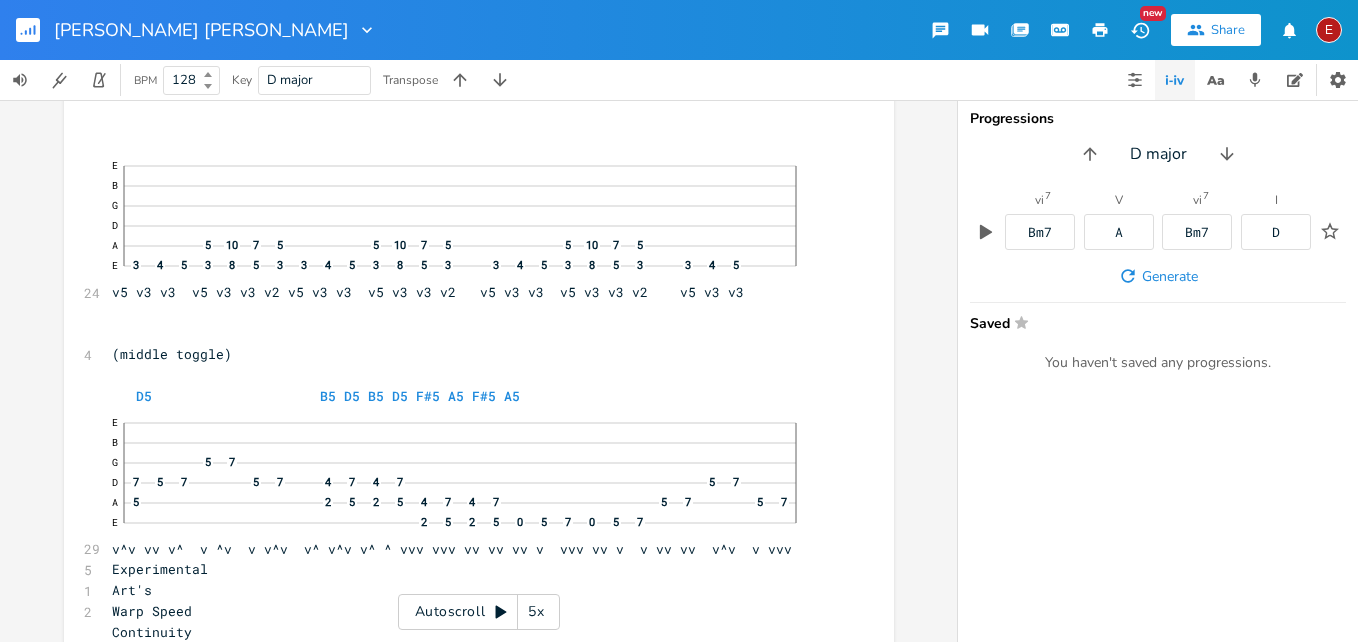click 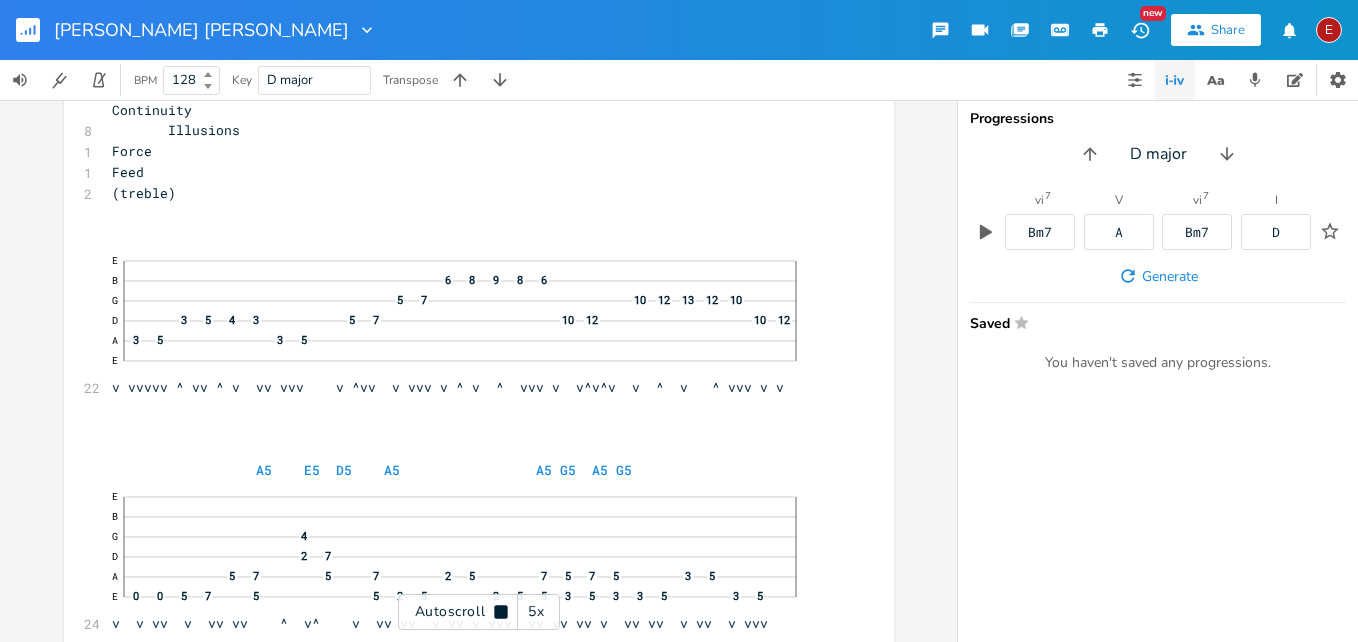 click 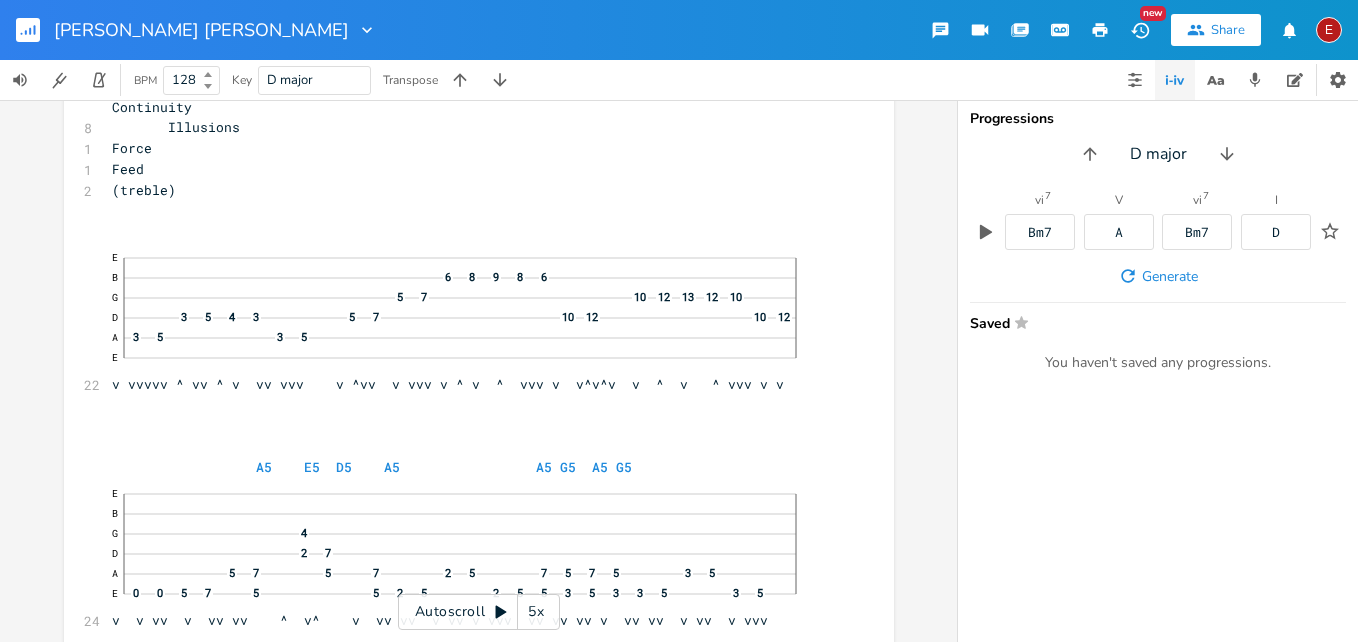 click 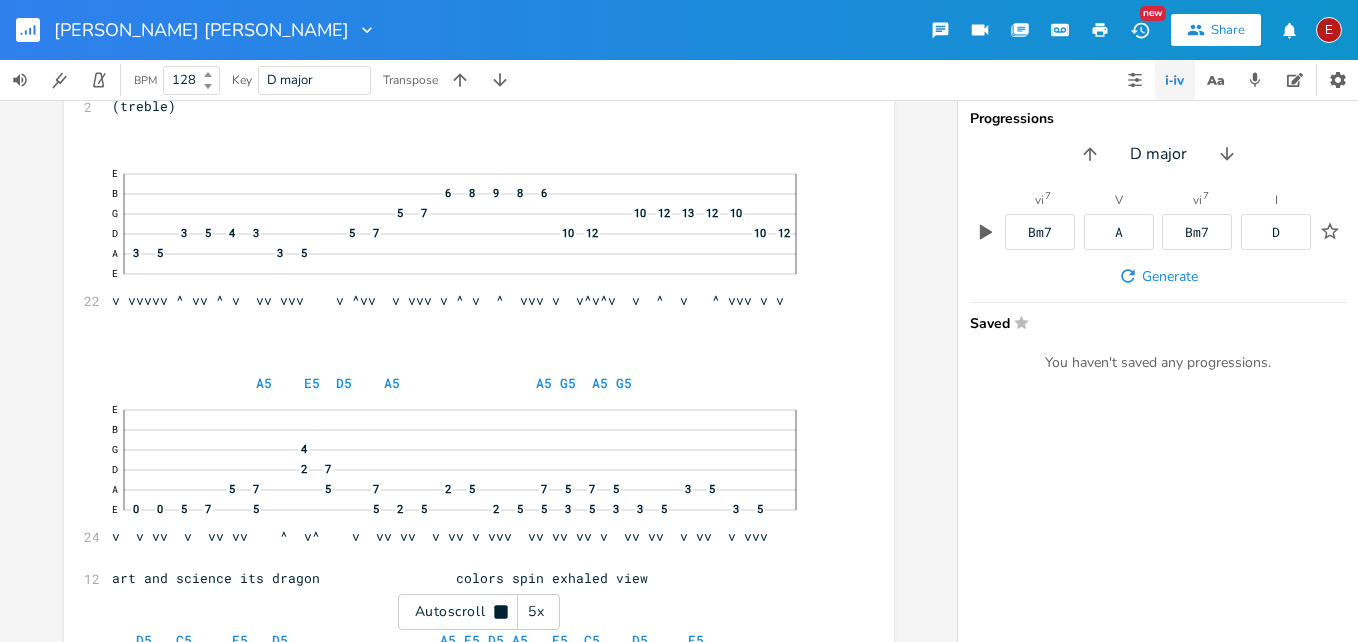 scroll, scrollTop: 13207, scrollLeft: 0, axis: vertical 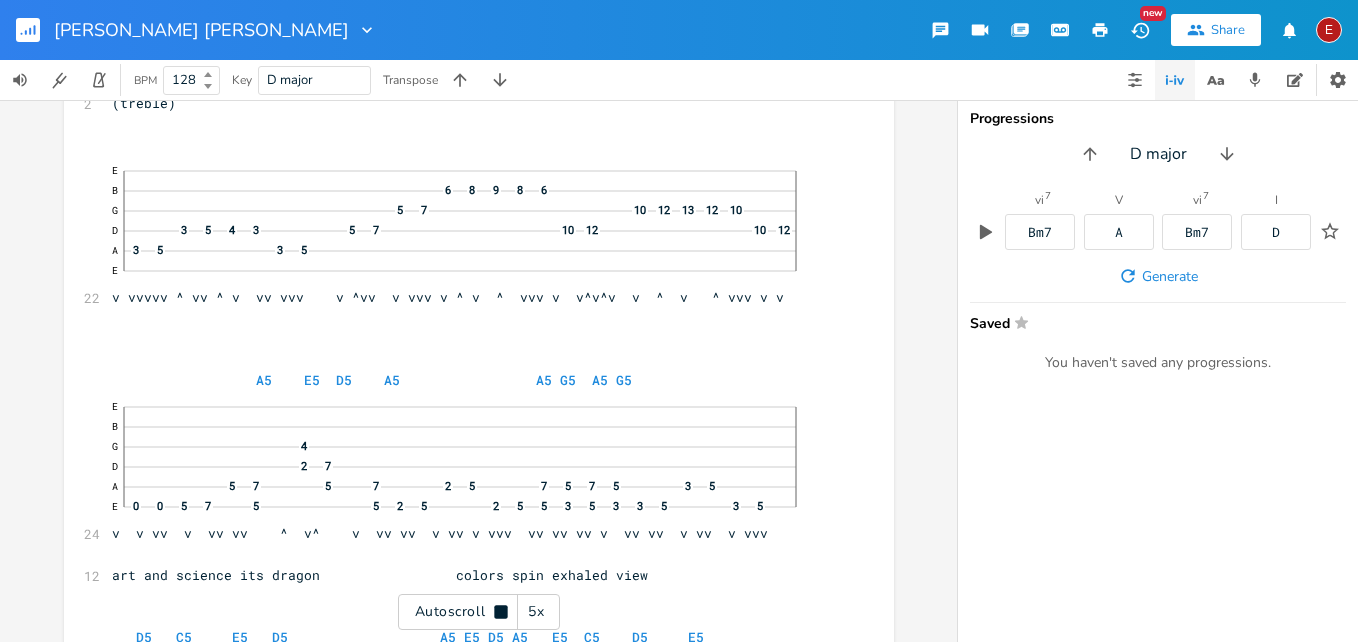 click 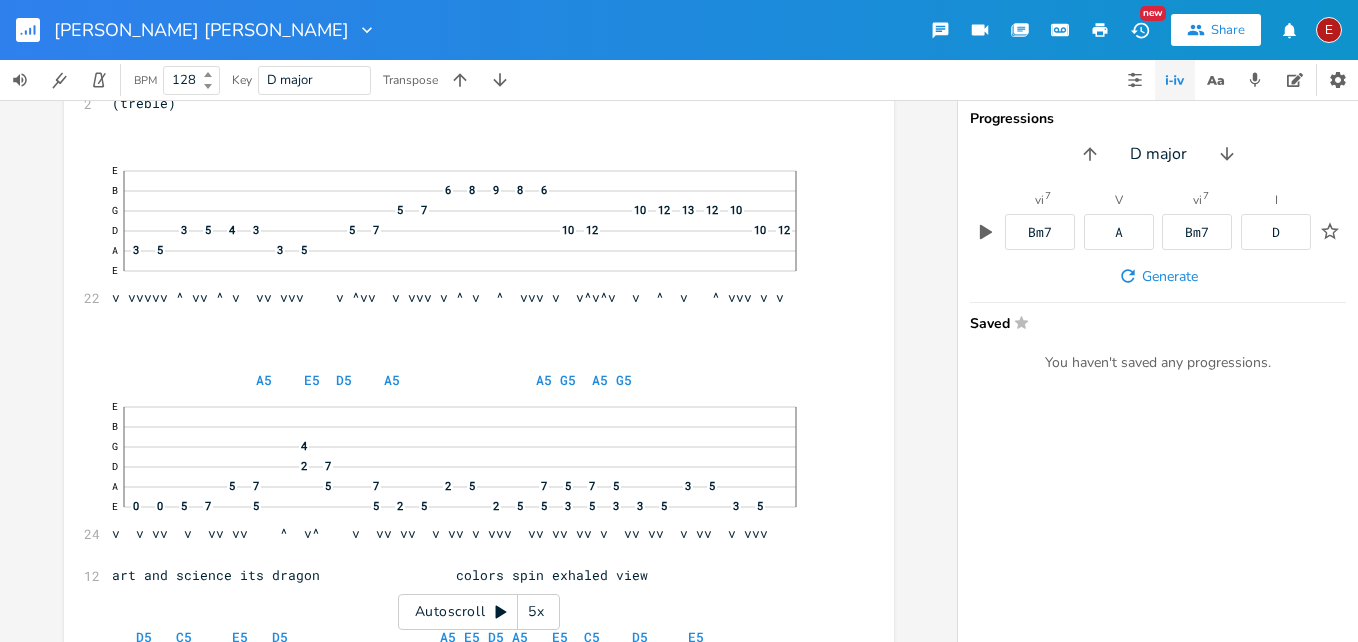 click 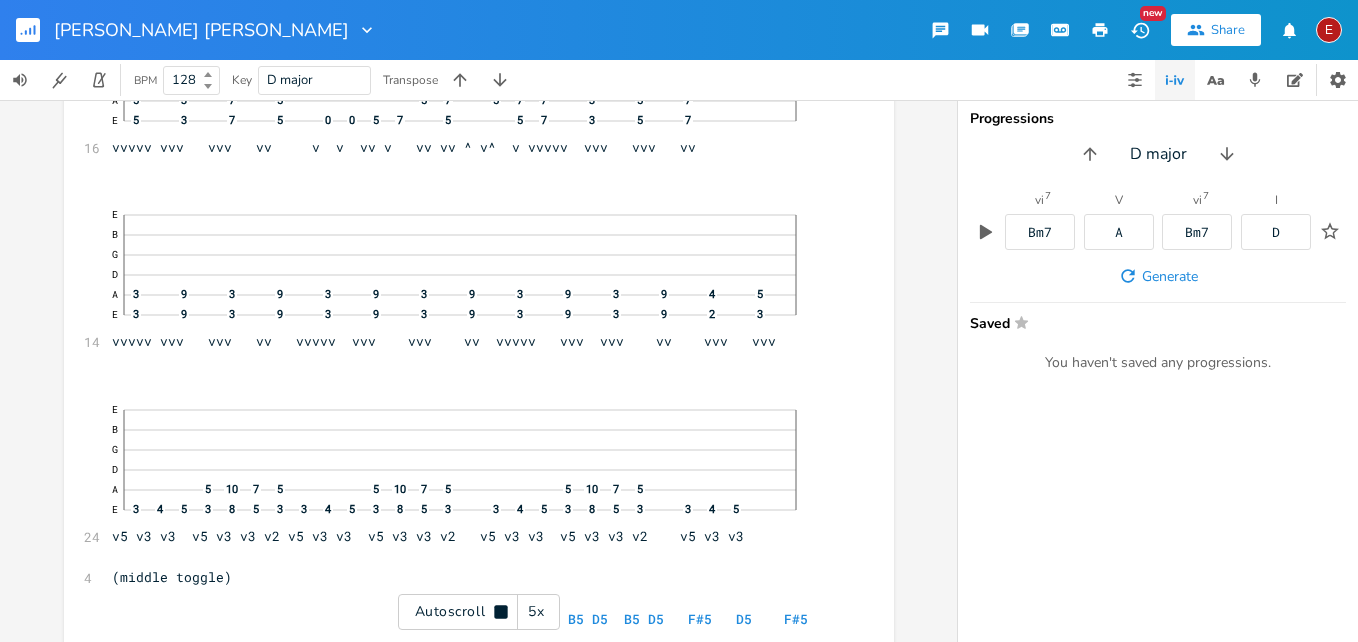 click 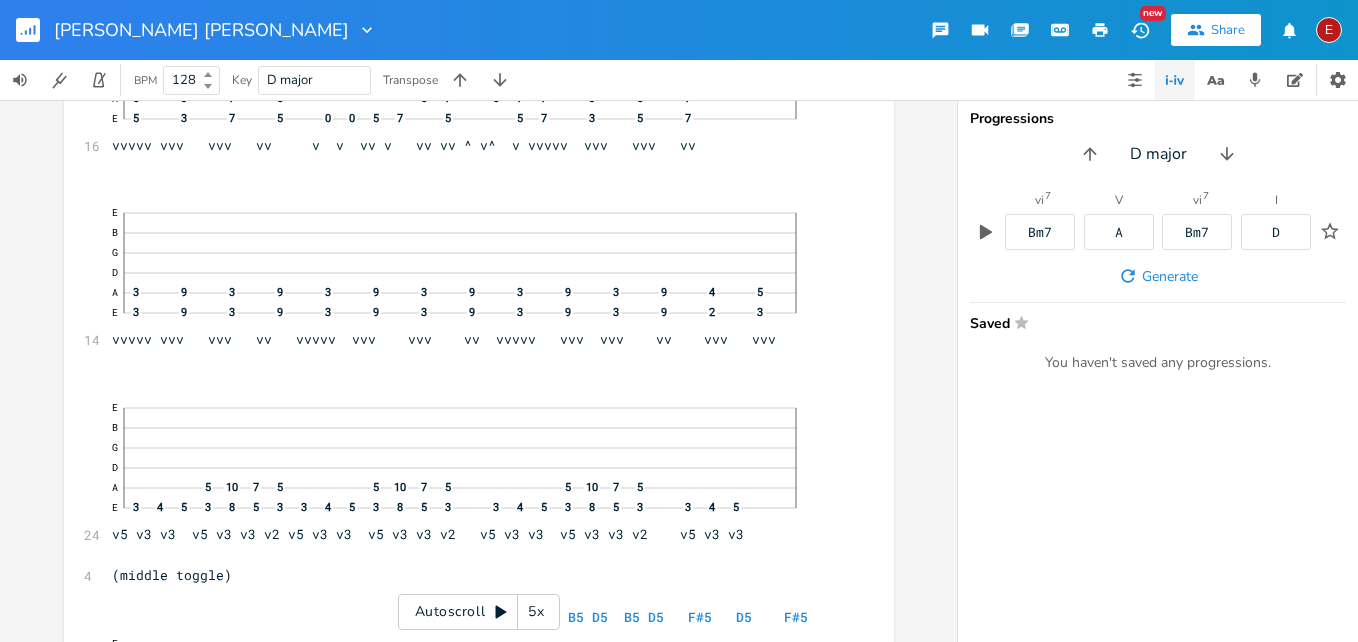 click 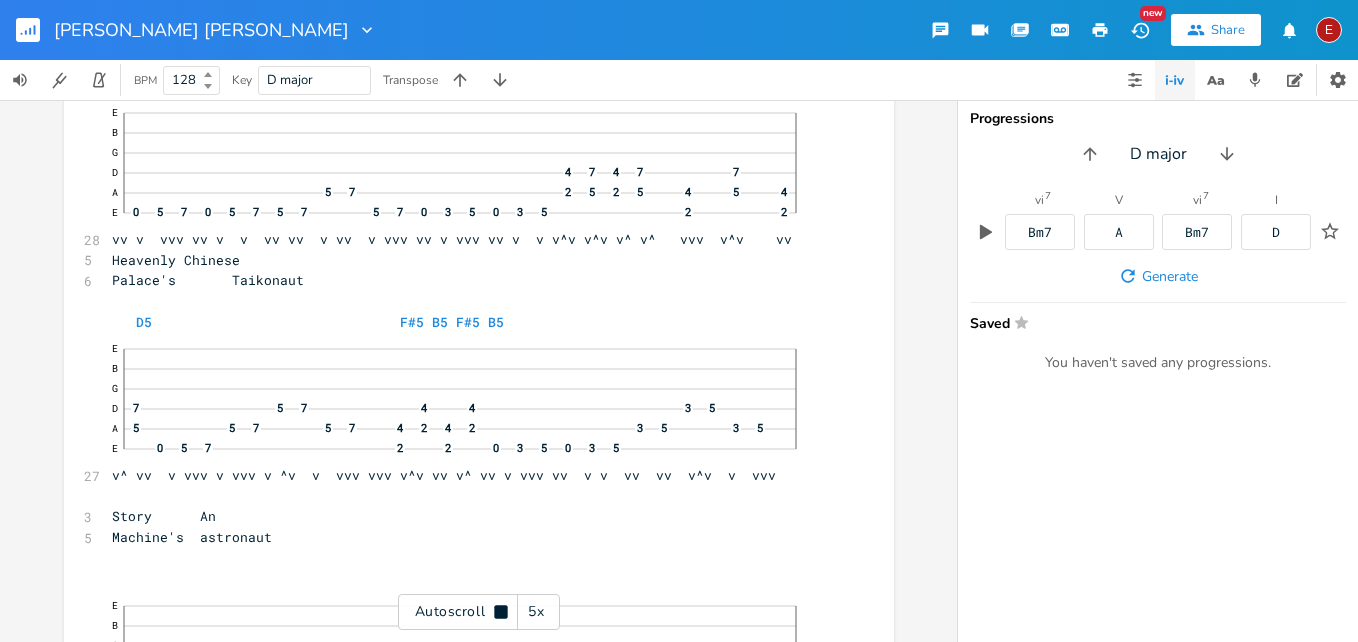 scroll, scrollTop: 14389, scrollLeft: 0, axis: vertical 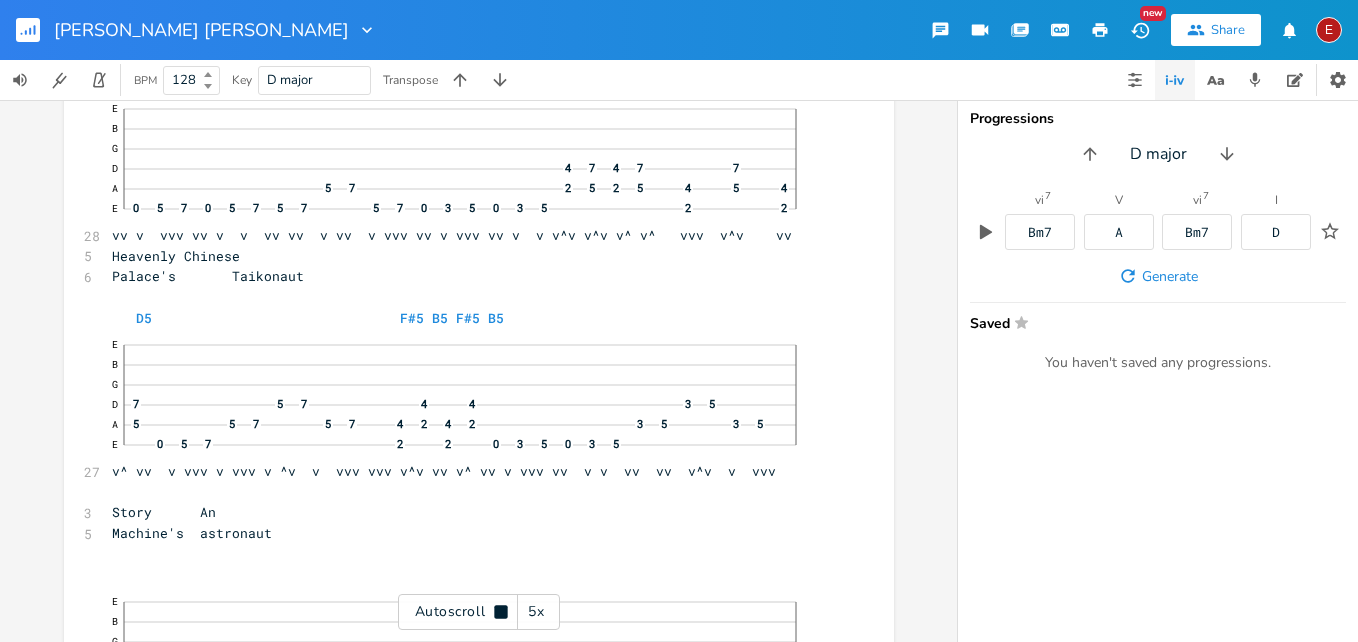 click 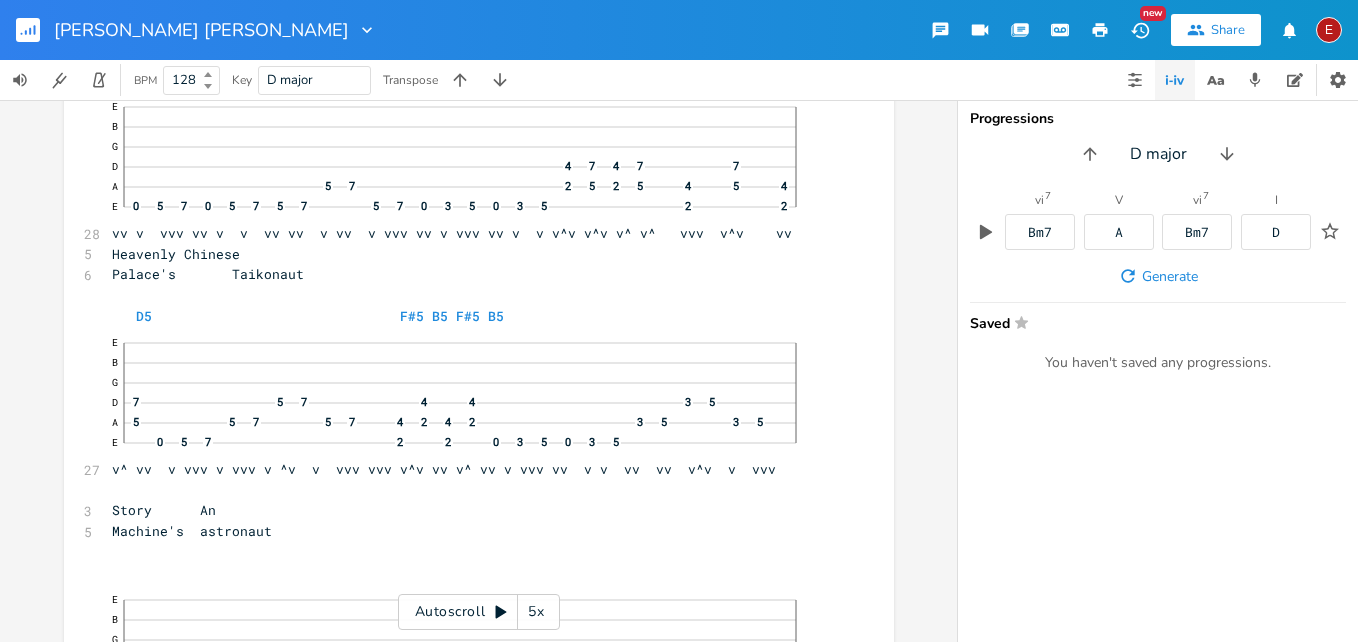 click 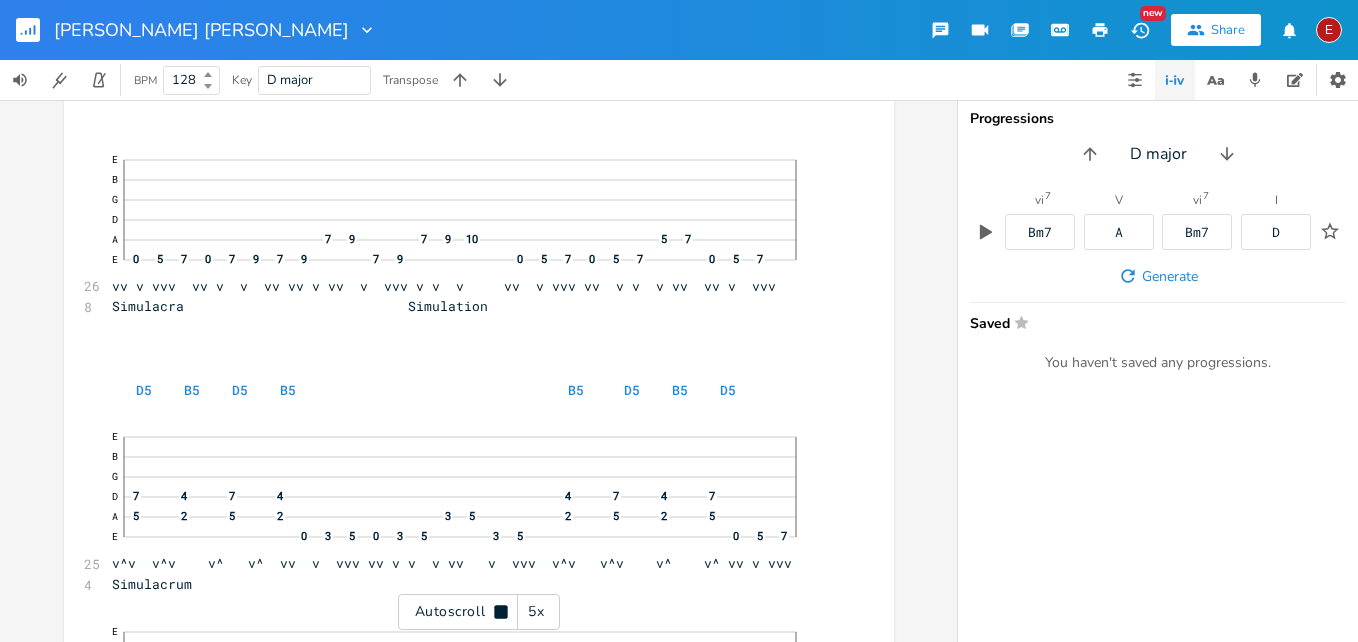 click 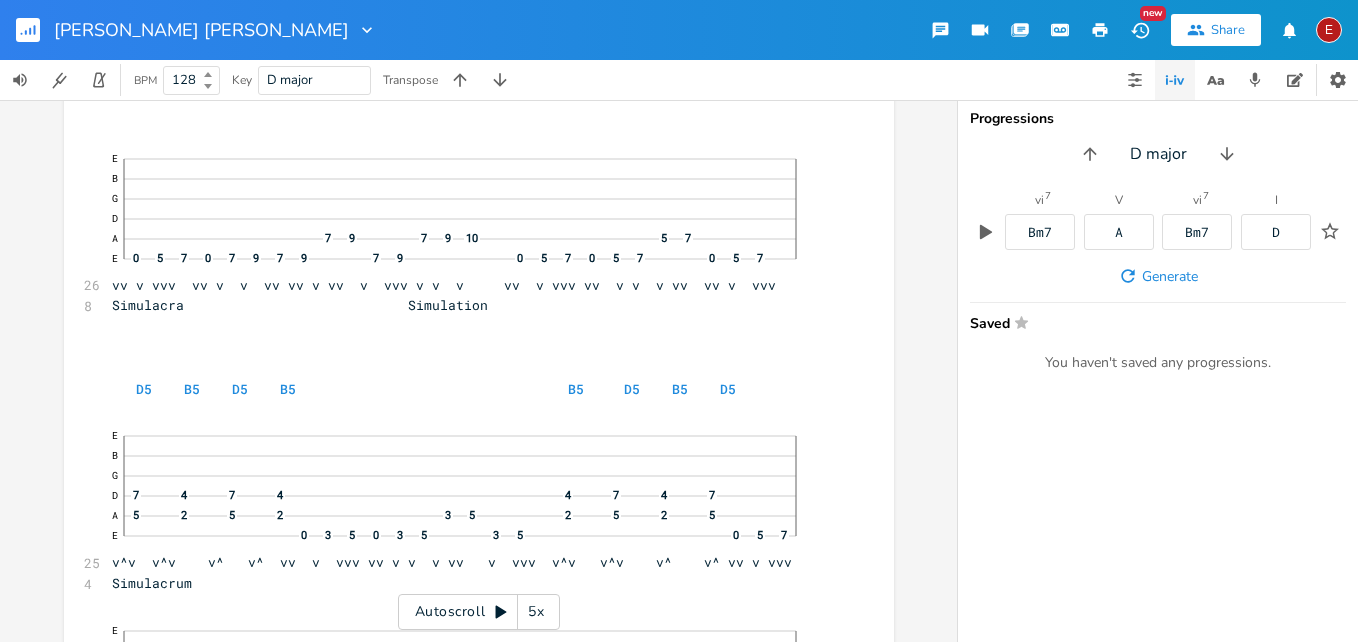 click 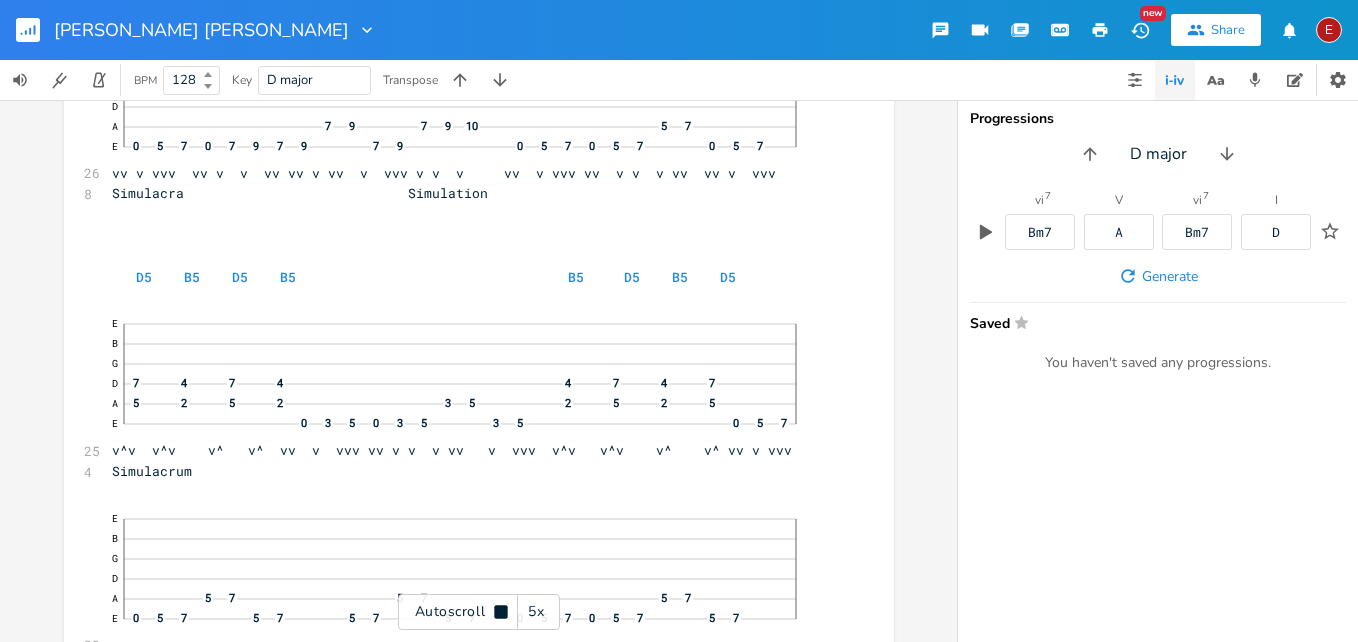 scroll, scrollTop: 14945, scrollLeft: 0, axis: vertical 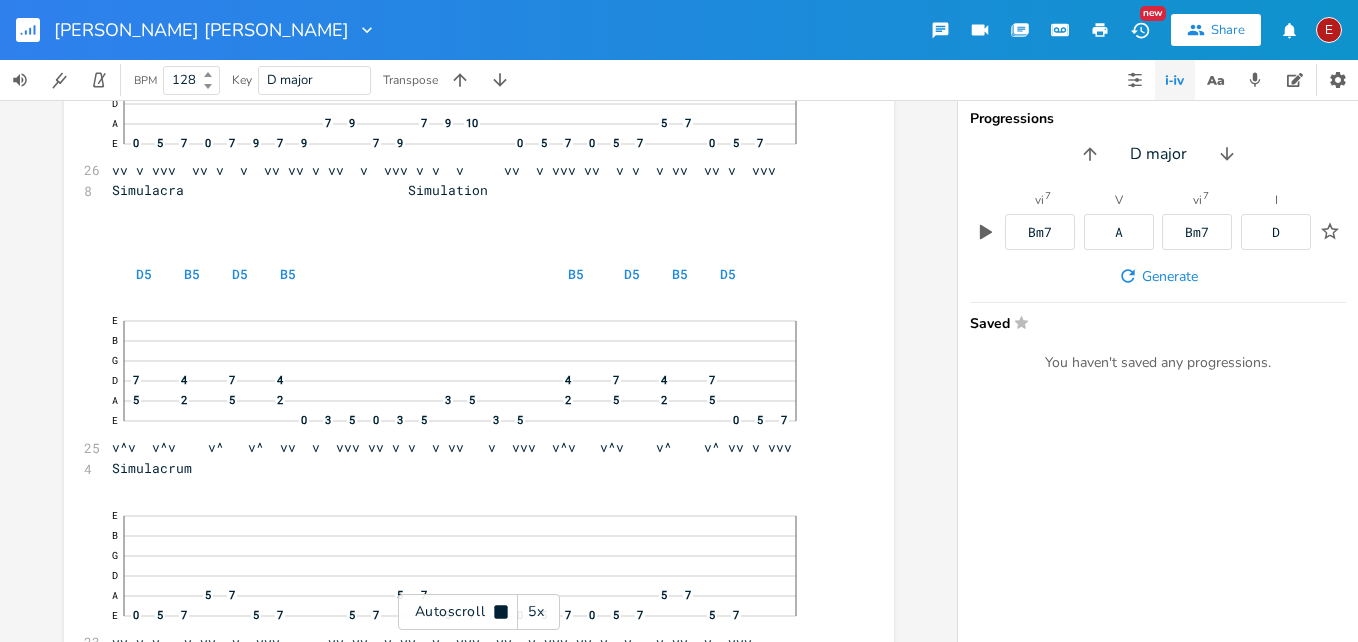 click 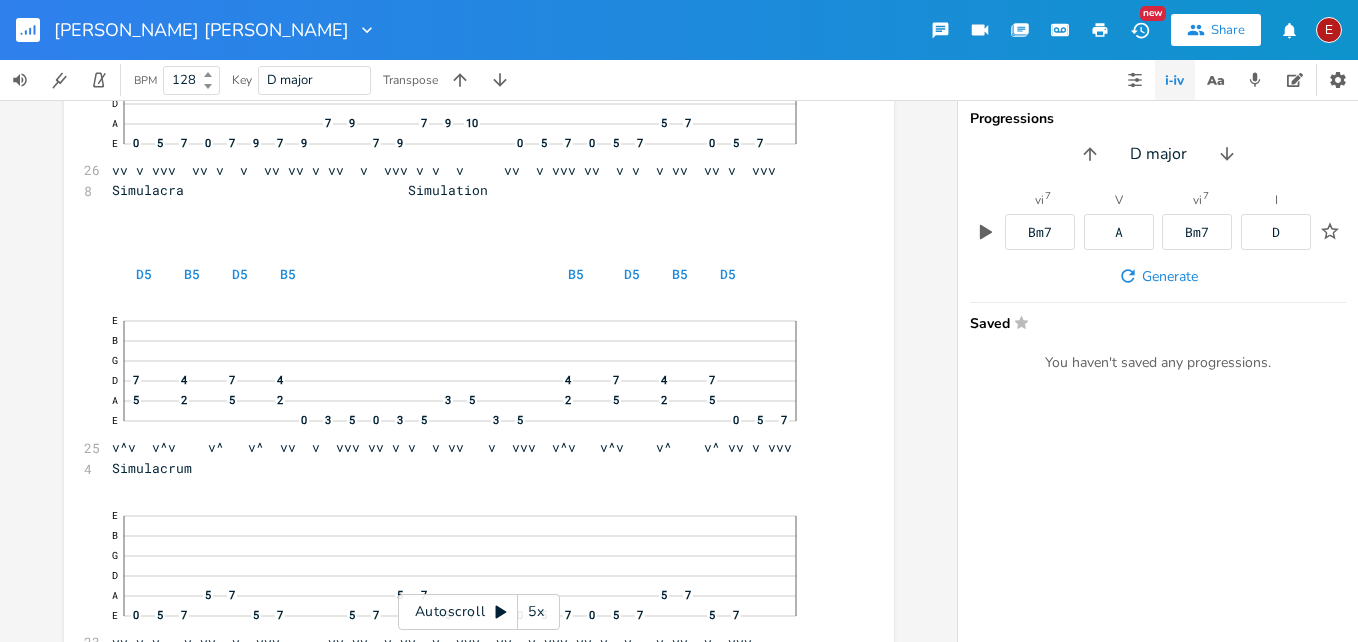 click 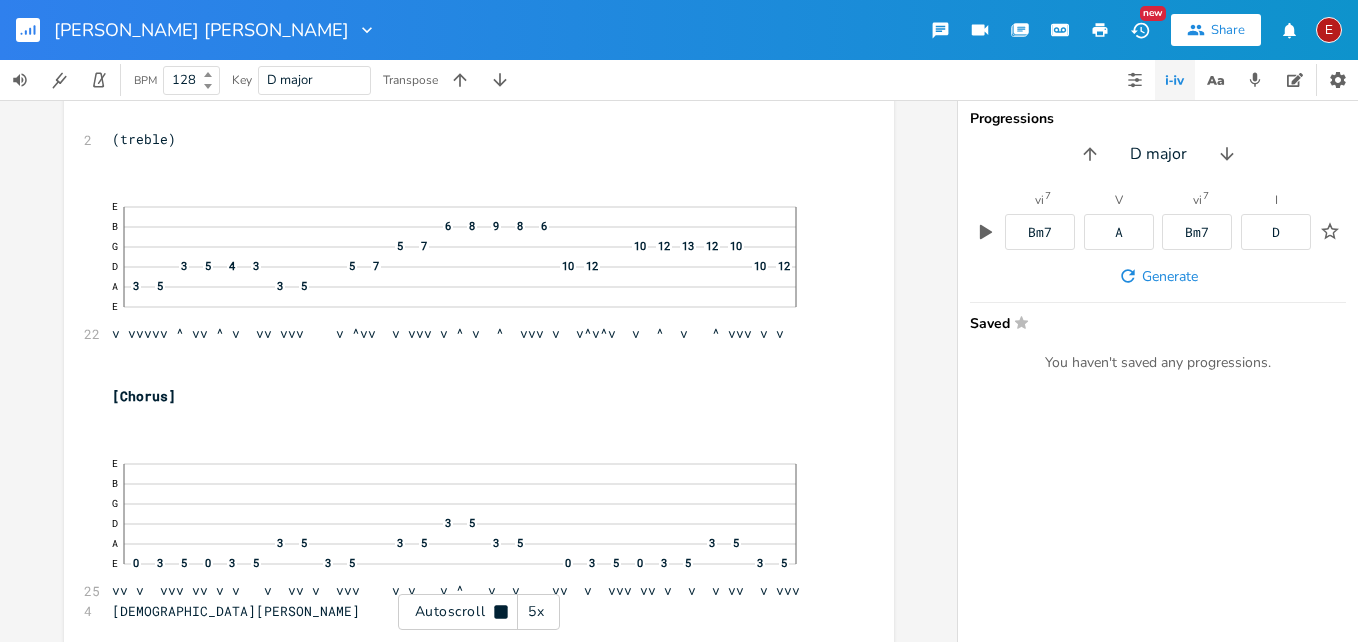 scroll, scrollTop: 15537, scrollLeft: 0, axis: vertical 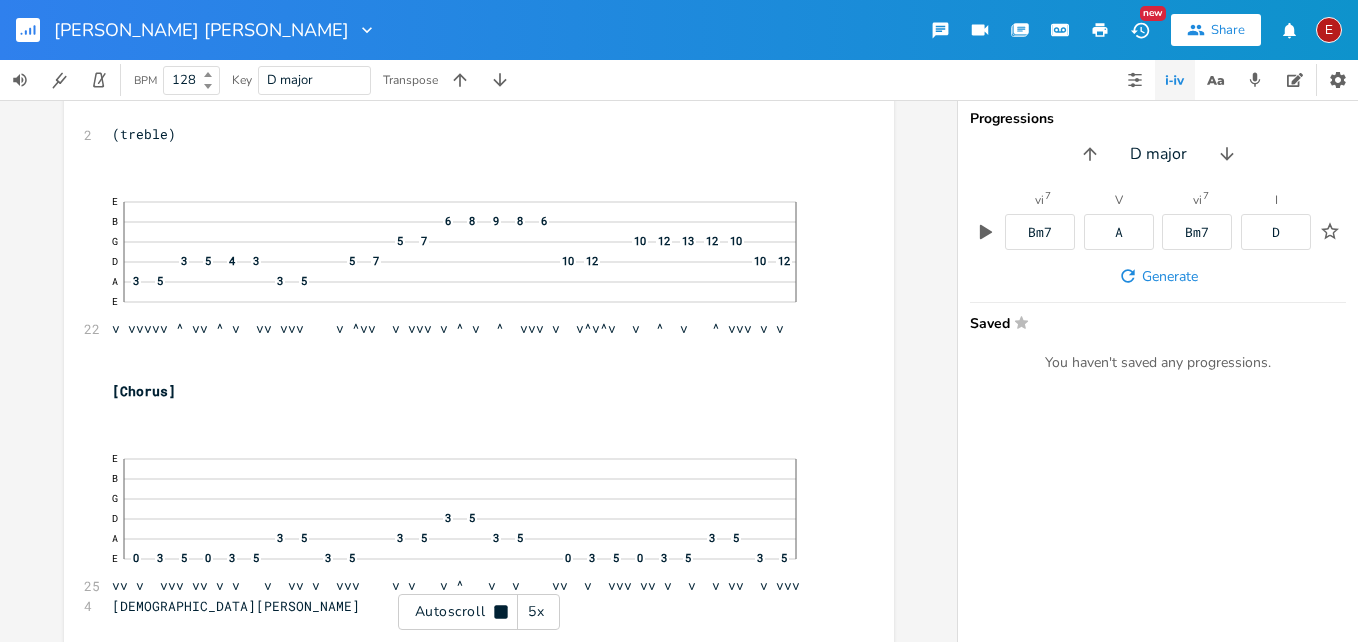 click 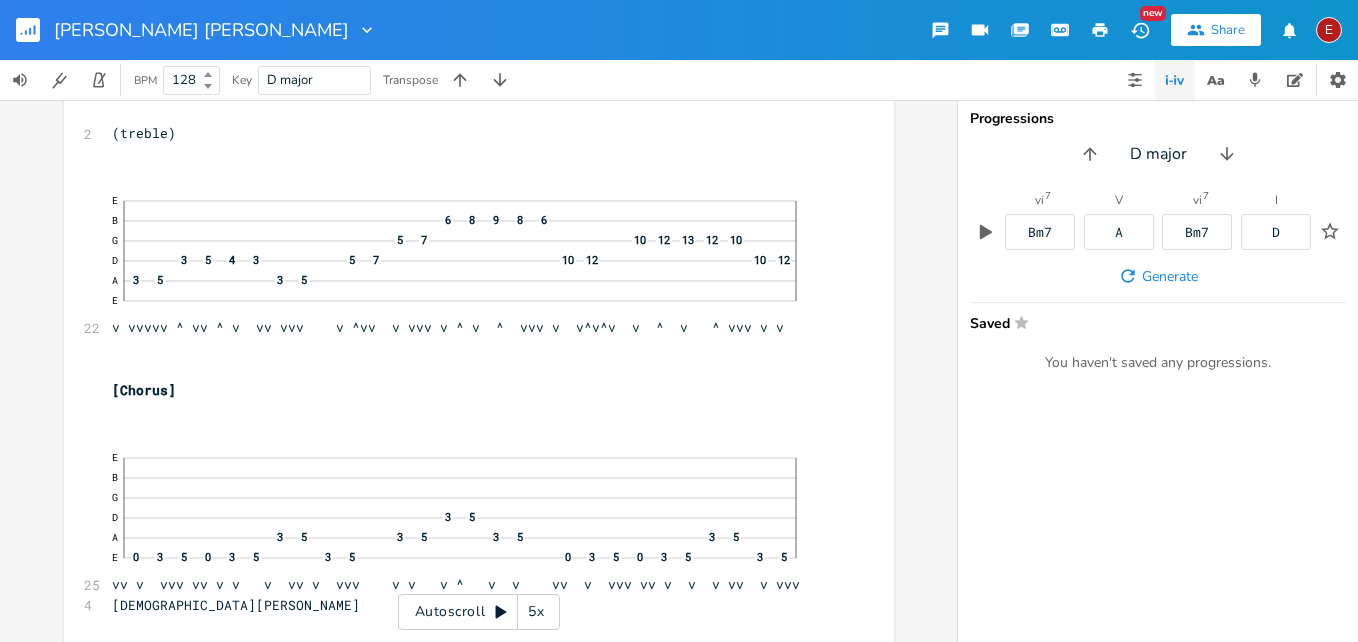 click 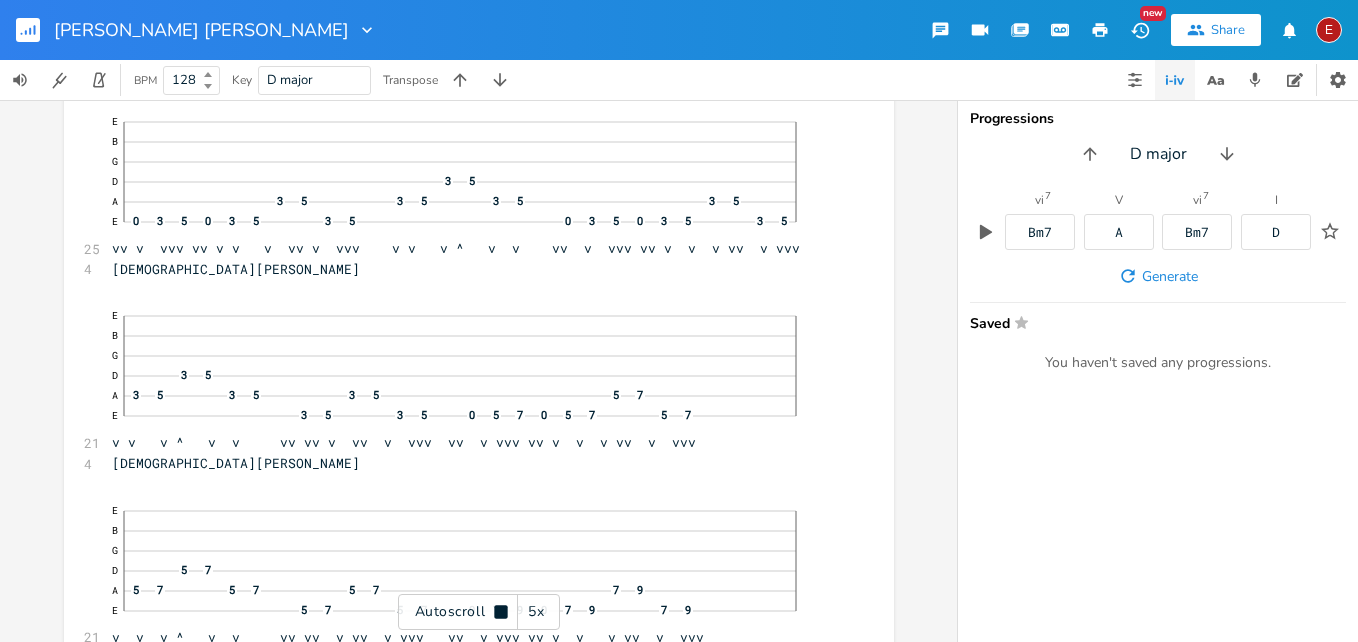 click 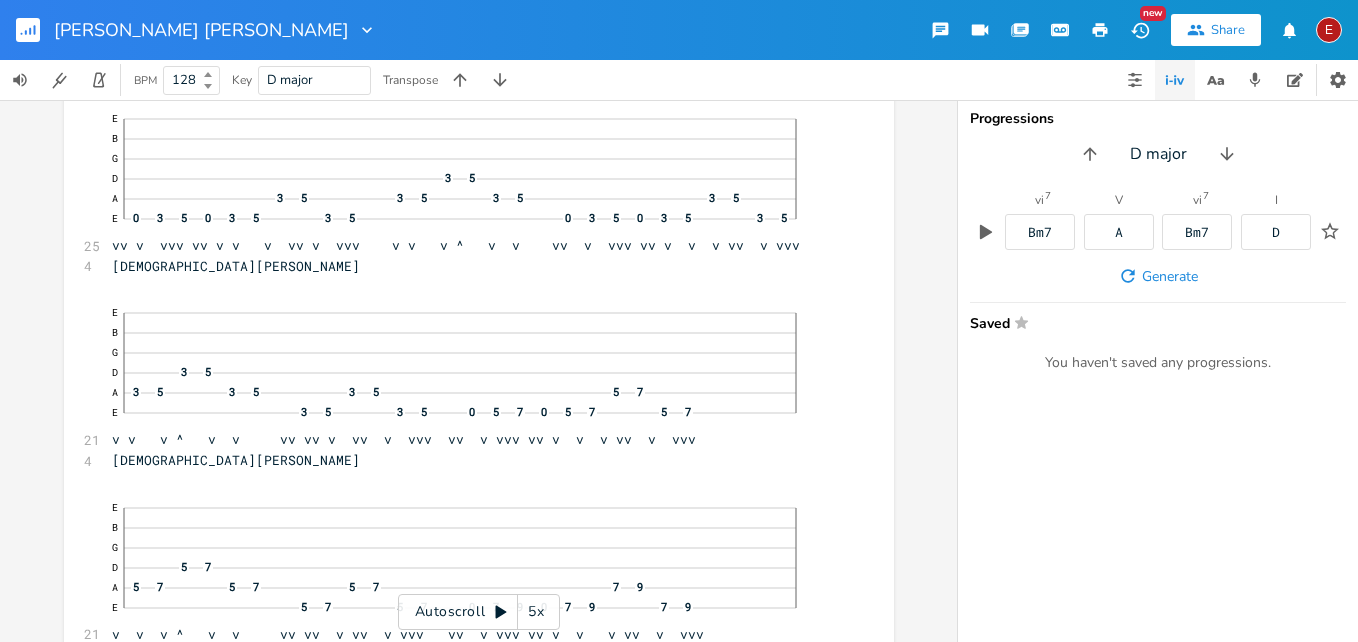 click 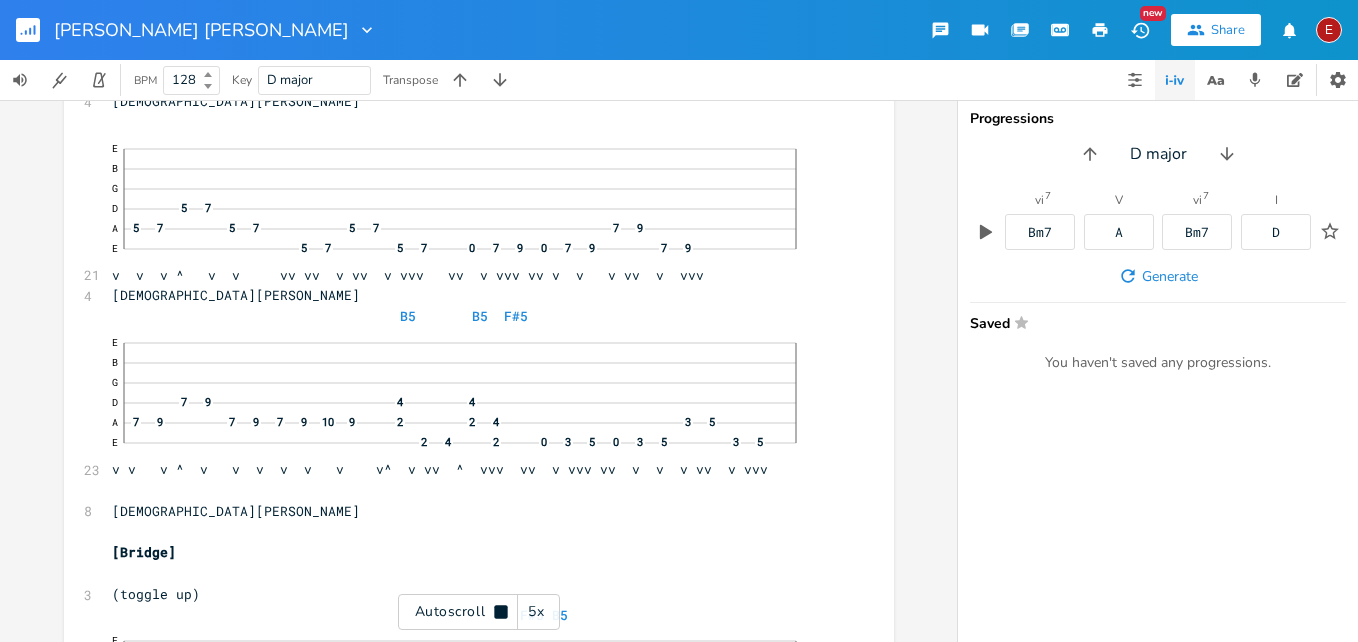 scroll, scrollTop: 16238, scrollLeft: 0, axis: vertical 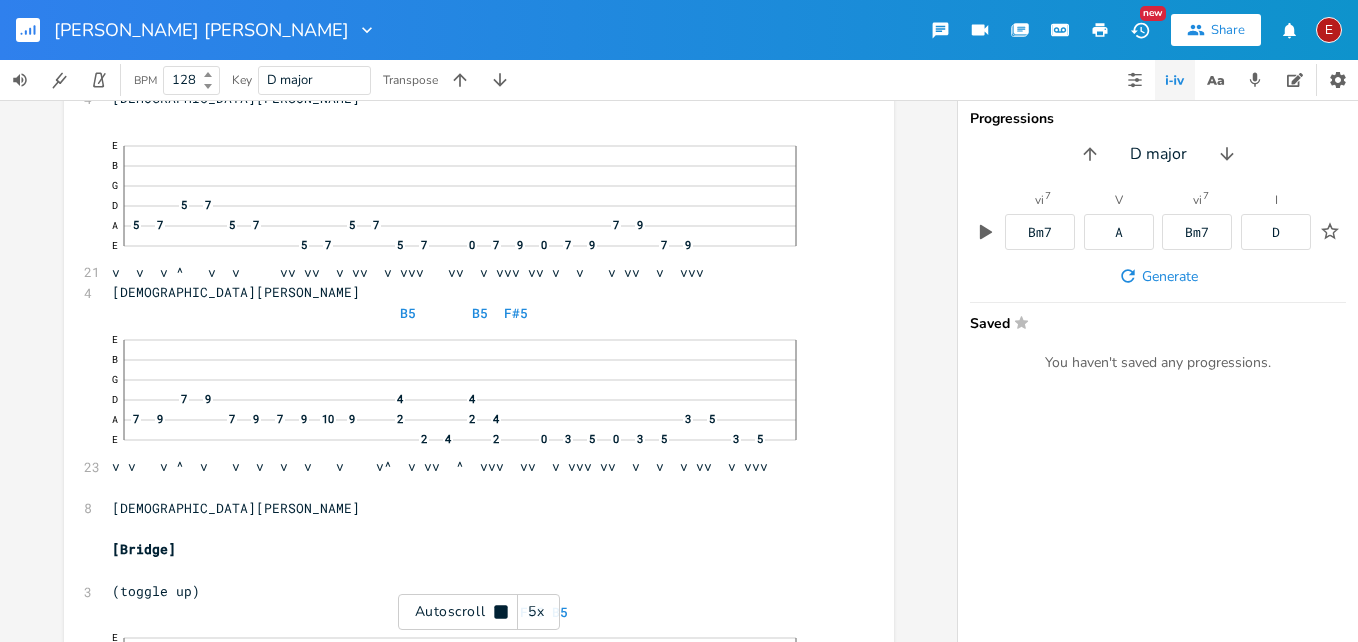 click 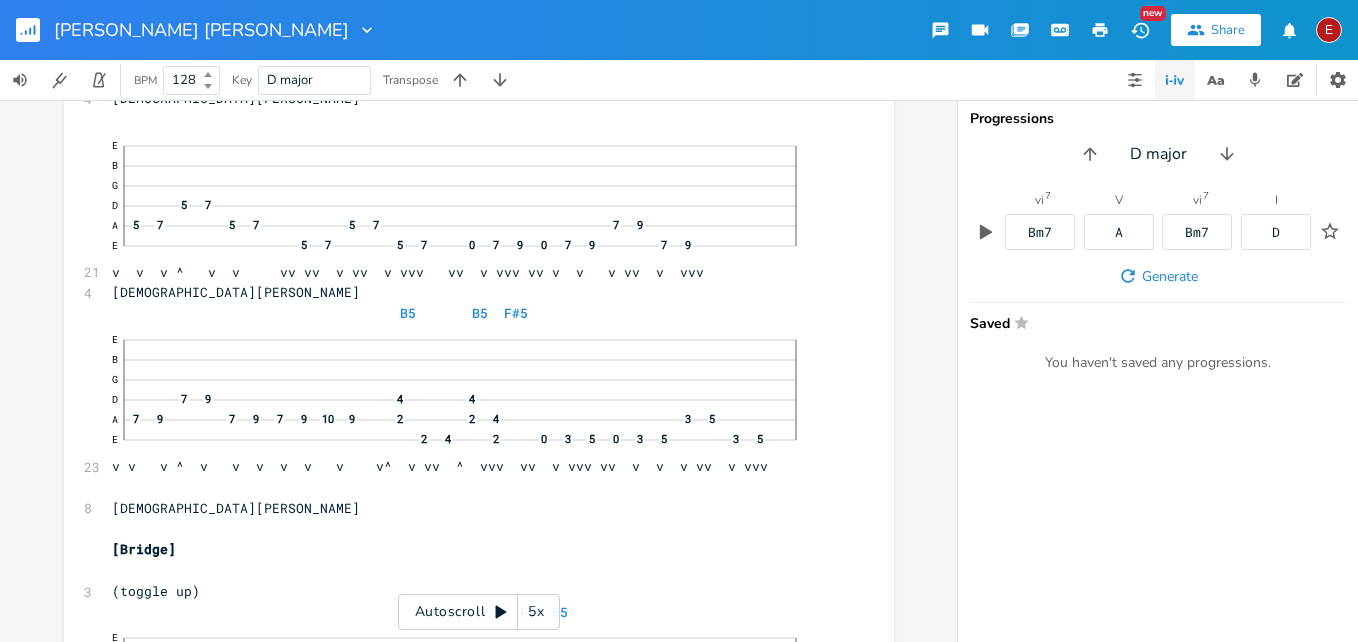 click 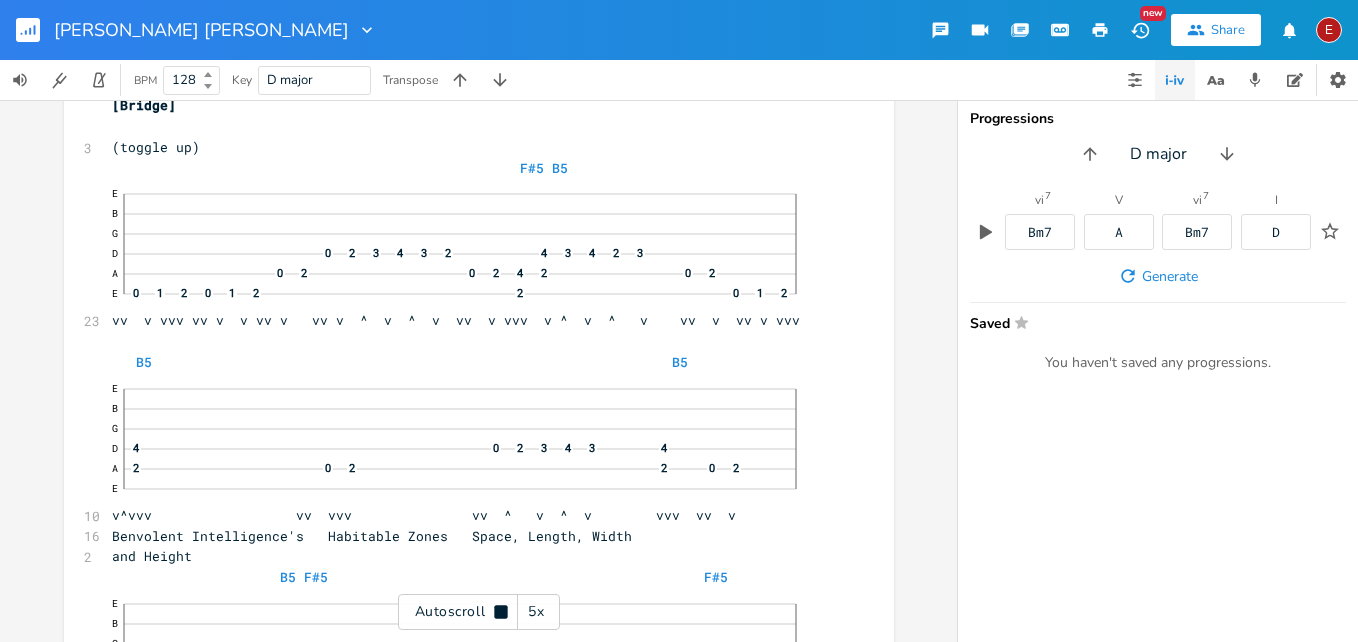 click 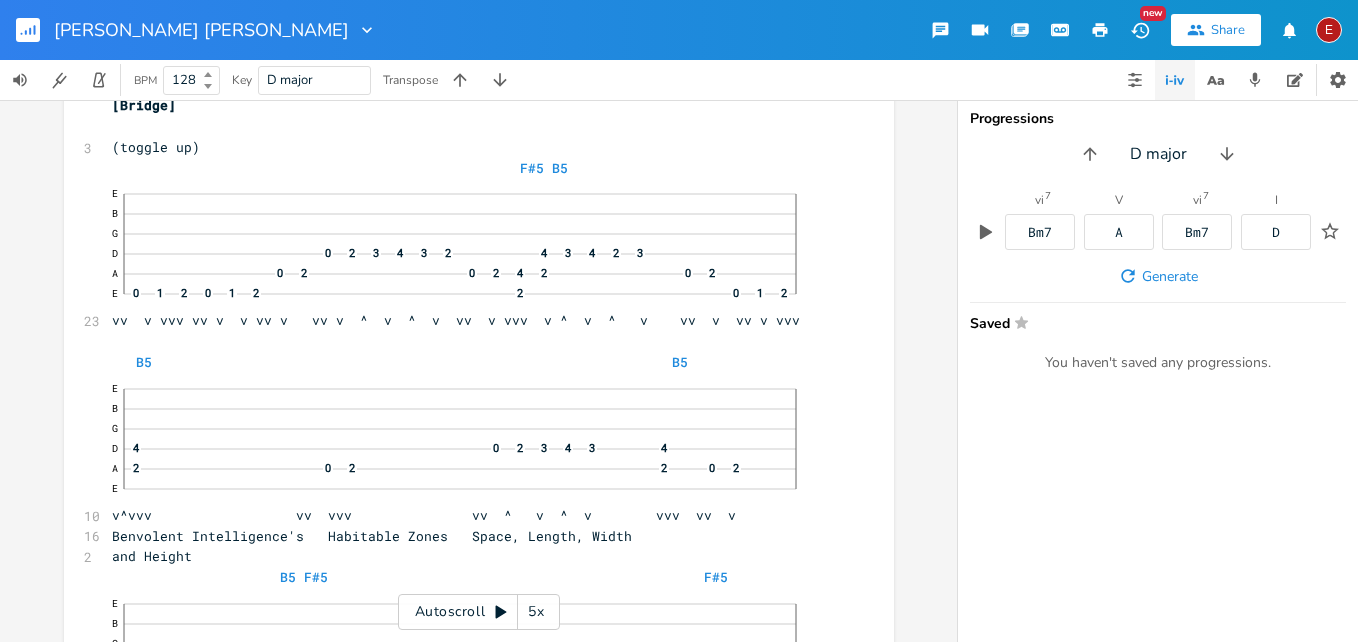 scroll, scrollTop: 16683, scrollLeft: 0, axis: vertical 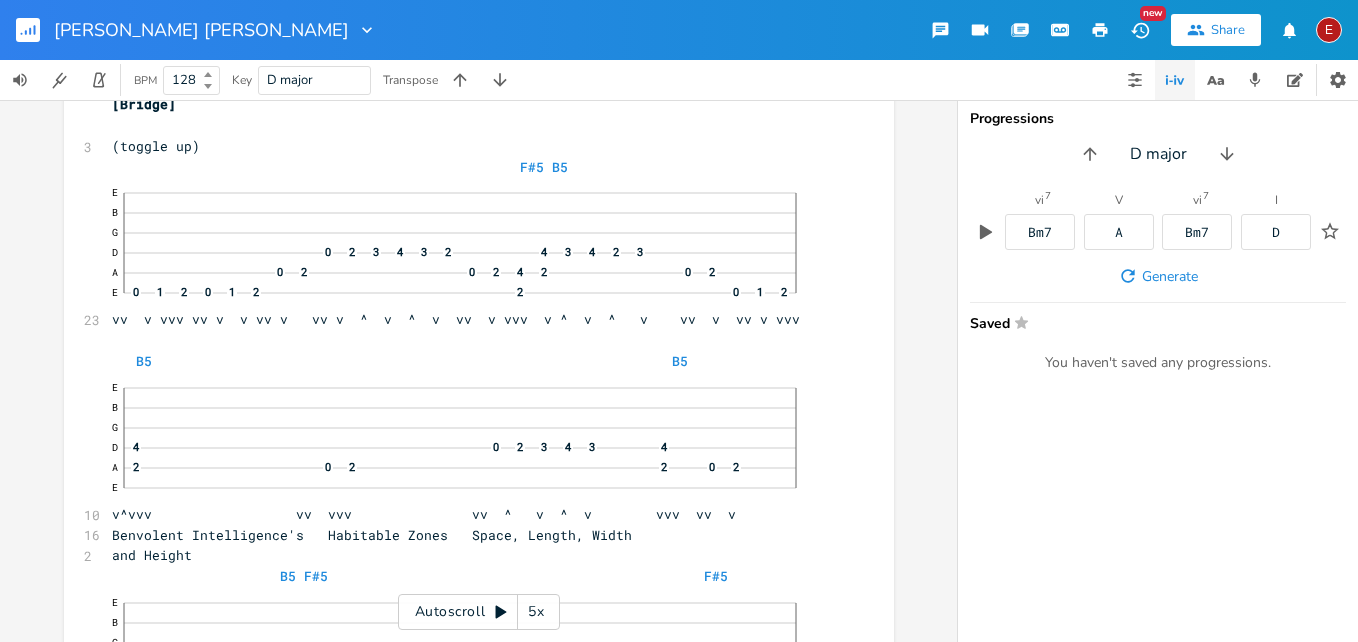 click 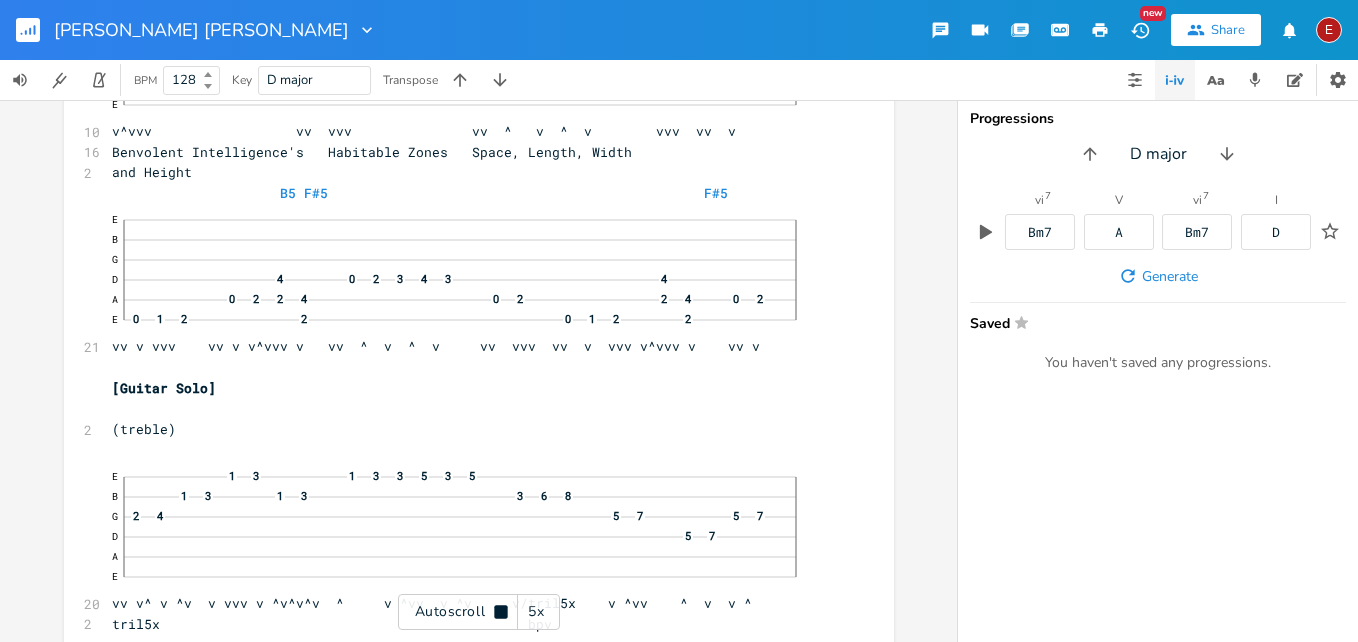 click 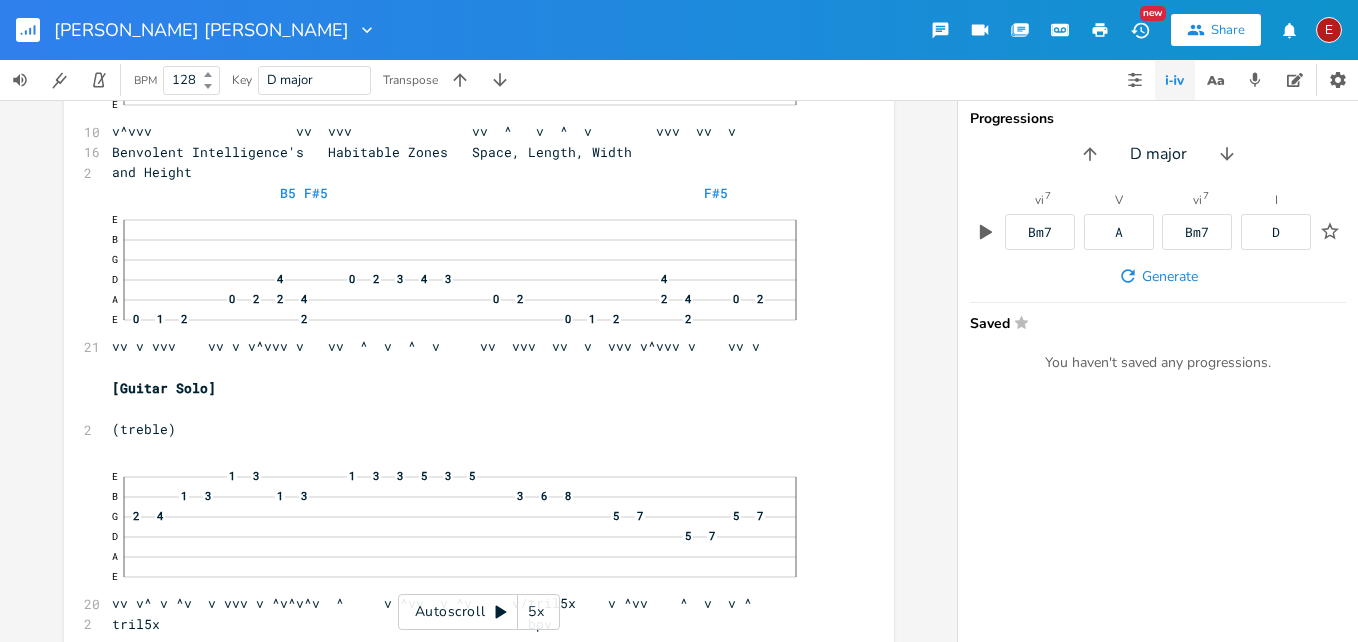 scroll, scrollTop: 17068, scrollLeft: 0, axis: vertical 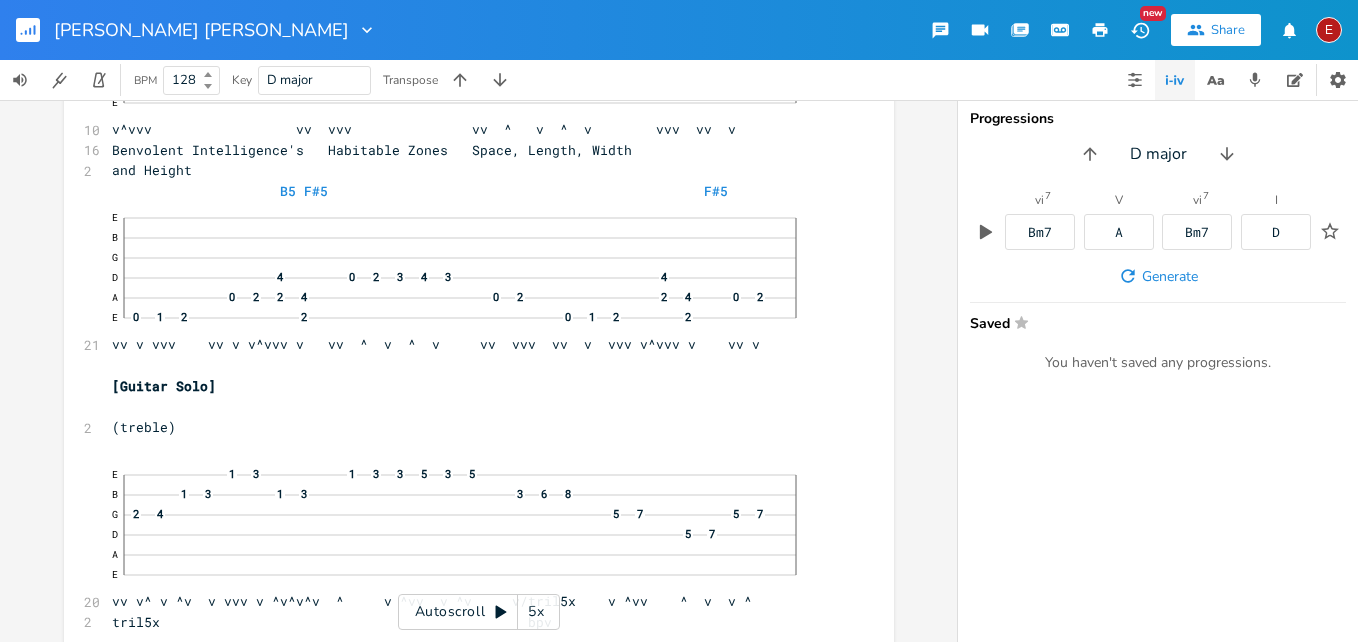 click 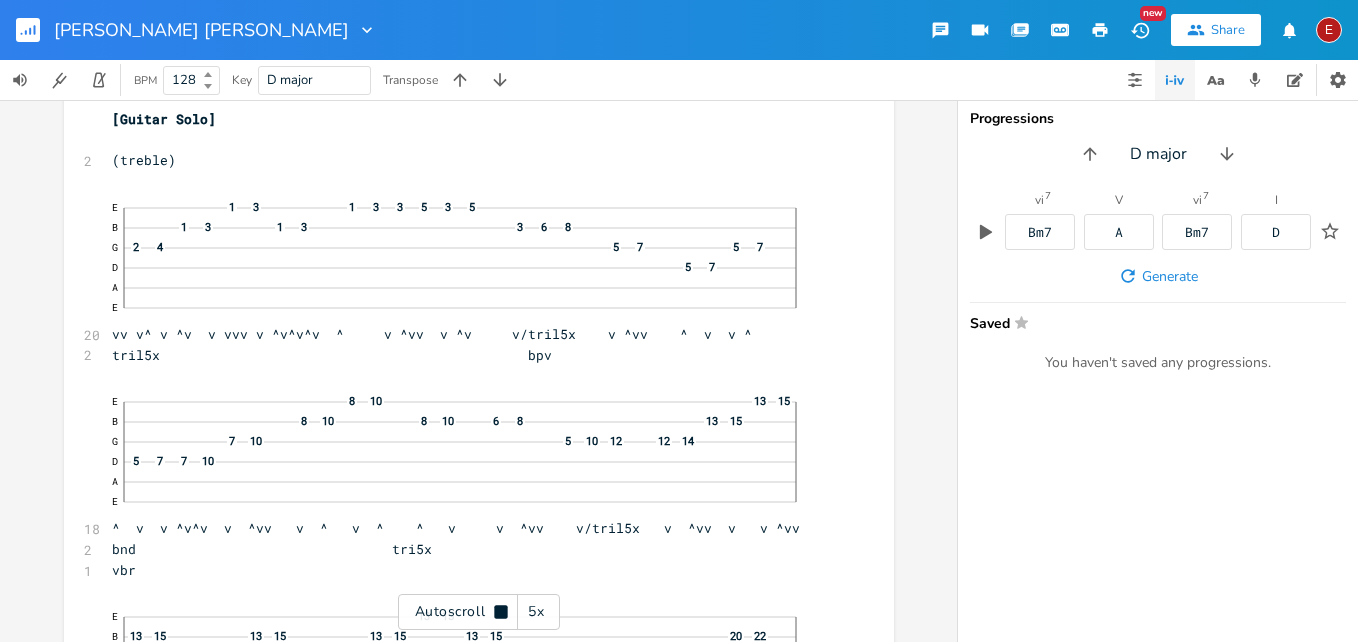 click 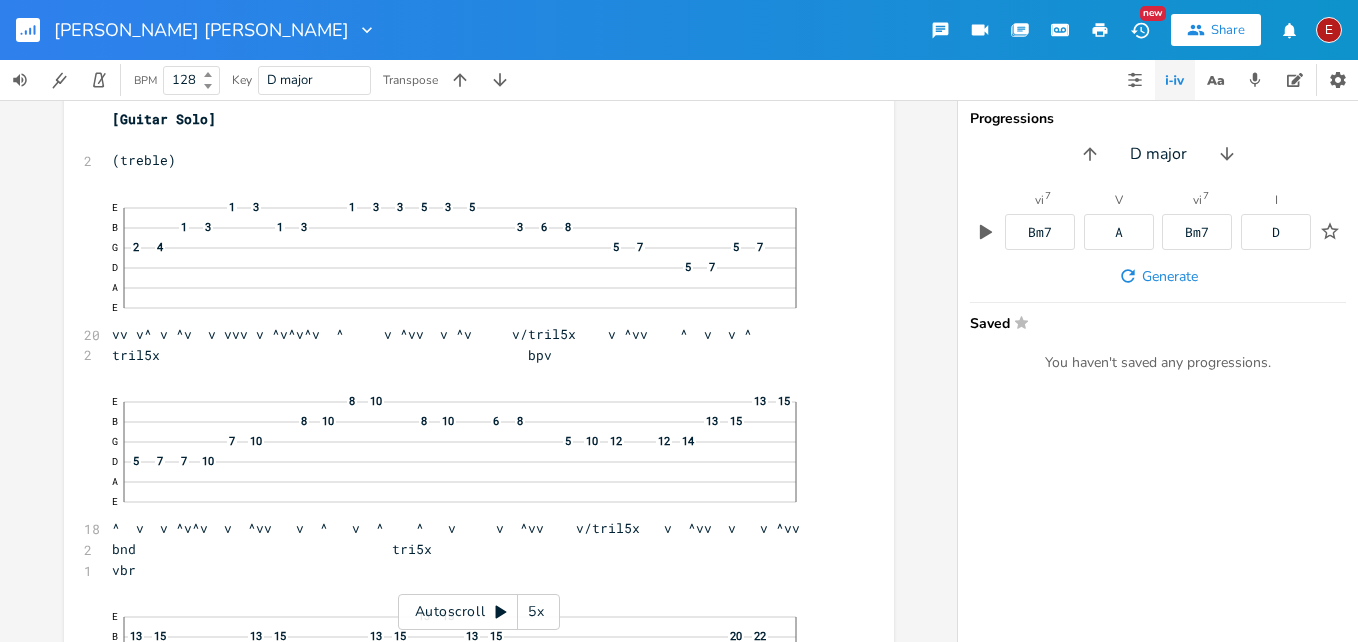 scroll, scrollTop: 17336, scrollLeft: 0, axis: vertical 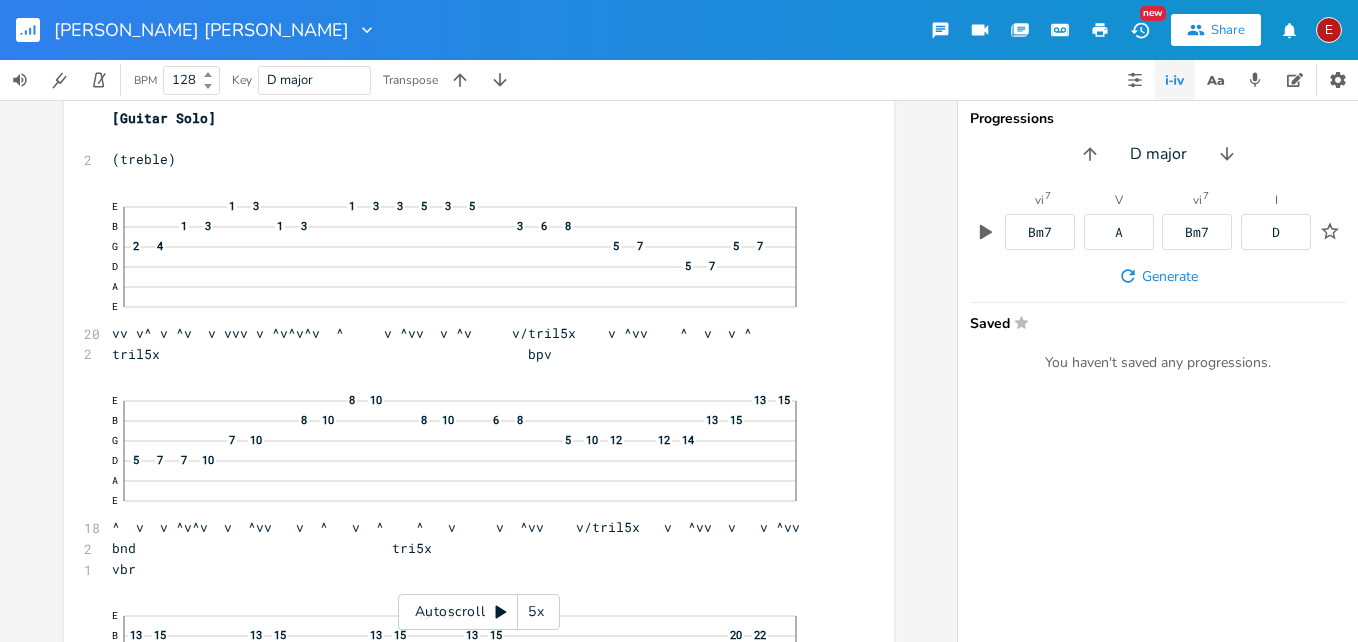 click on "Autoscroll 5x" at bounding box center [479, 612] 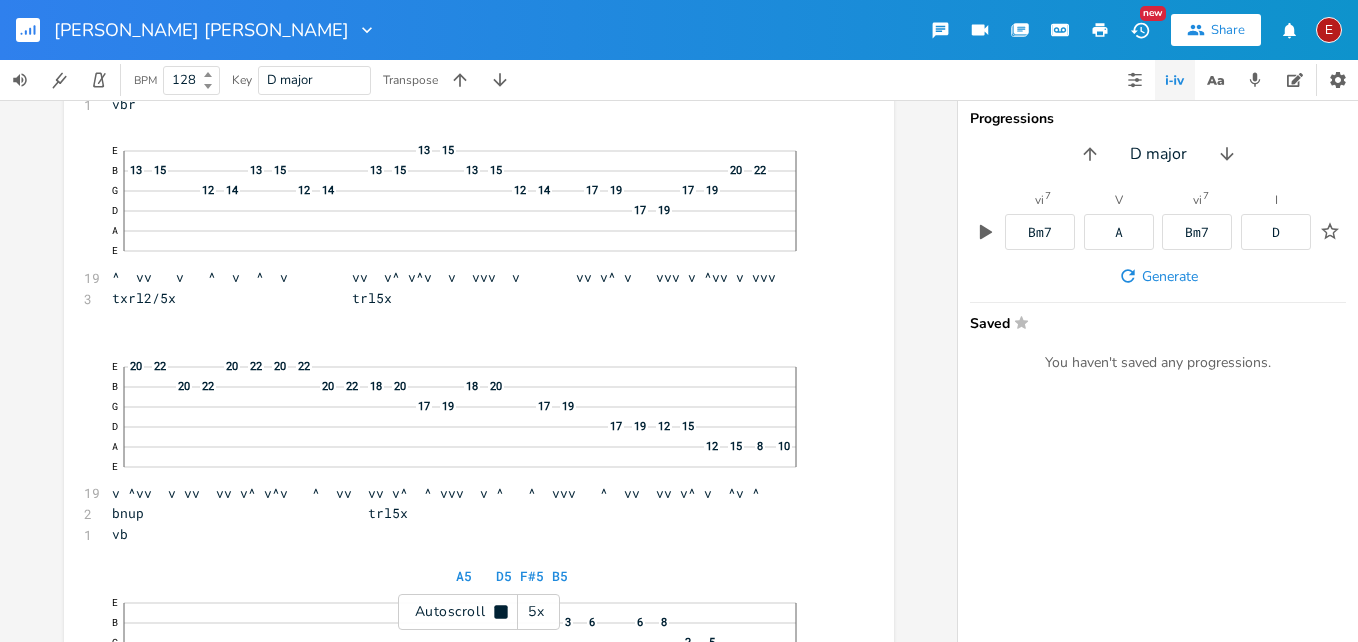 click on "Autoscroll 5x" at bounding box center [479, 612] 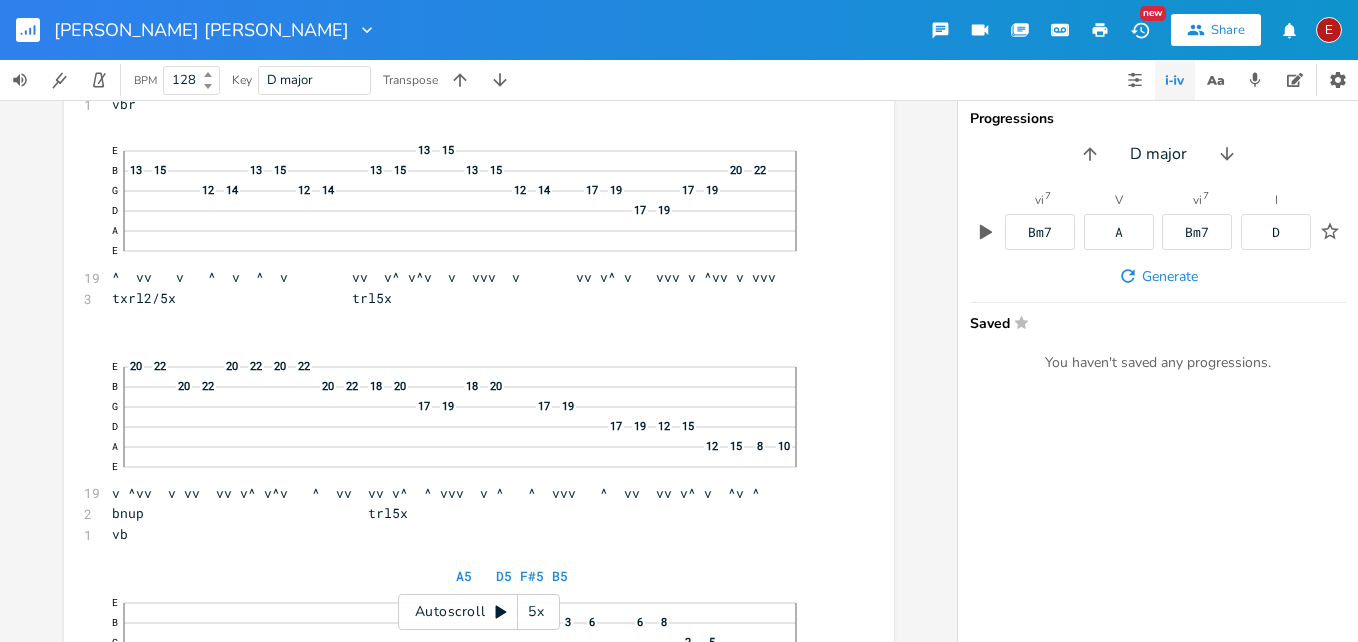 scroll, scrollTop: 17803, scrollLeft: 0, axis: vertical 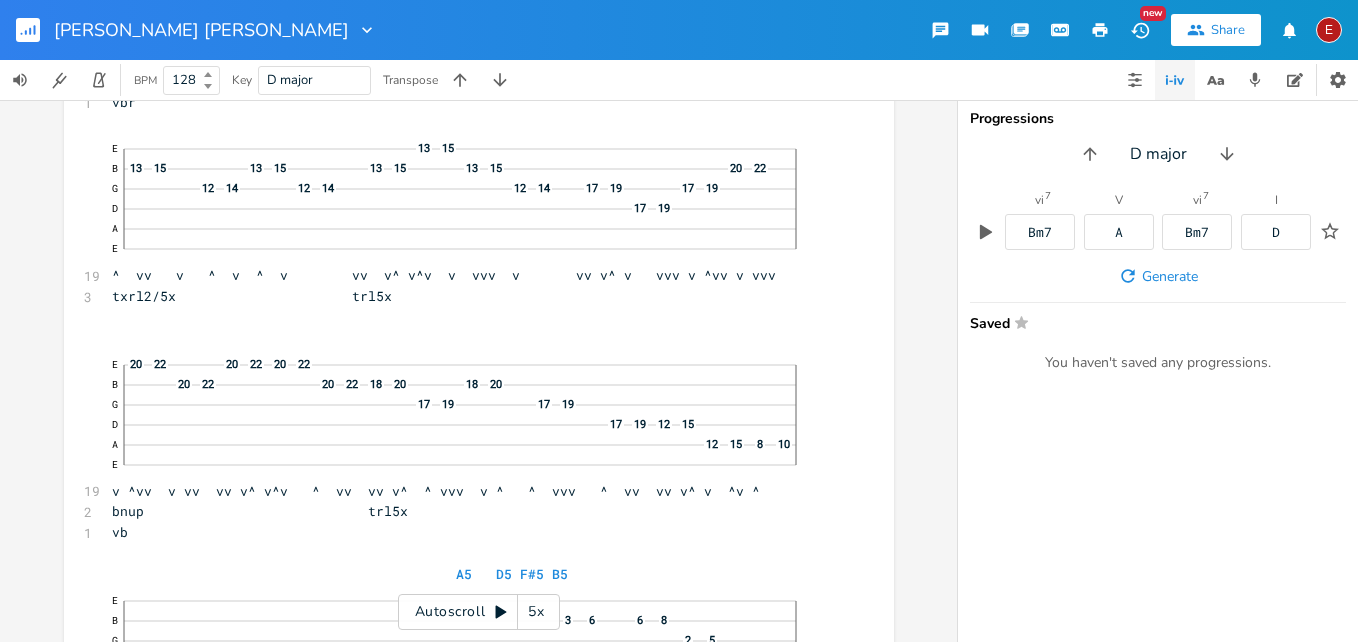 click on "Autoscroll 5x" at bounding box center [479, 612] 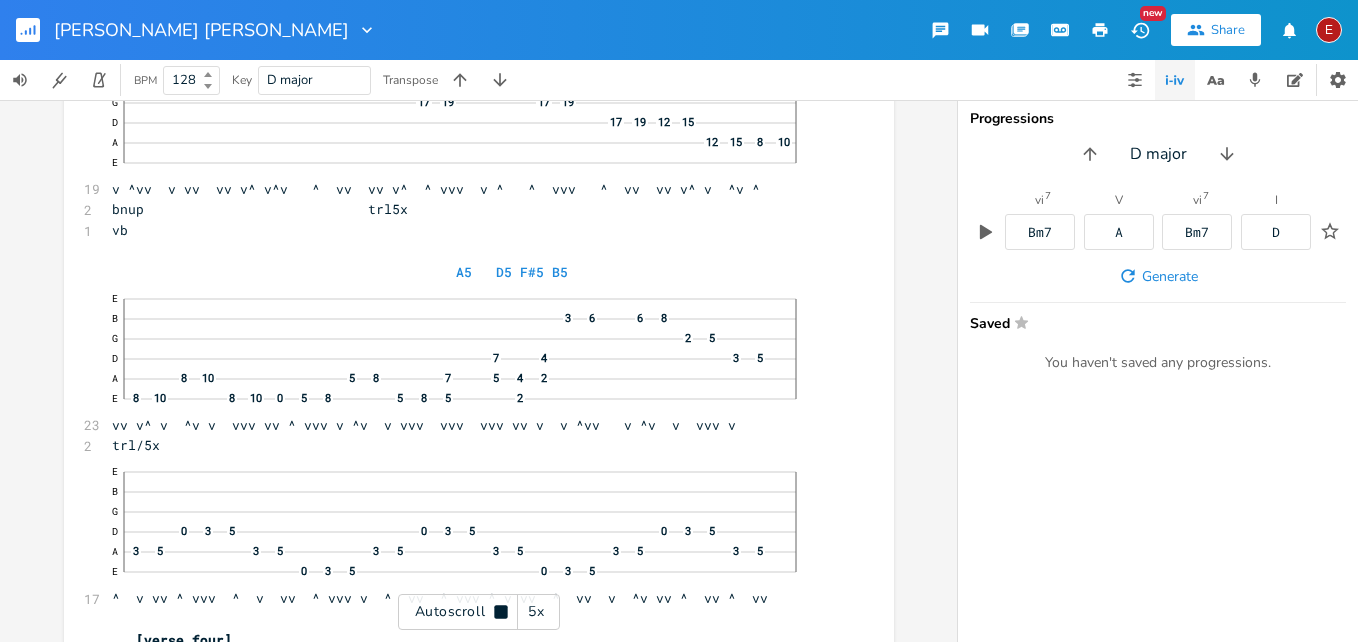 scroll, scrollTop: 18108, scrollLeft: 0, axis: vertical 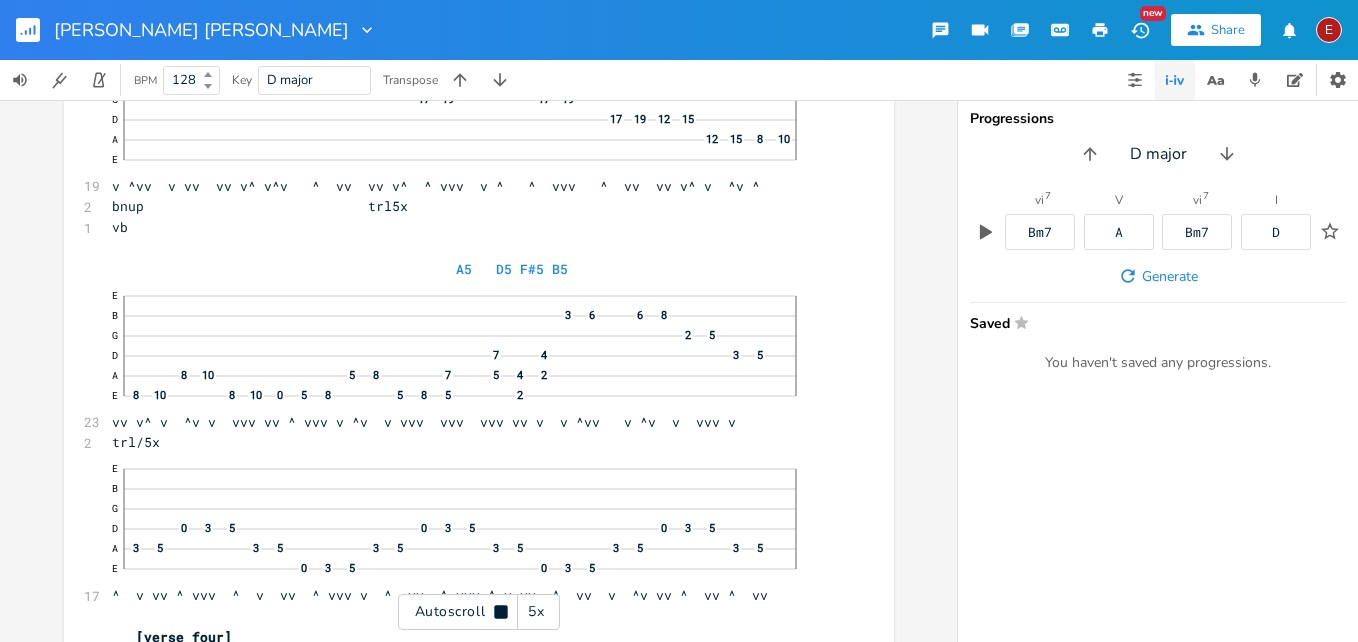 click on "Autoscroll 5x" at bounding box center (479, 612) 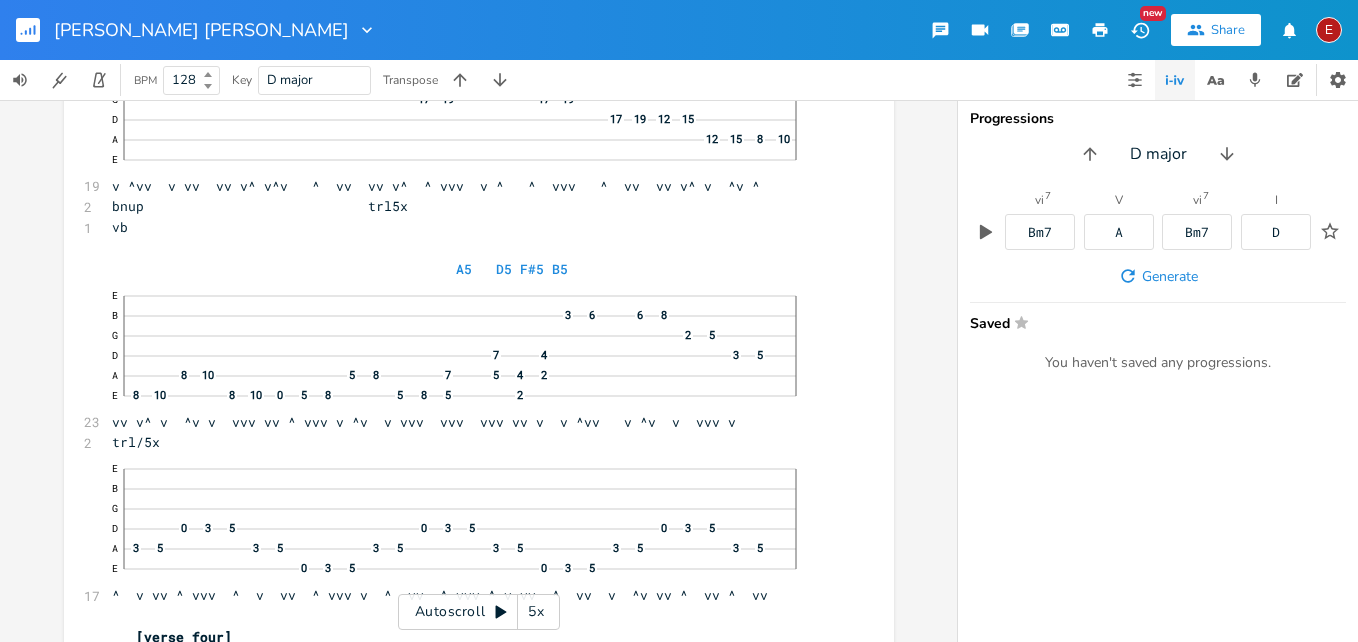 click on "Autoscroll 5x" at bounding box center (479, 612) 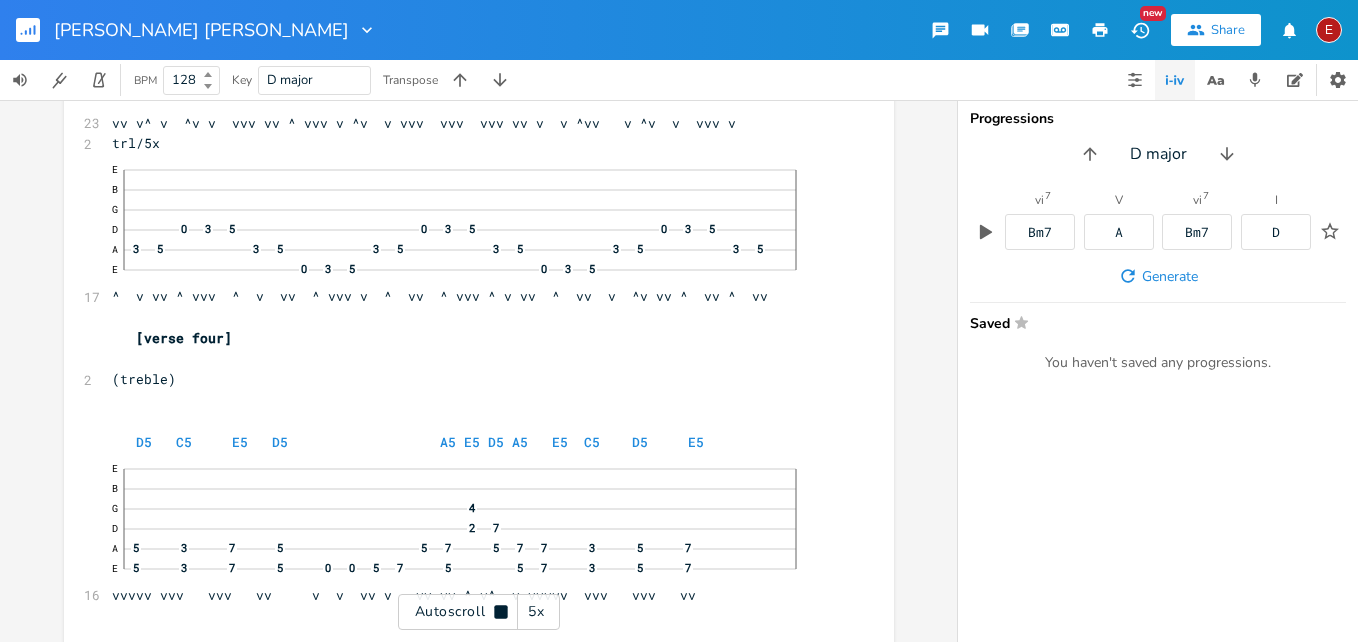 click on "Autoscroll 5x" at bounding box center [479, 612] 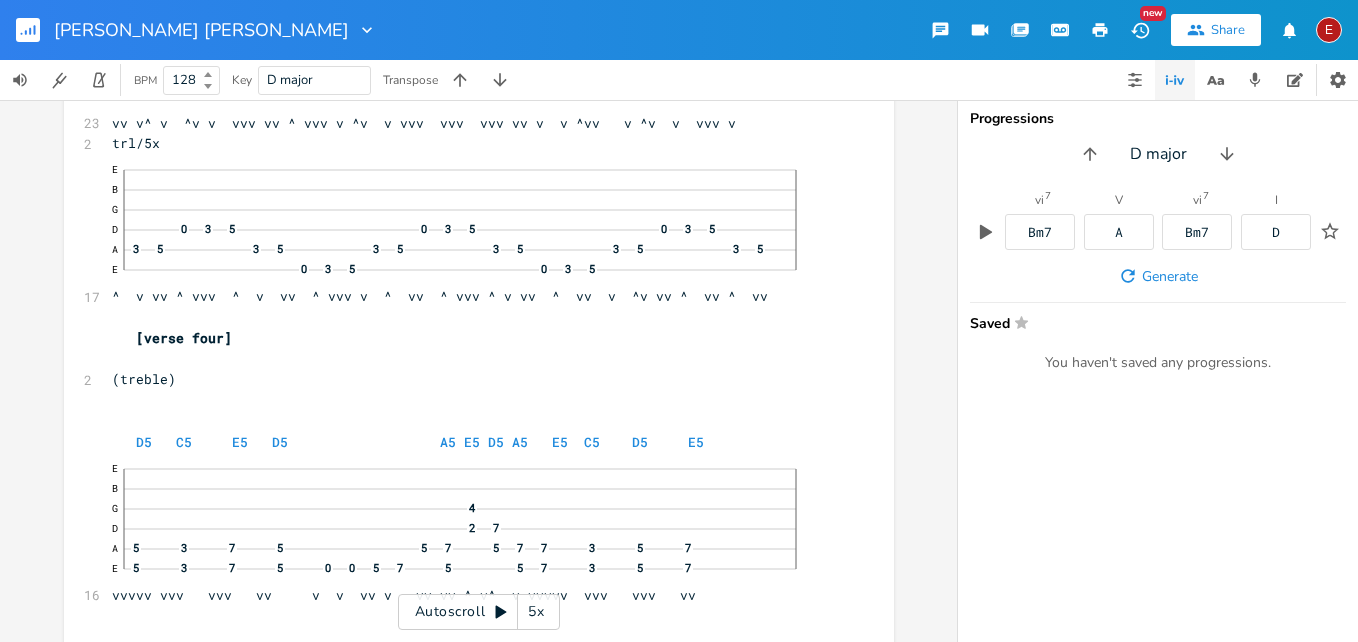 scroll, scrollTop: 18409, scrollLeft: 0, axis: vertical 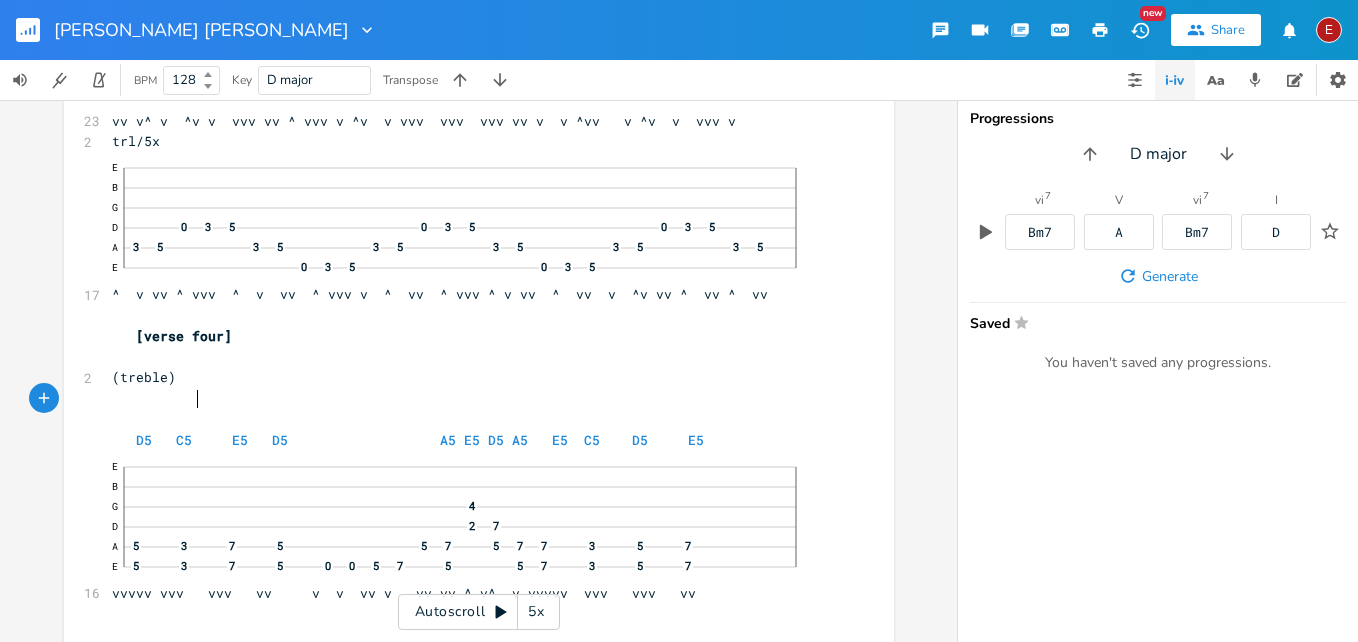 click on "(treble)" at bounding box center [469, 377] 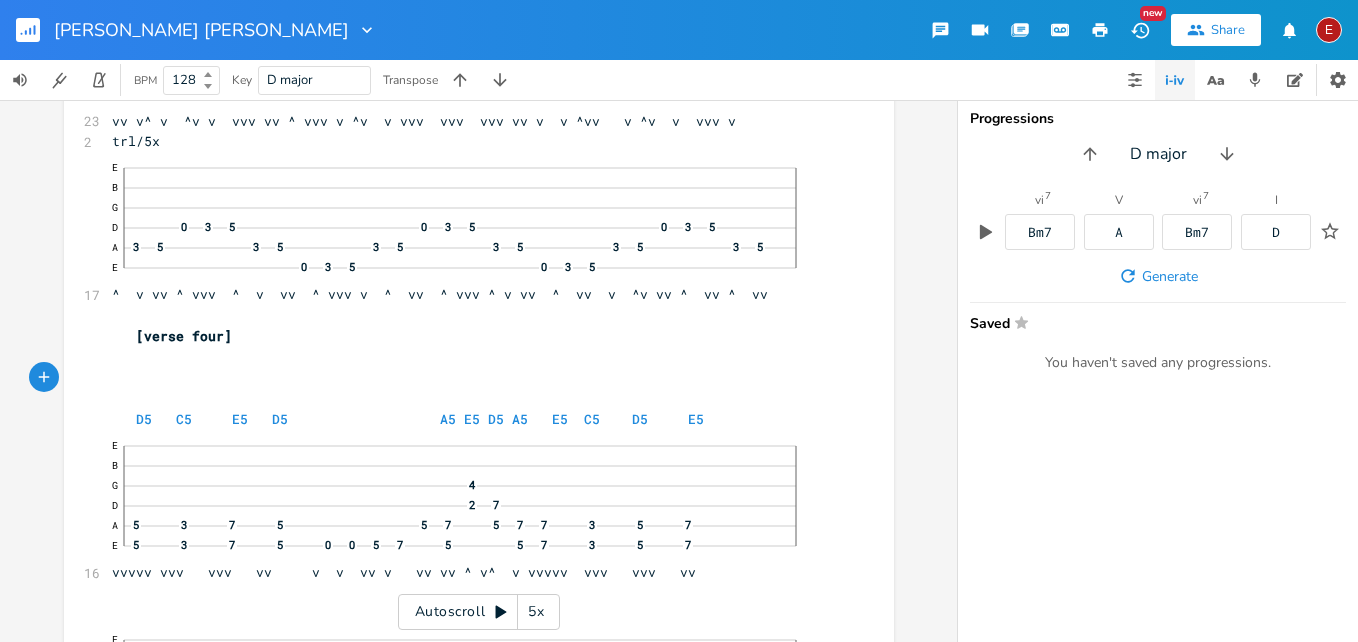 click 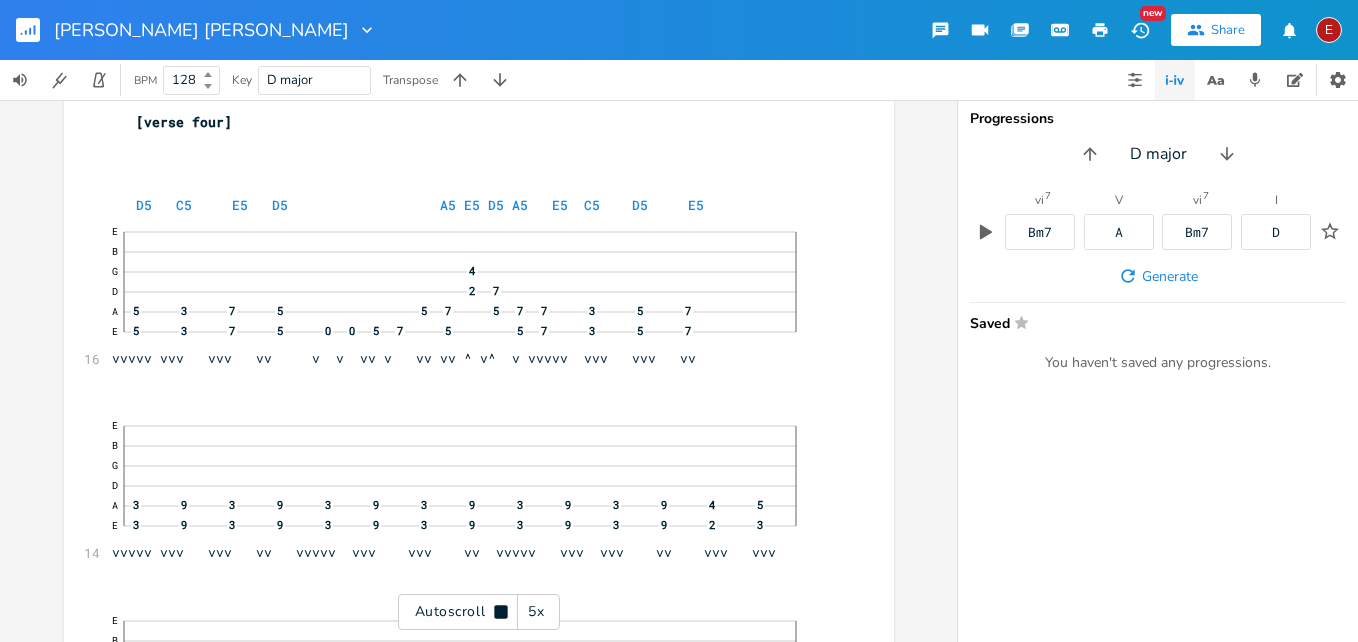 click 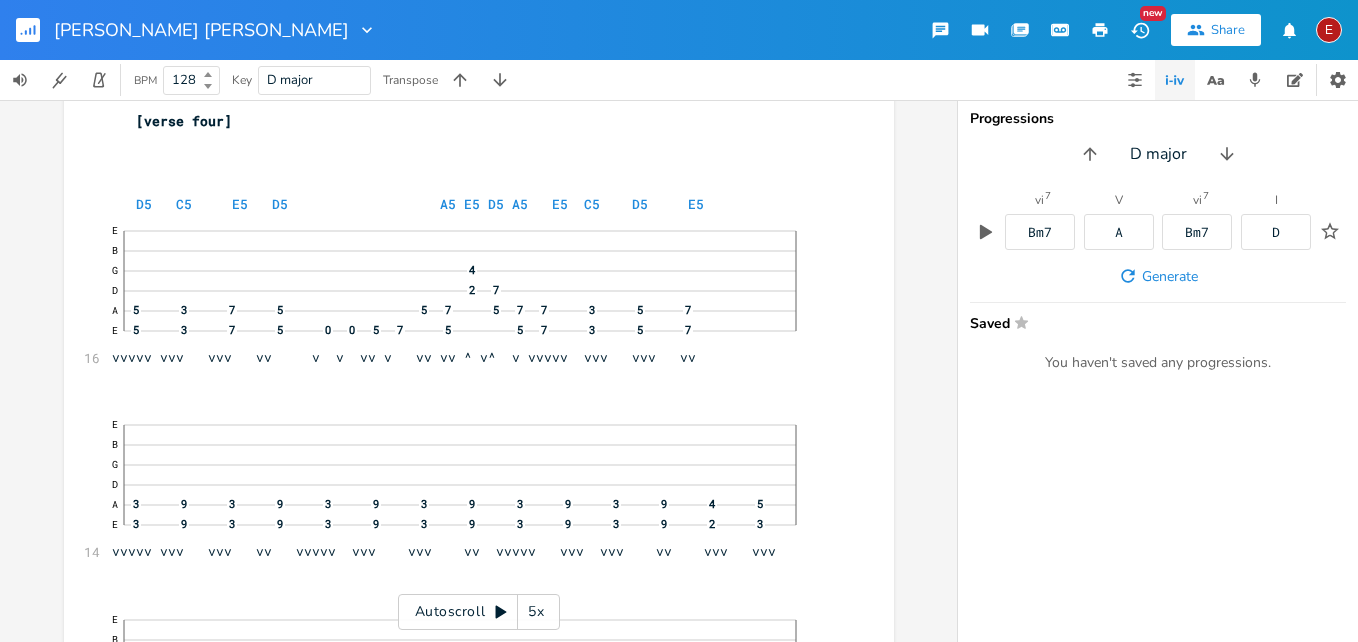 click 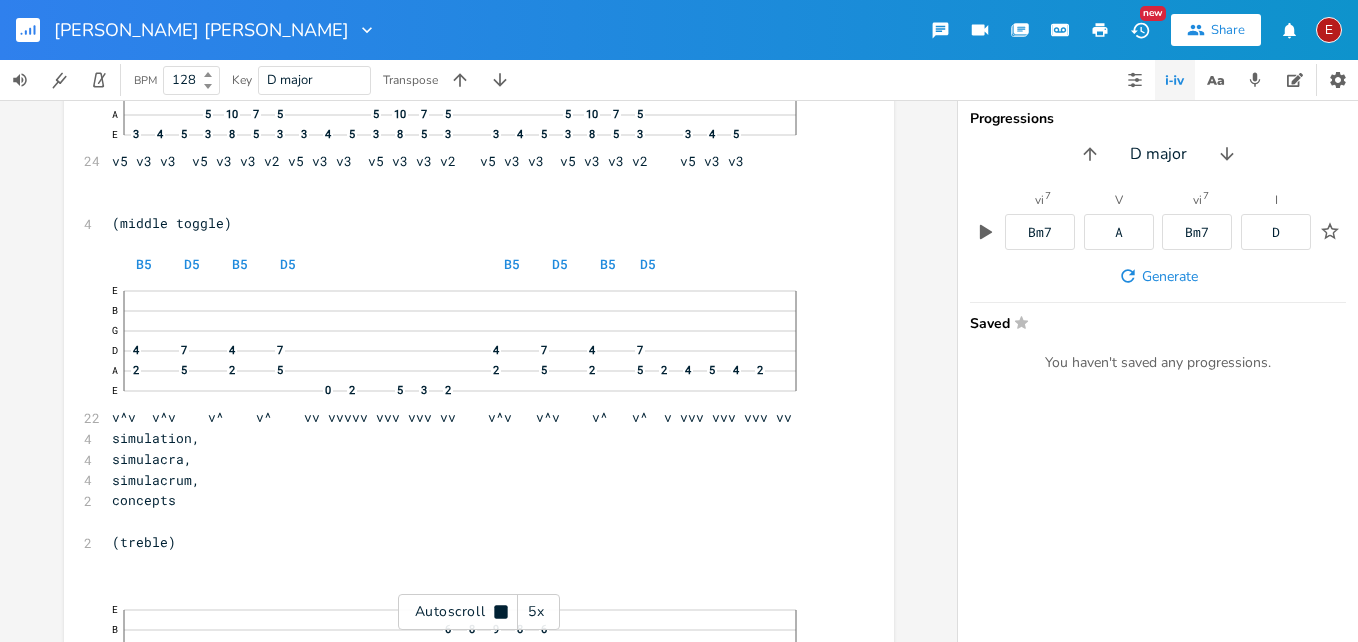 scroll, scrollTop: 19214, scrollLeft: 0, axis: vertical 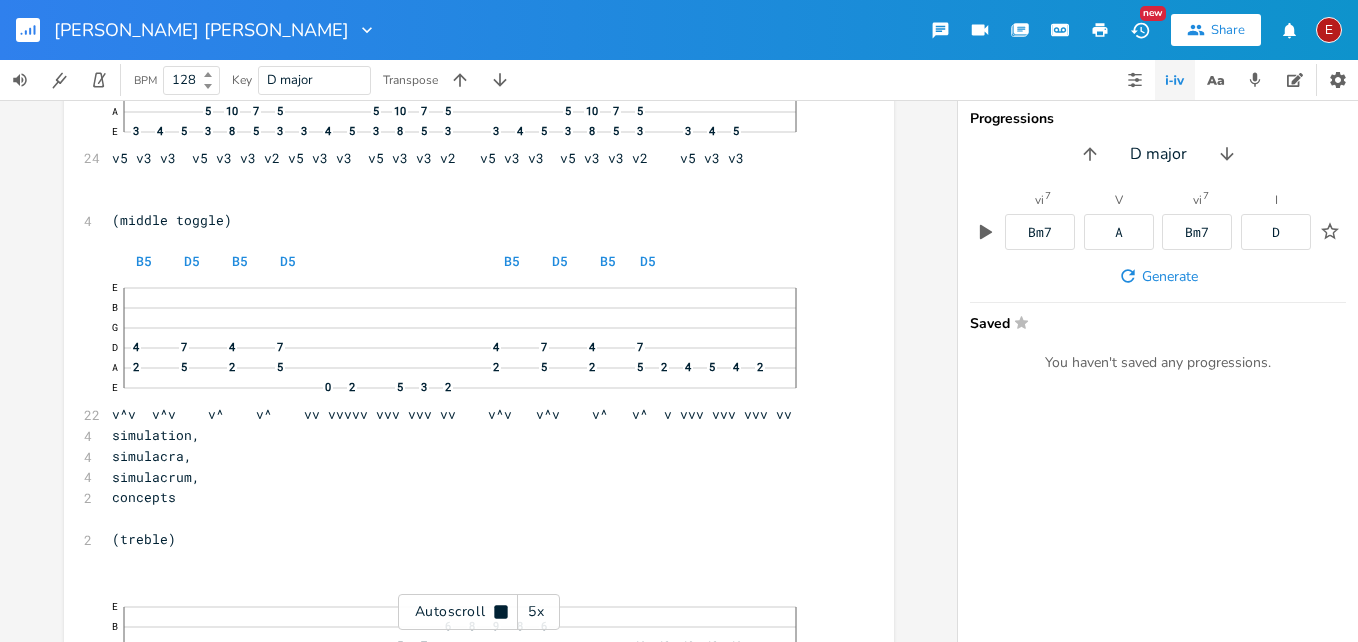 click 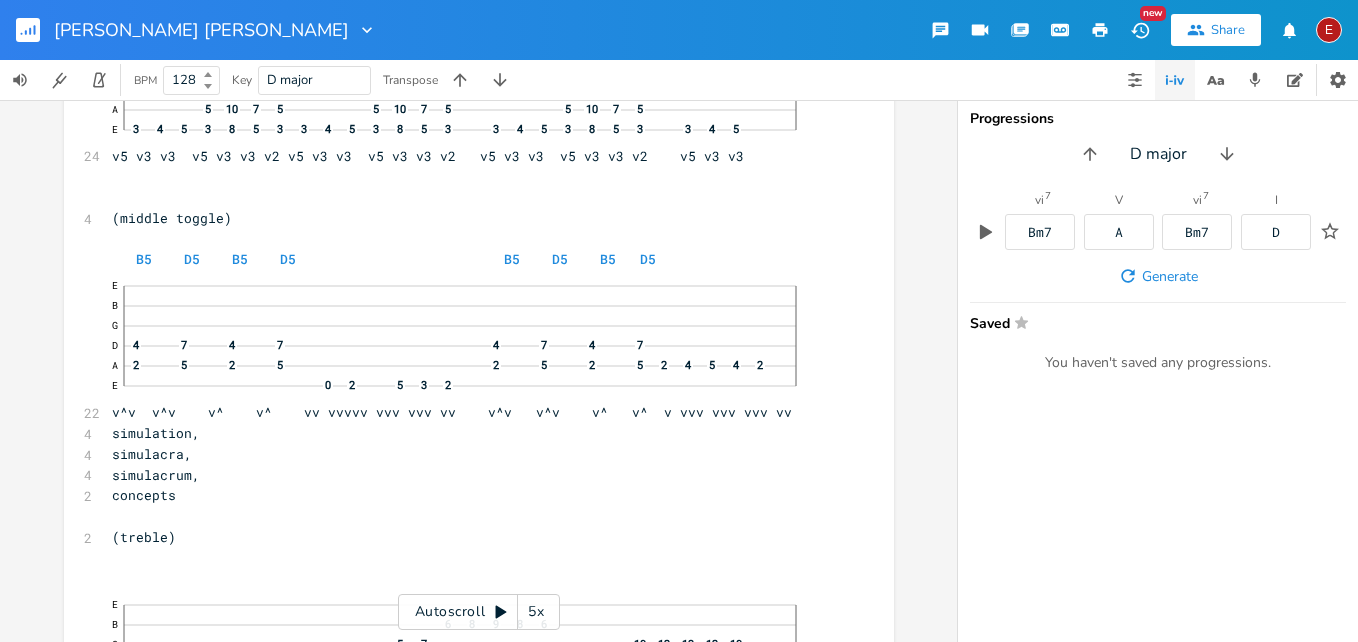 click 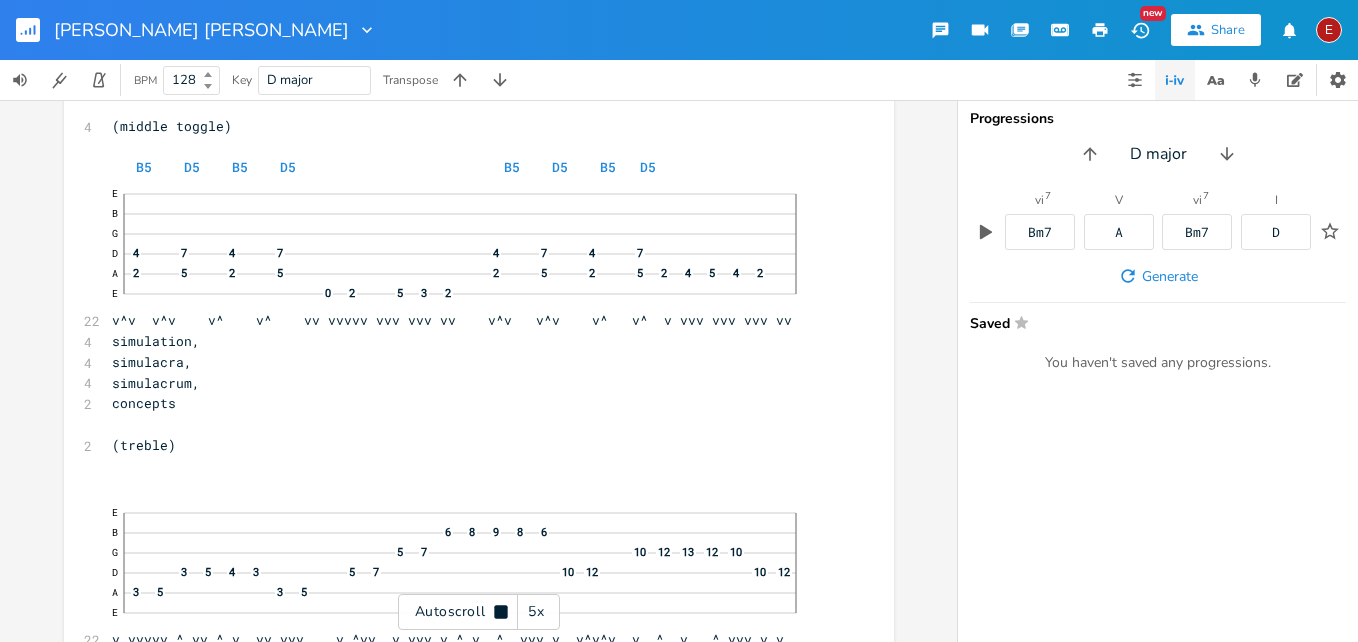 click 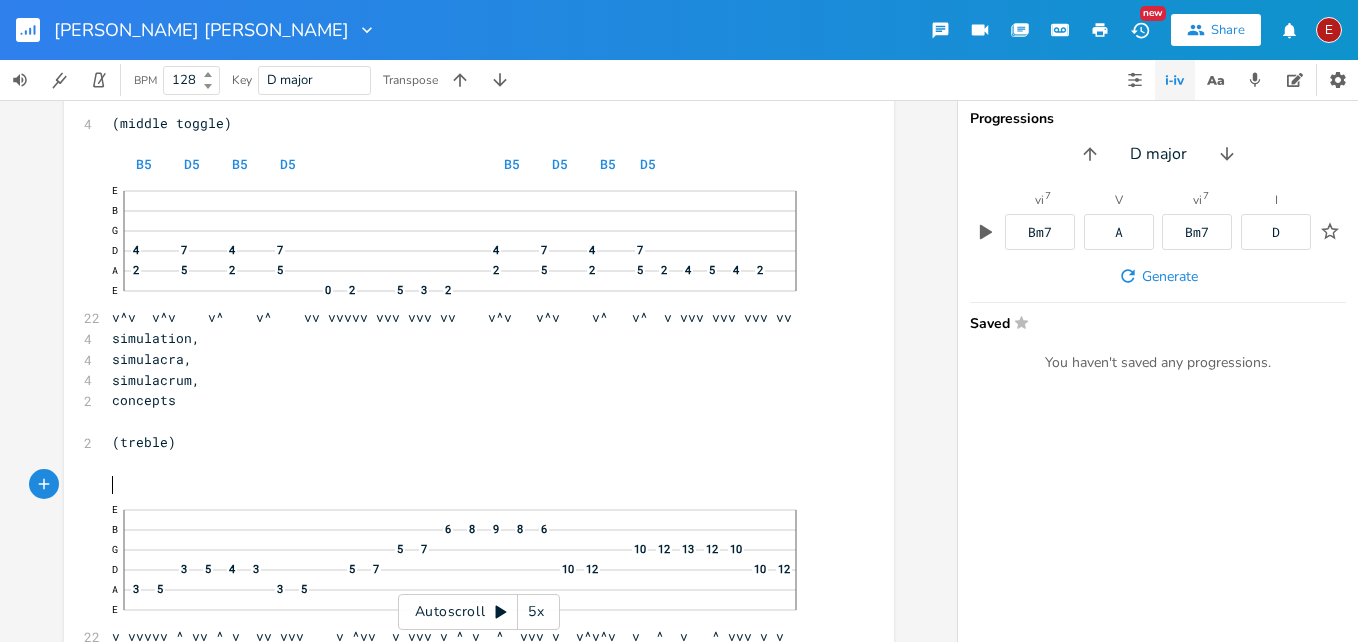 click on "​" at bounding box center (469, 463) 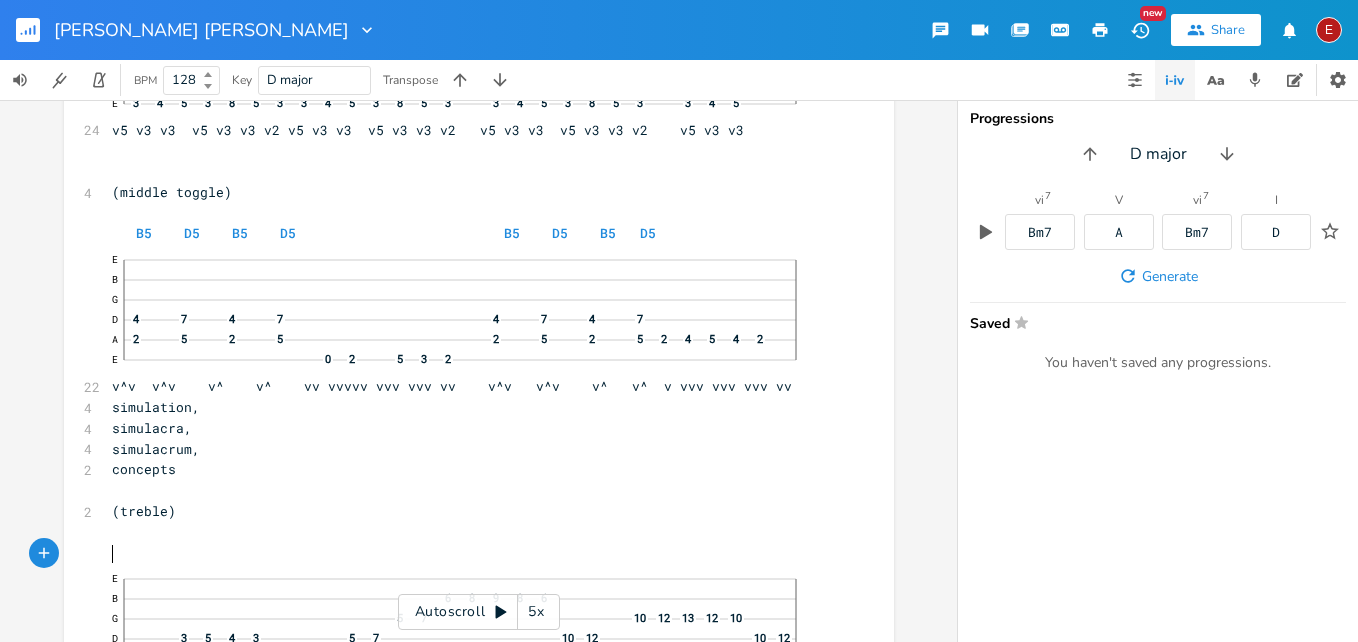 scroll, scrollTop: 19140, scrollLeft: 0, axis: vertical 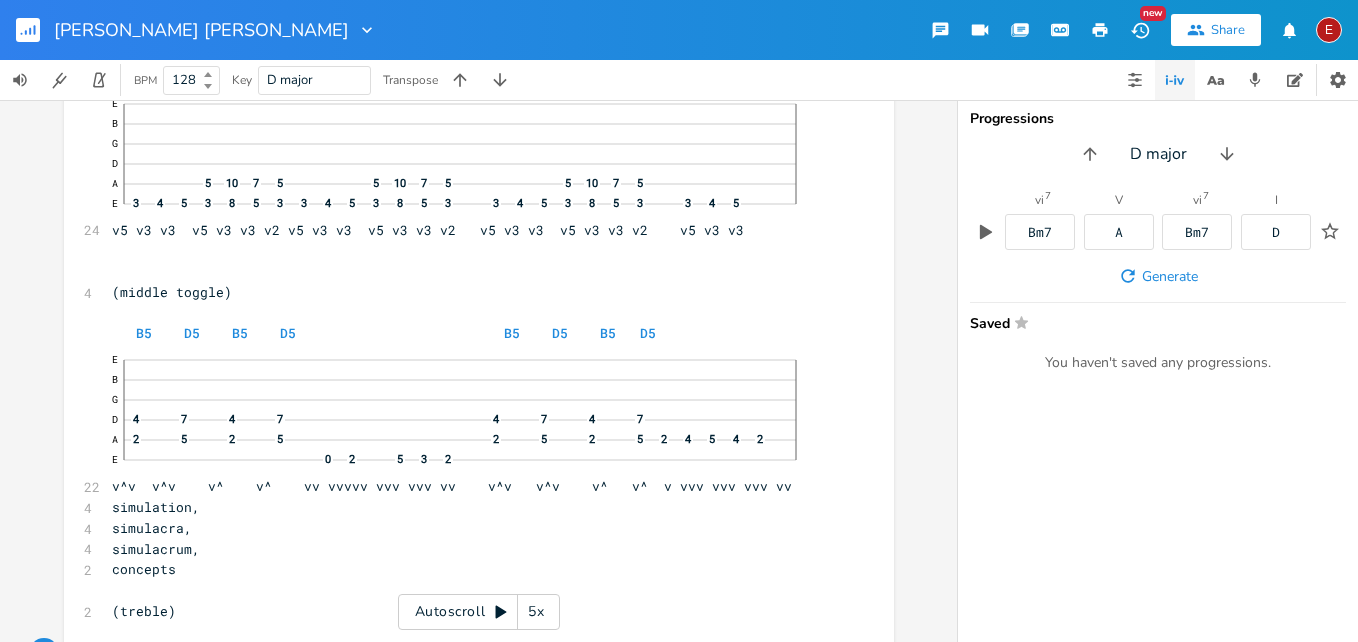 click 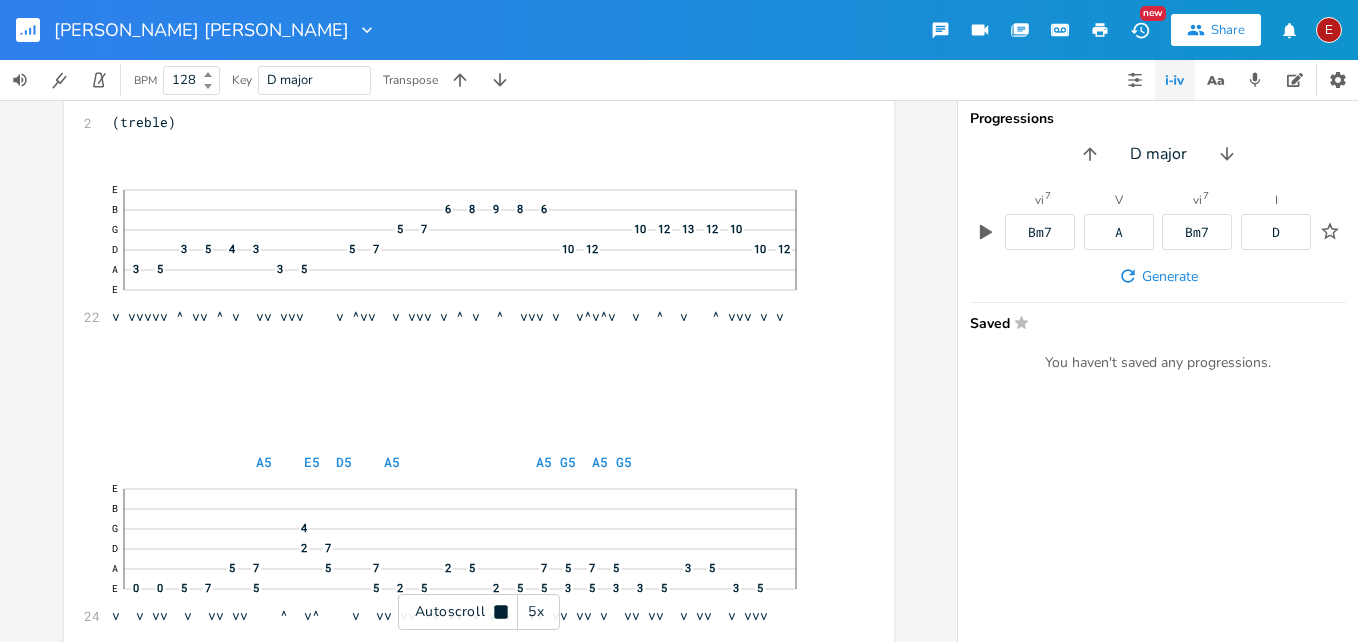 scroll, scrollTop: 19636, scrollLeft: 0, axis: vertical 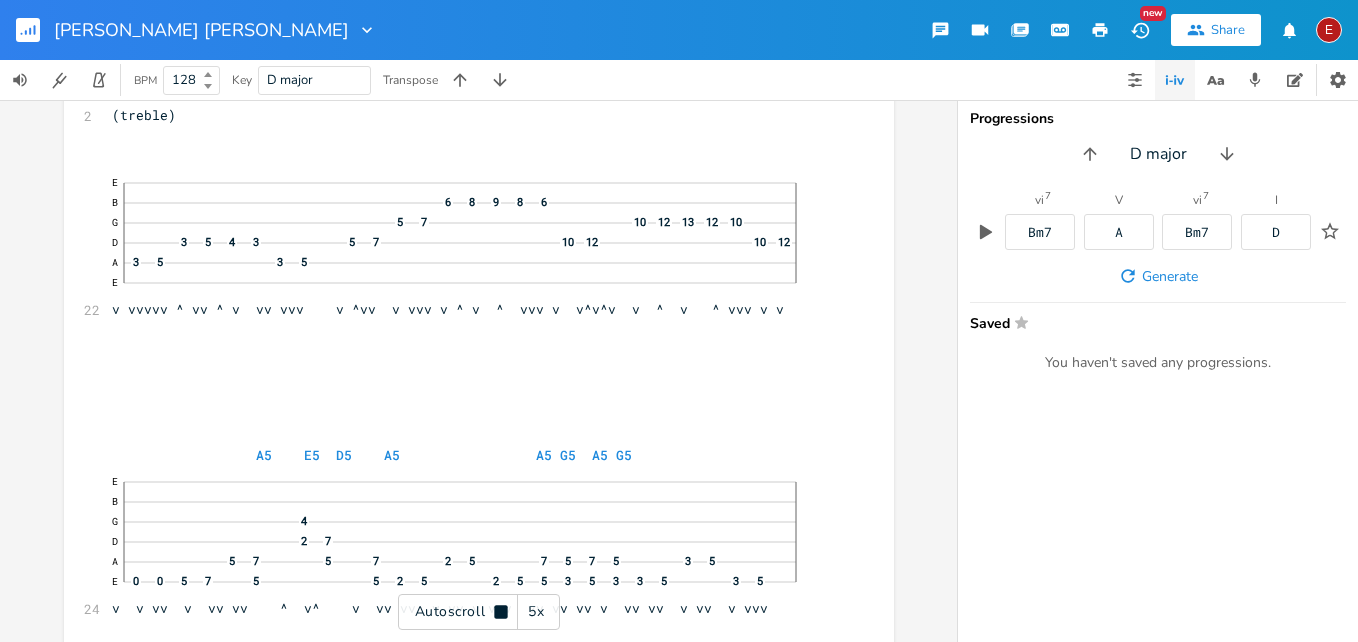 click 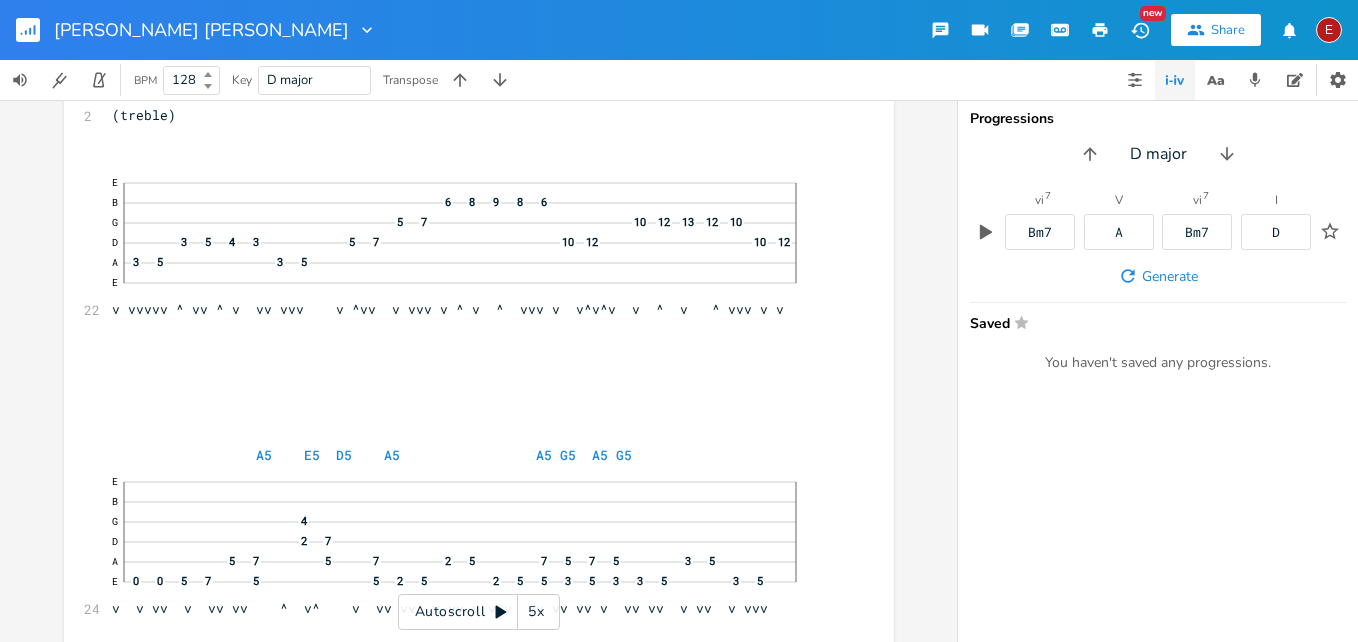 click 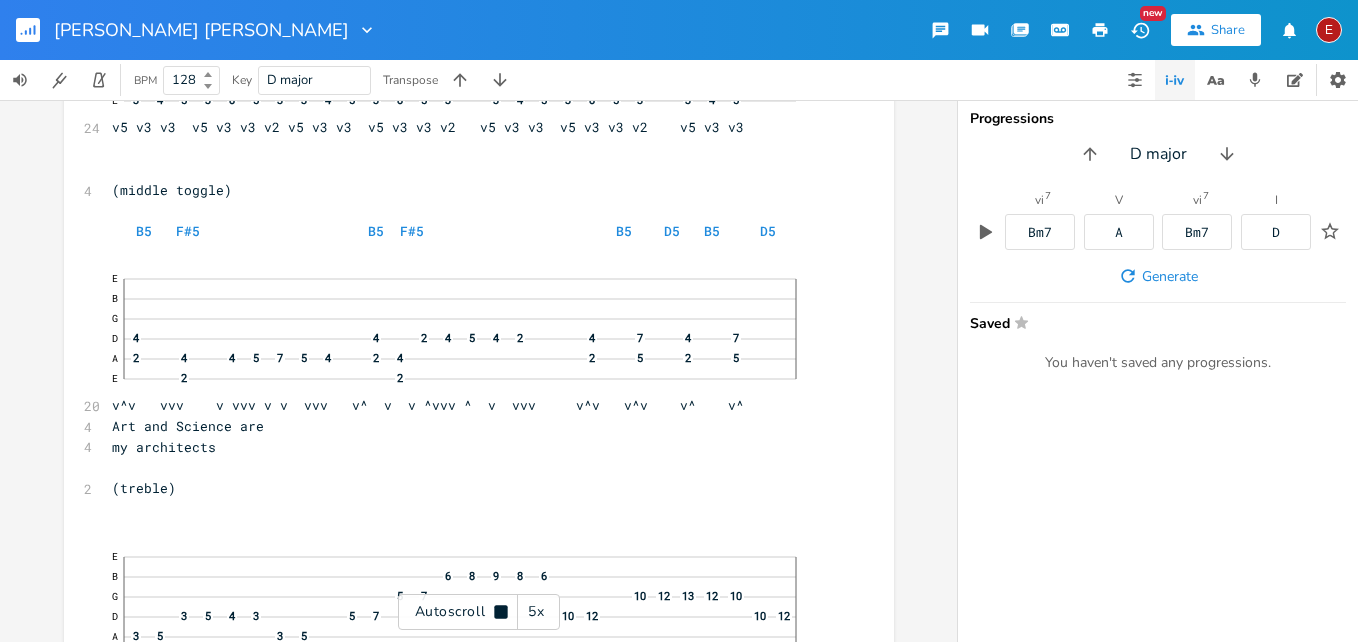 click 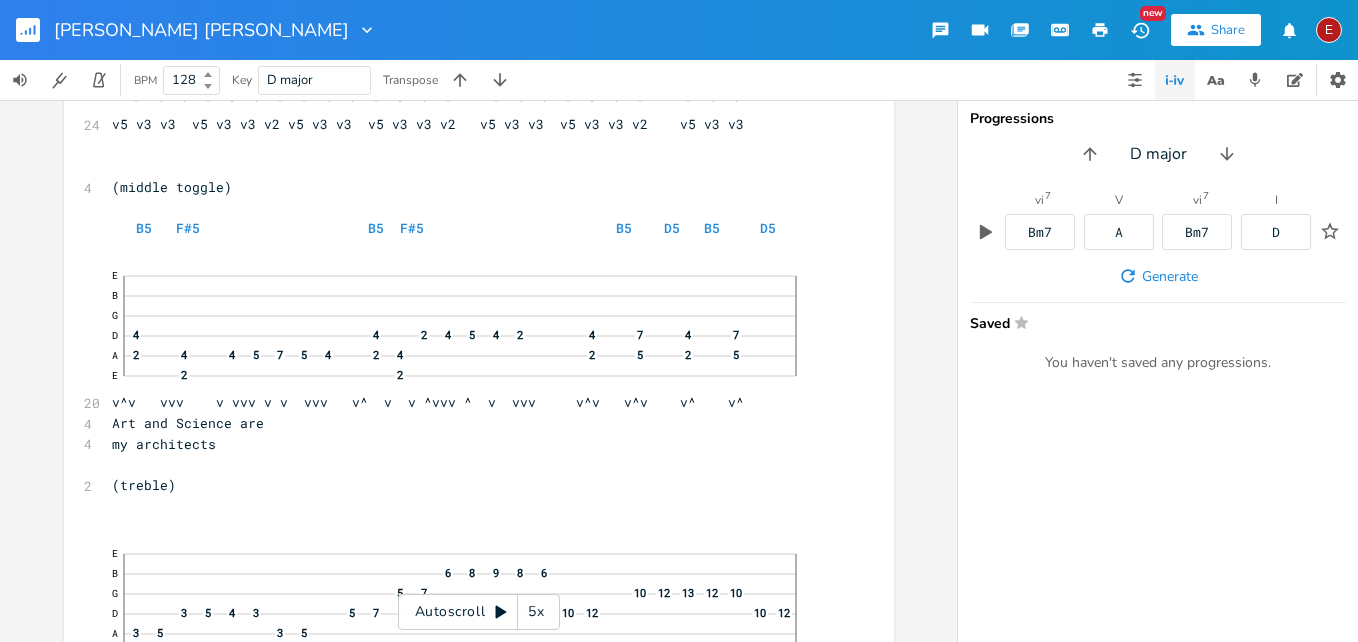 click 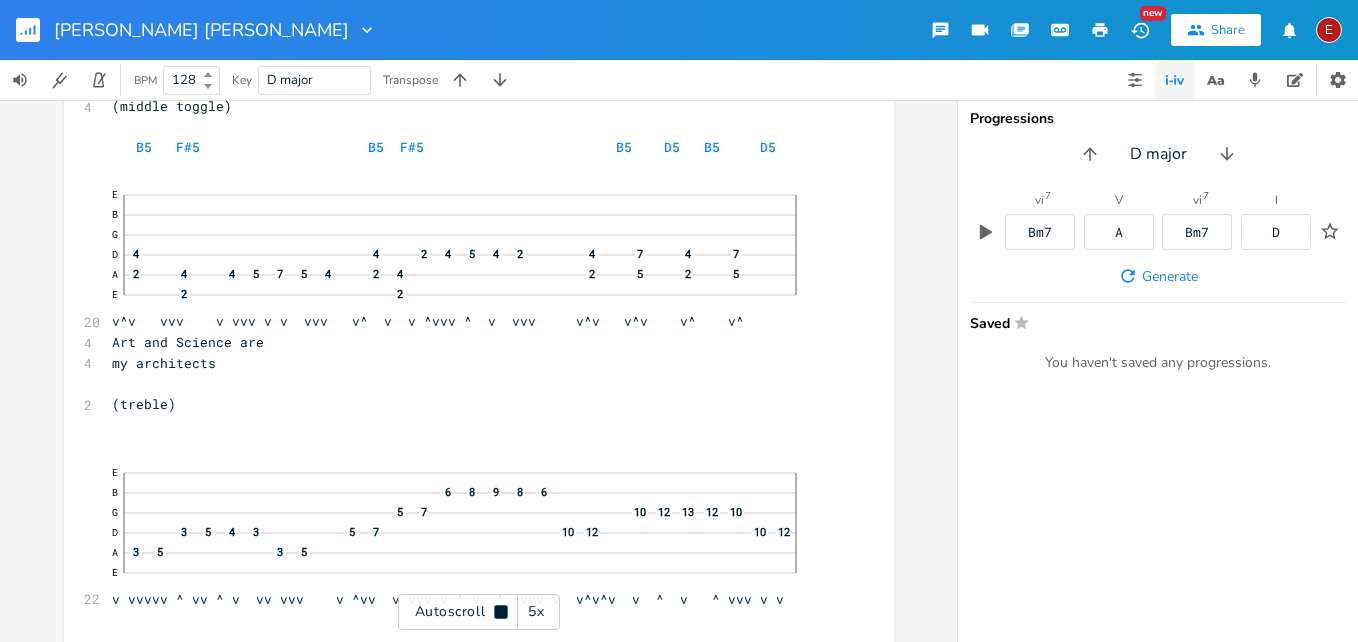click 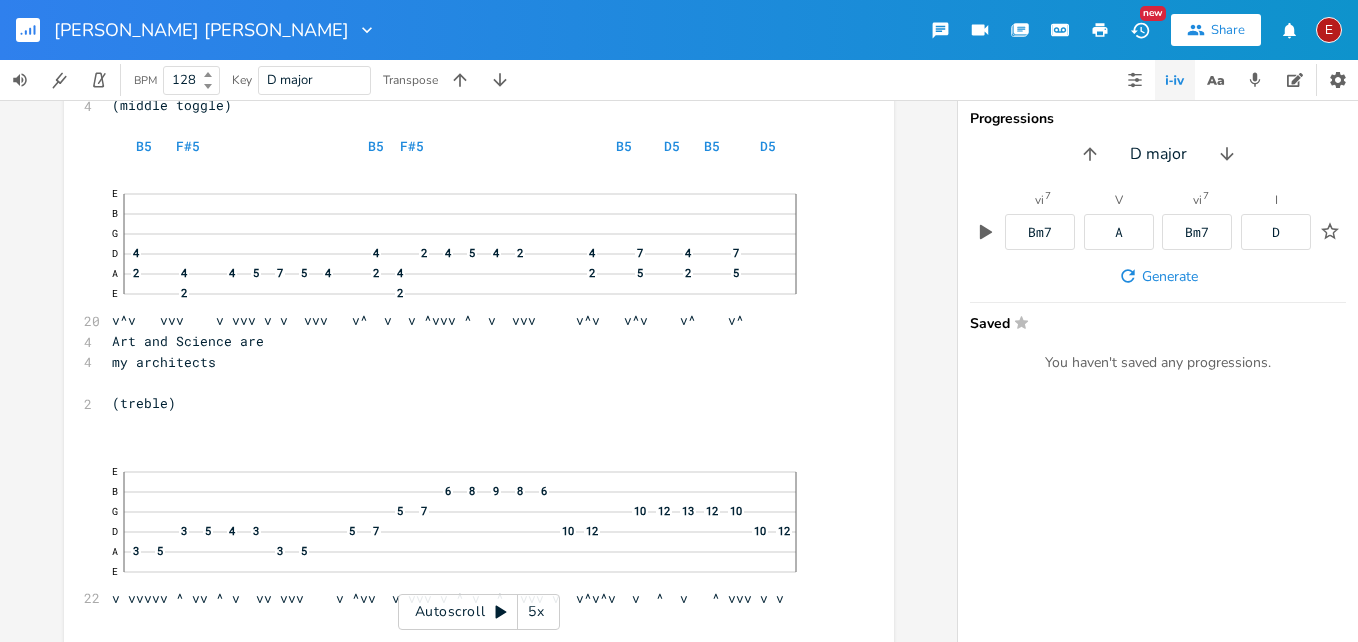 click 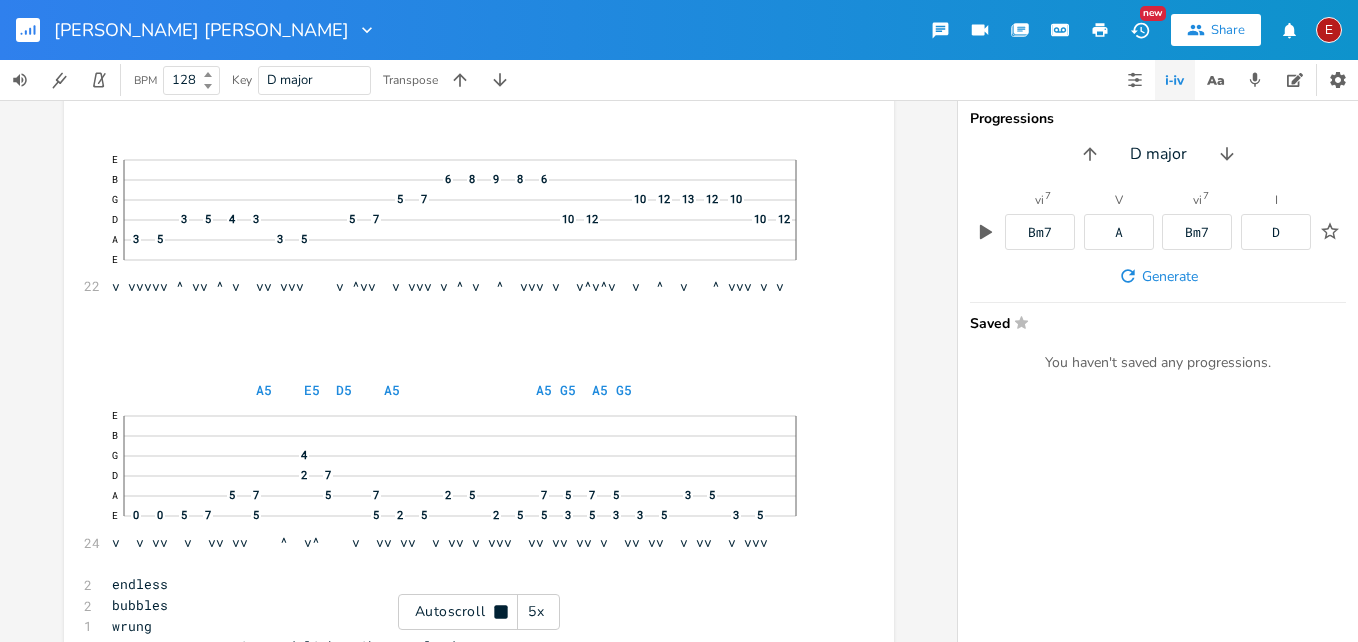 click 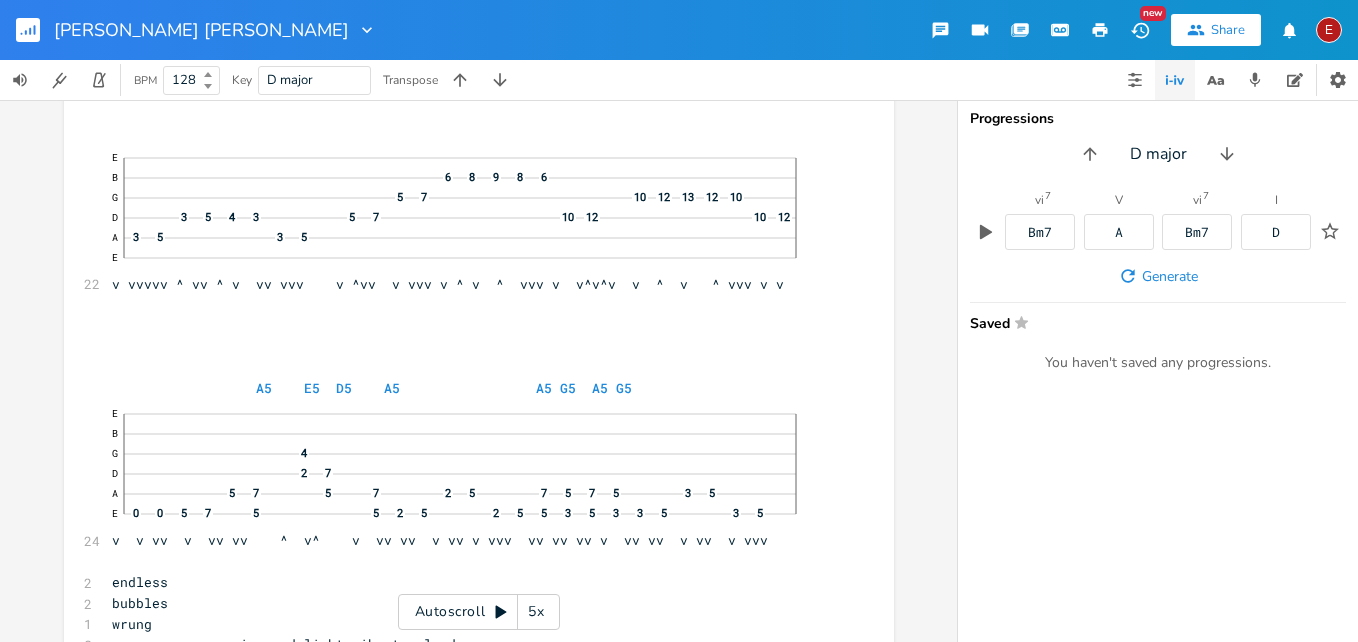 click 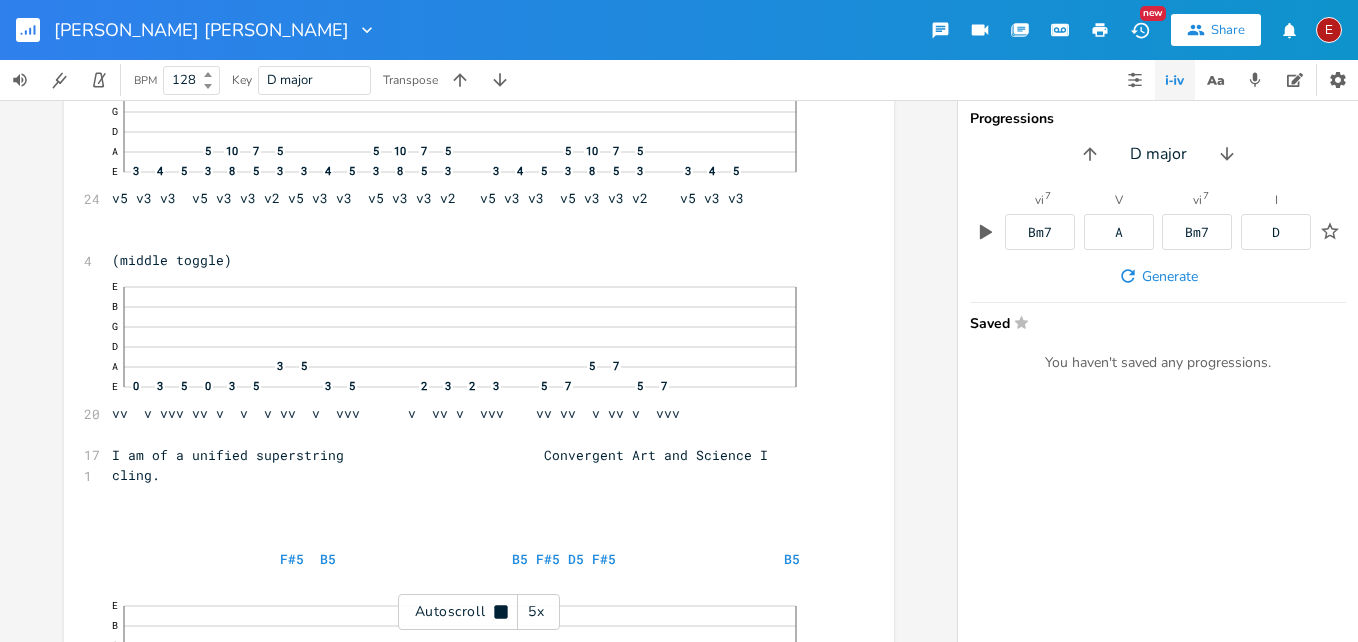 click 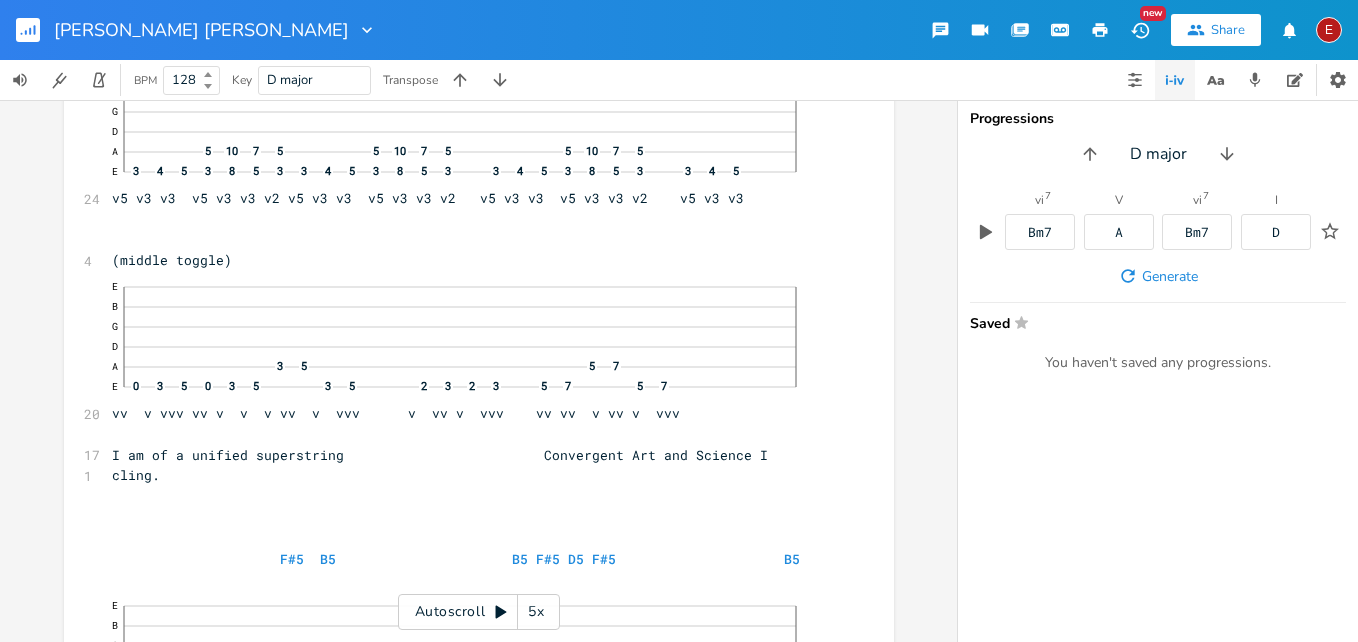 scroll, scrollTop: 22358, scrollLeft: 0, axis: vertical 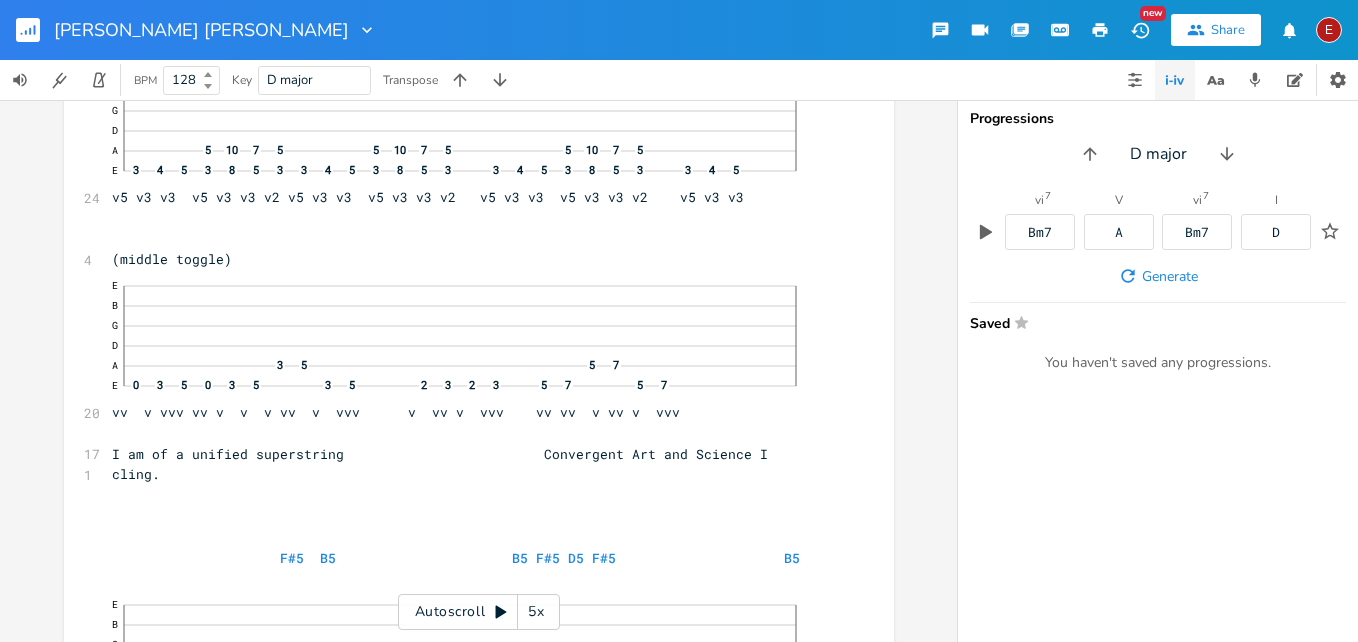 click 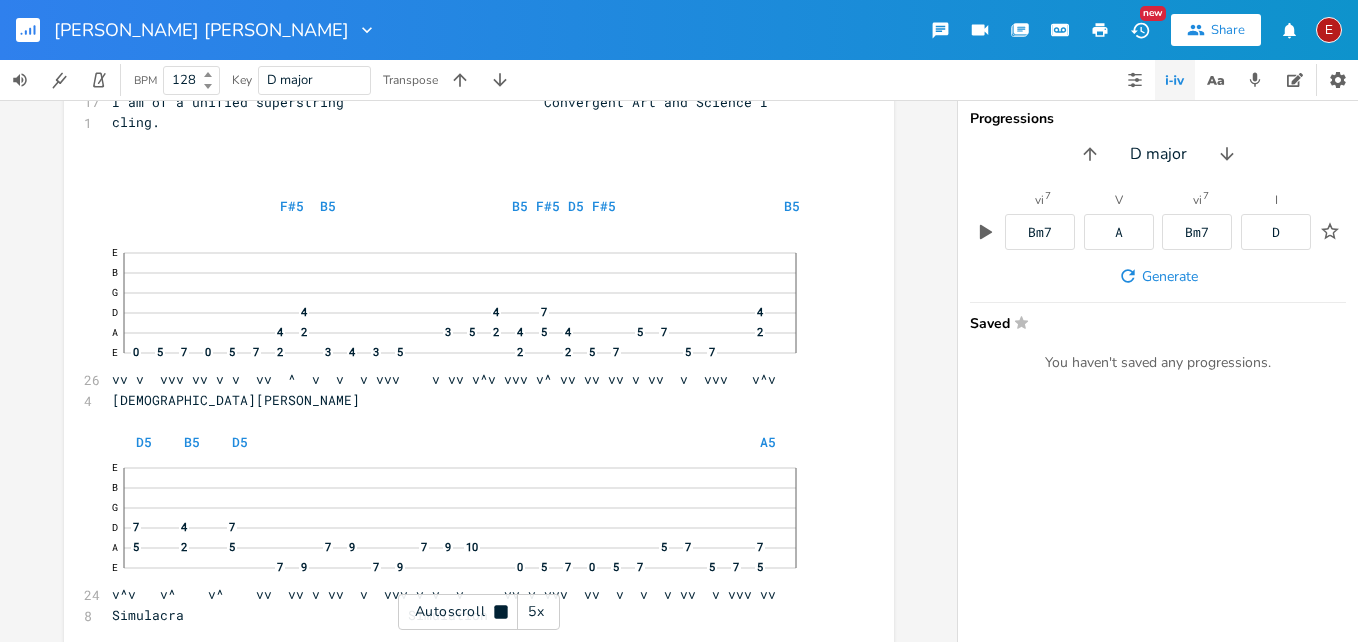 click 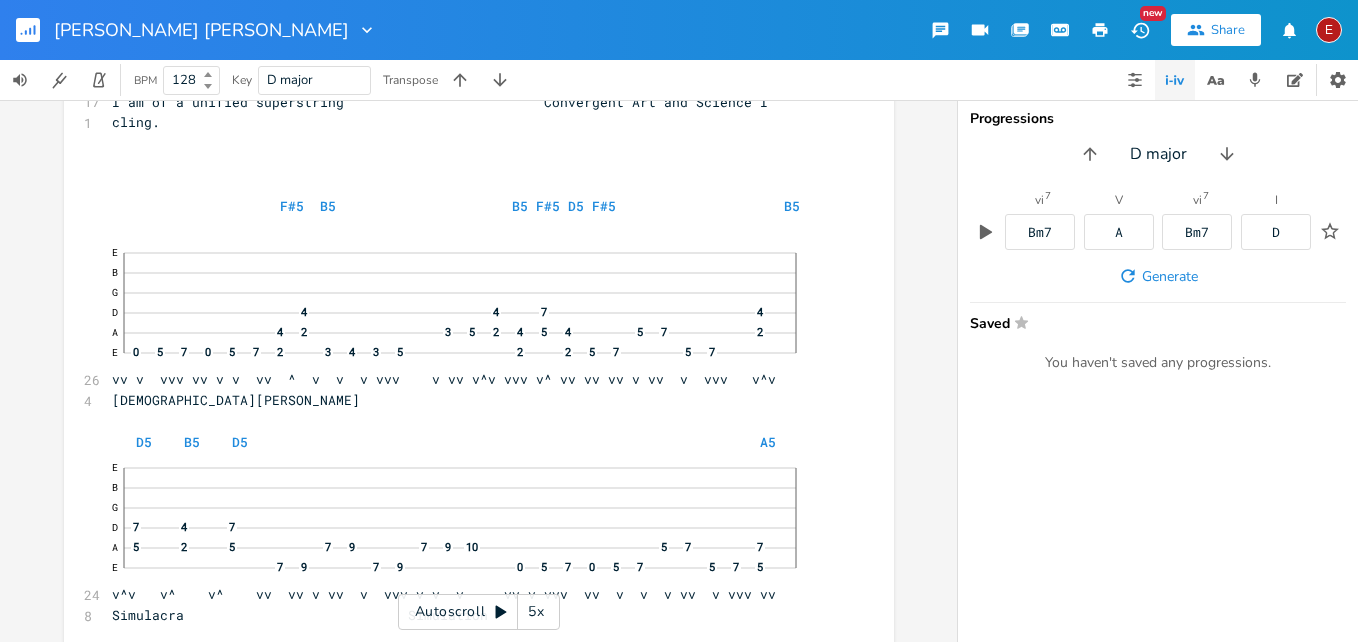 scroll, scrollTop: 22711, scrollLeft: 0, axis: vertical 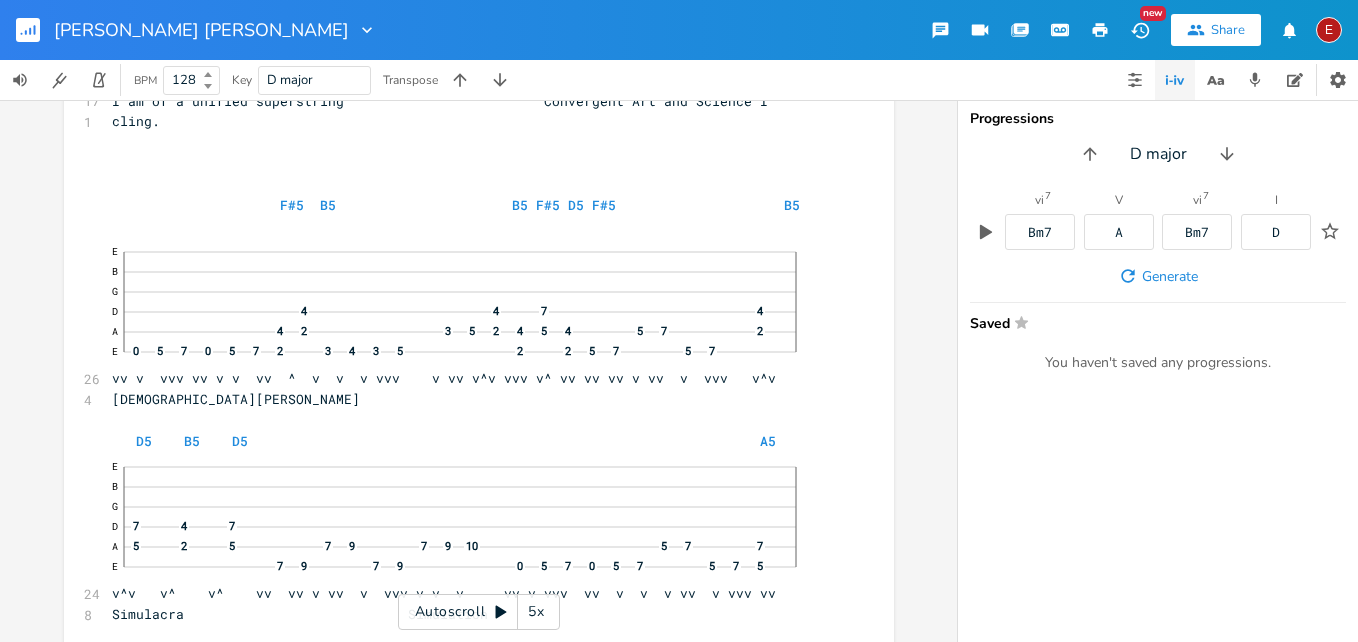 click 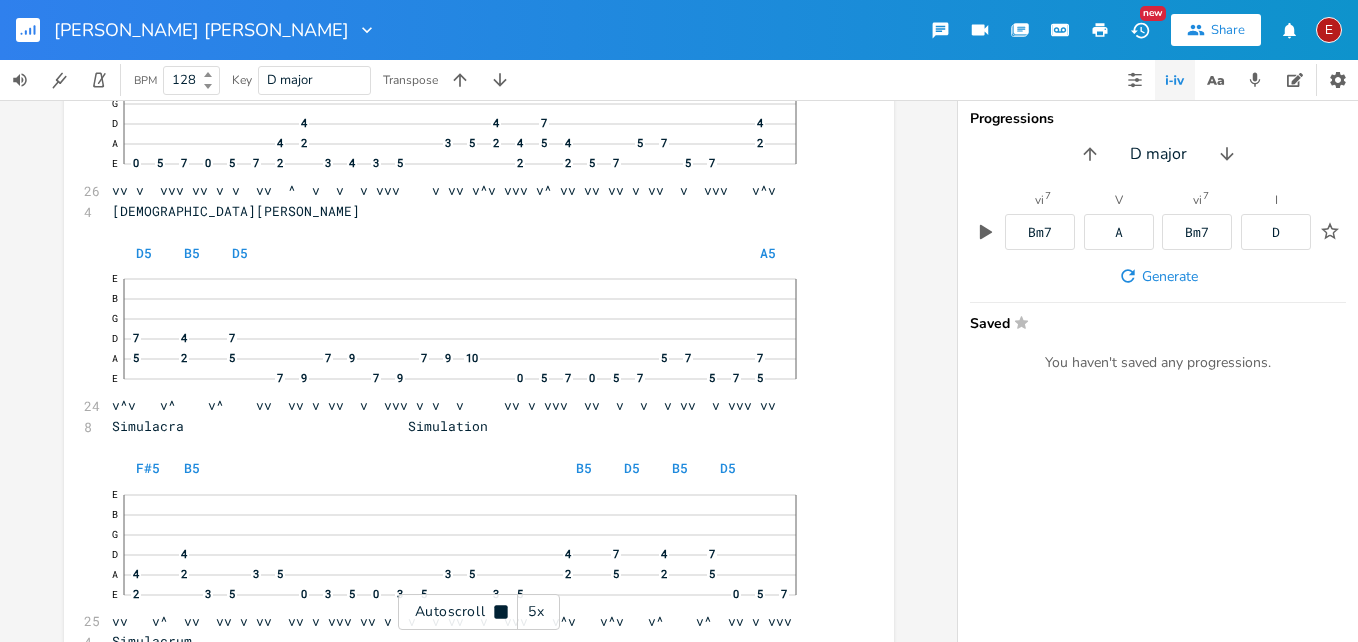 click 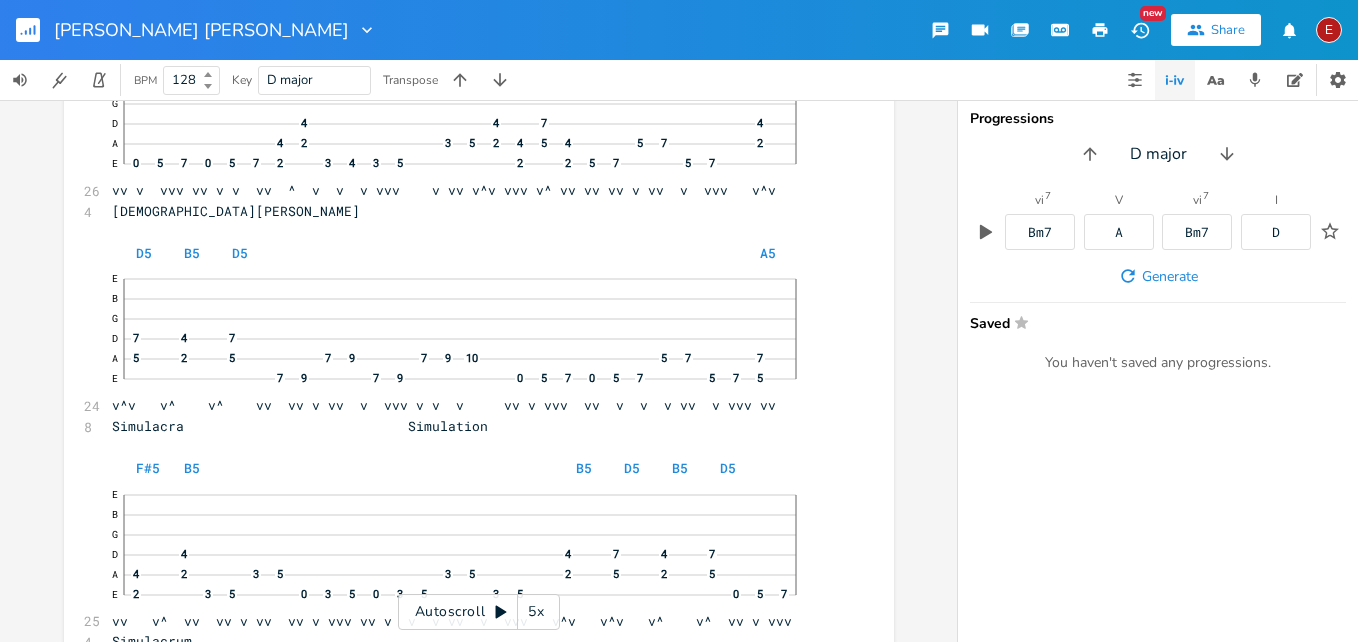 scroll, scrollTop: 22901, scrollLeft: 0, axis: vertical 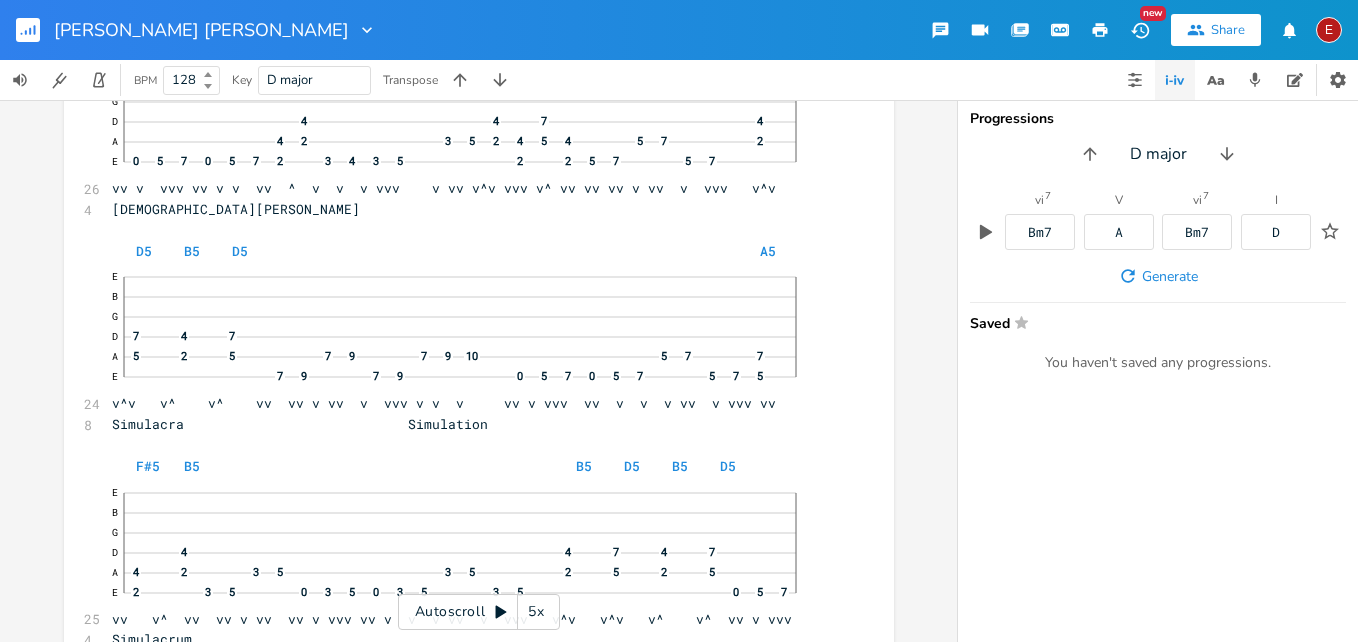 click 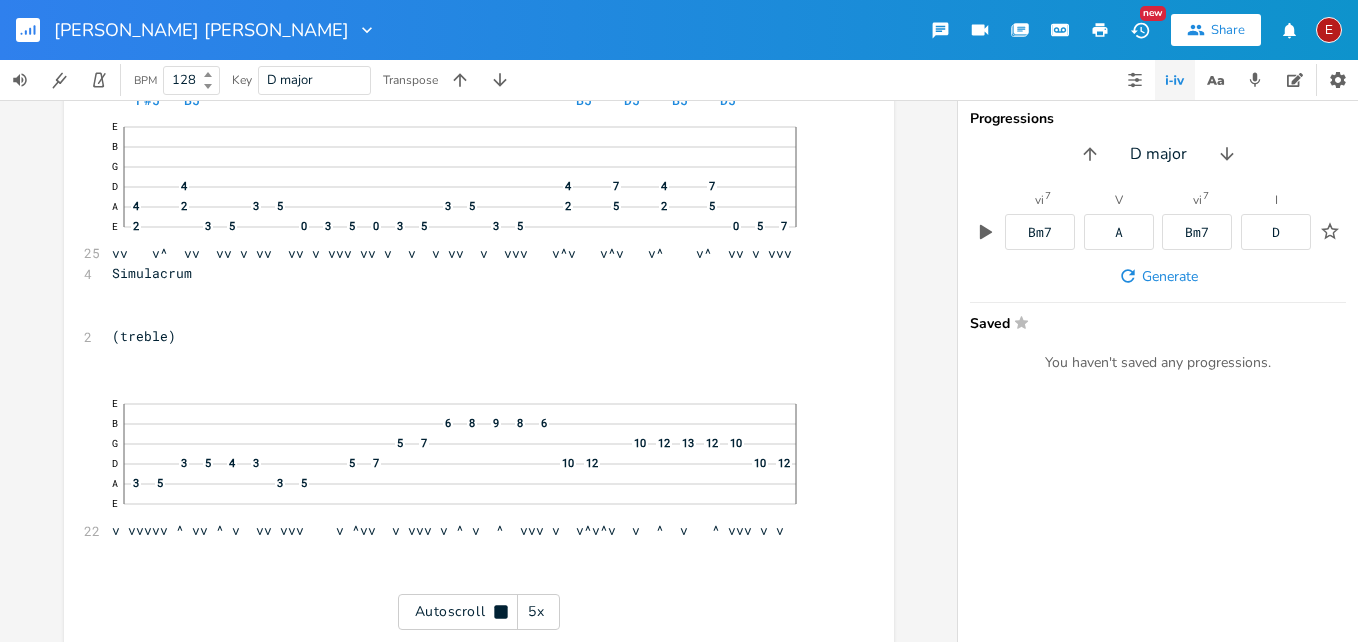 click on "Autoscroll 5x" at bounding box center (479, 612) 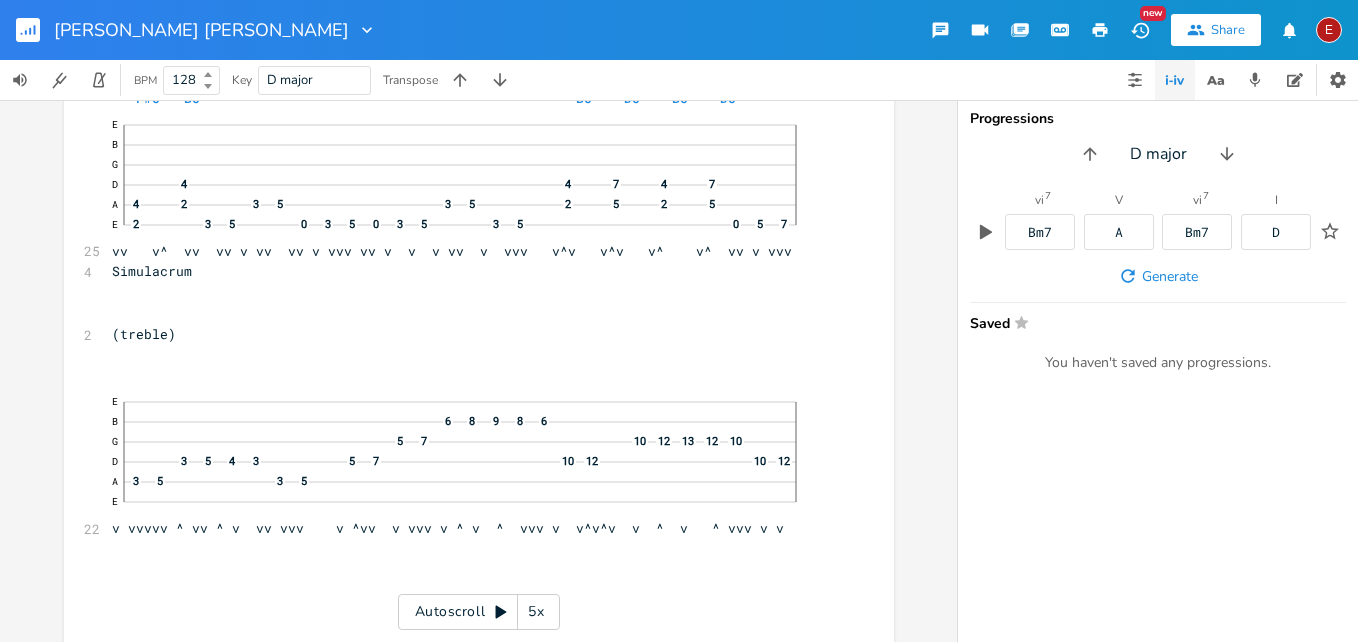 click on "Autoscroll 5x" at bounding box center (479, 612) 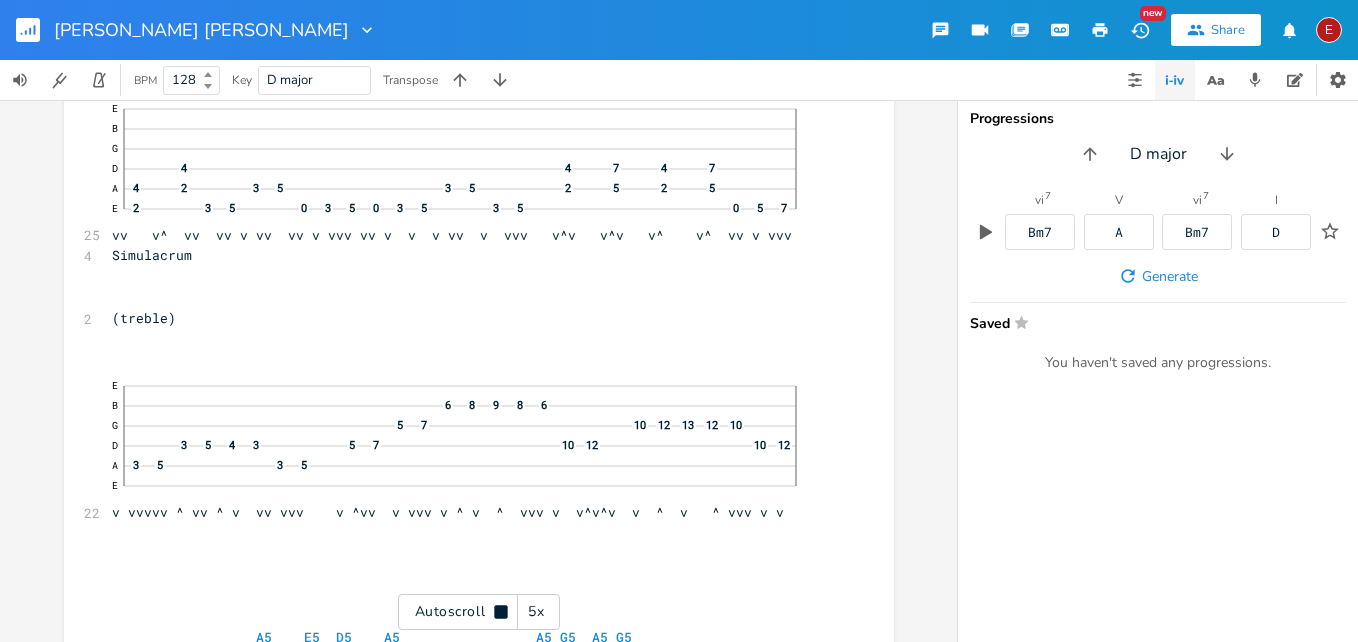 click on "Autoscroll 5x" at bounding box center (479, 612) 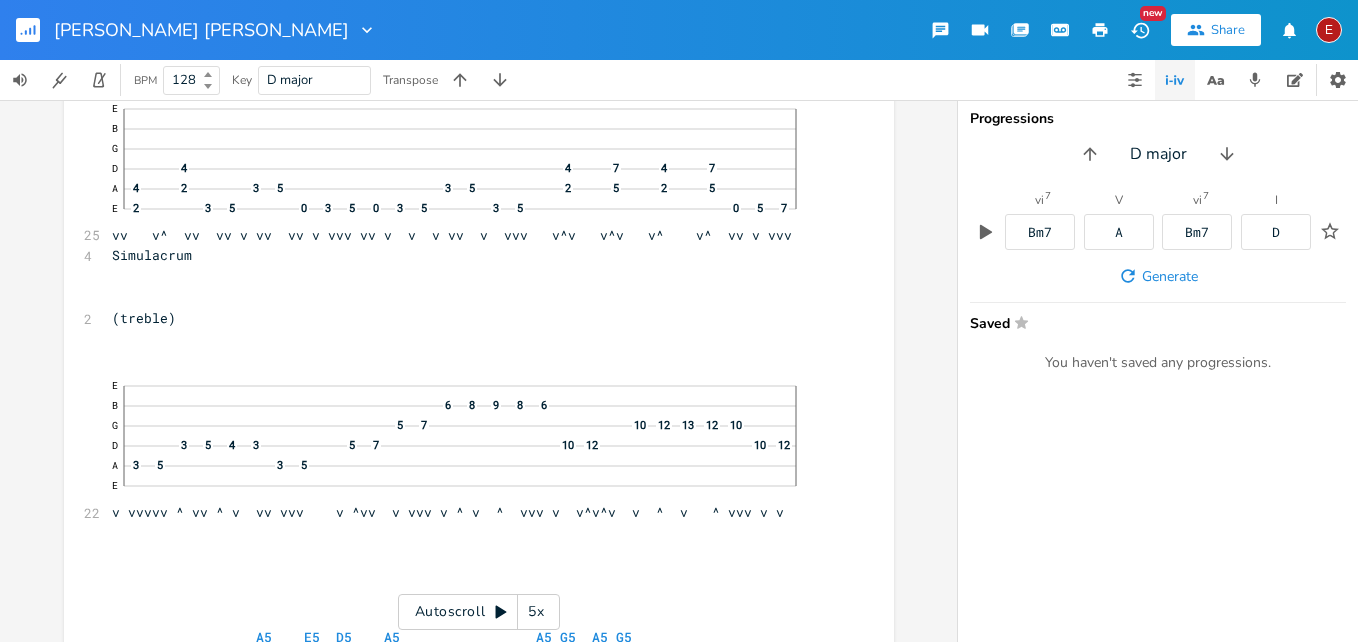 scroll, scrollTop: 23288, scrollLeft: 0, axis: vertical 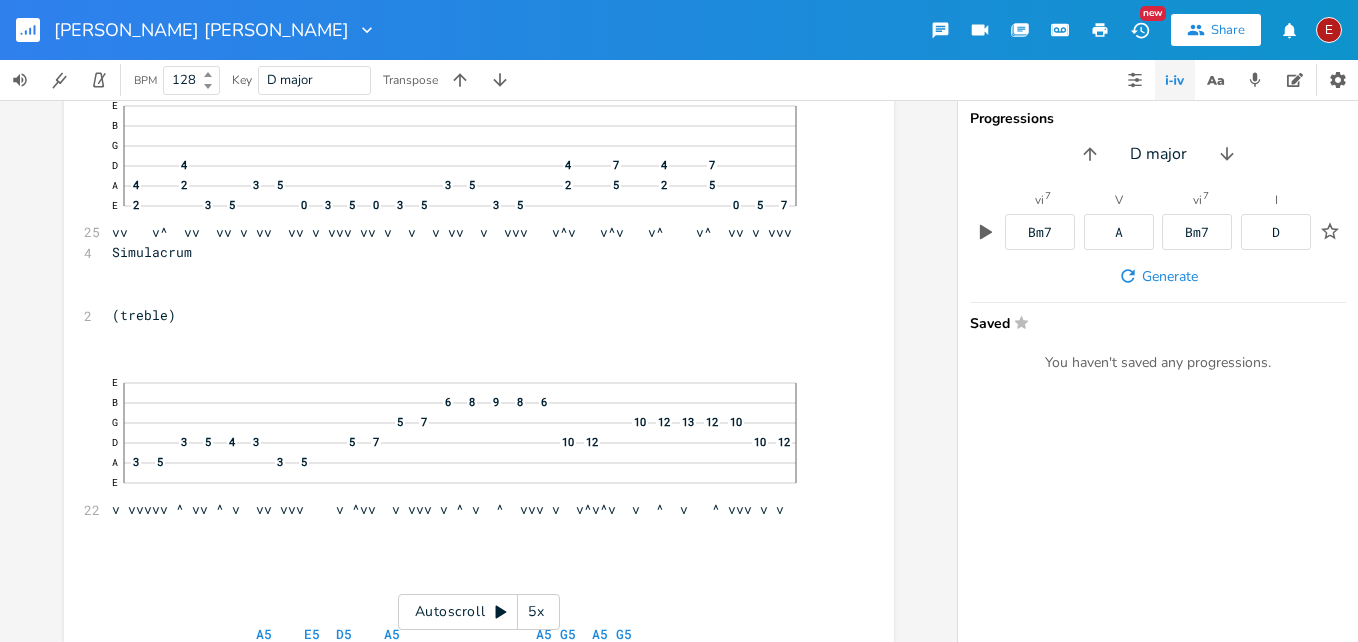 click on "Autoscroll 5x" at bounding box center (479, 612) 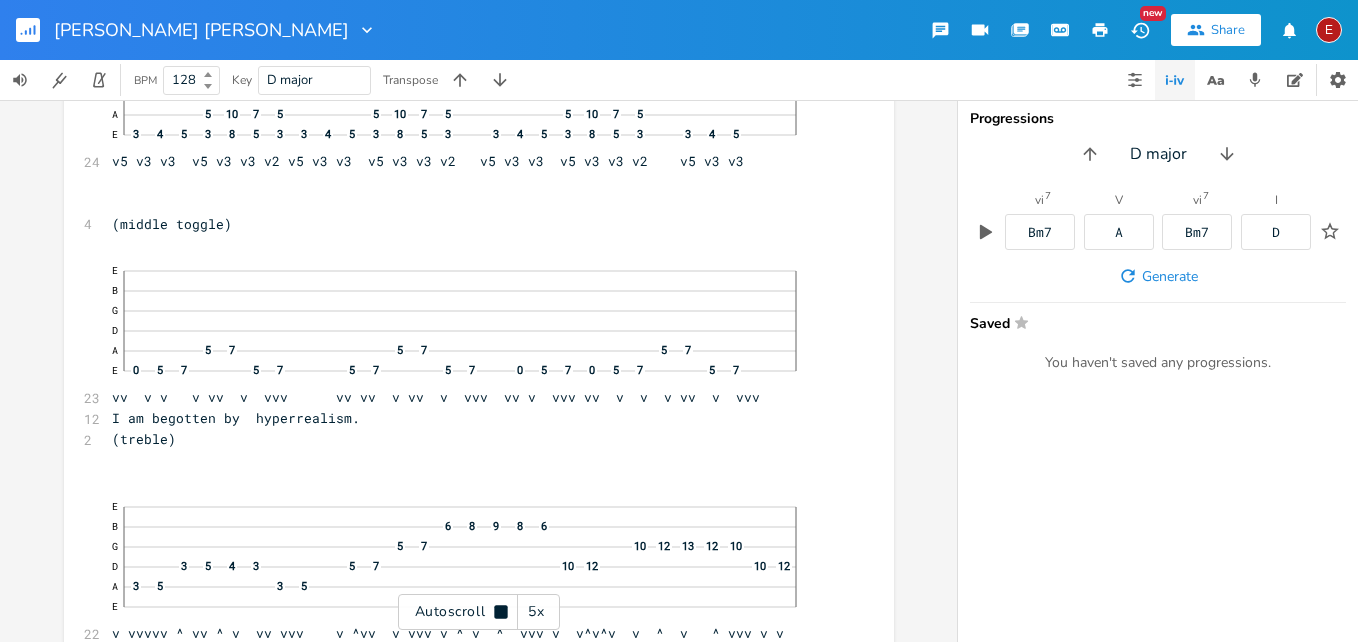 click on "Autoscroll 5x" at bounding box center [479, 612] 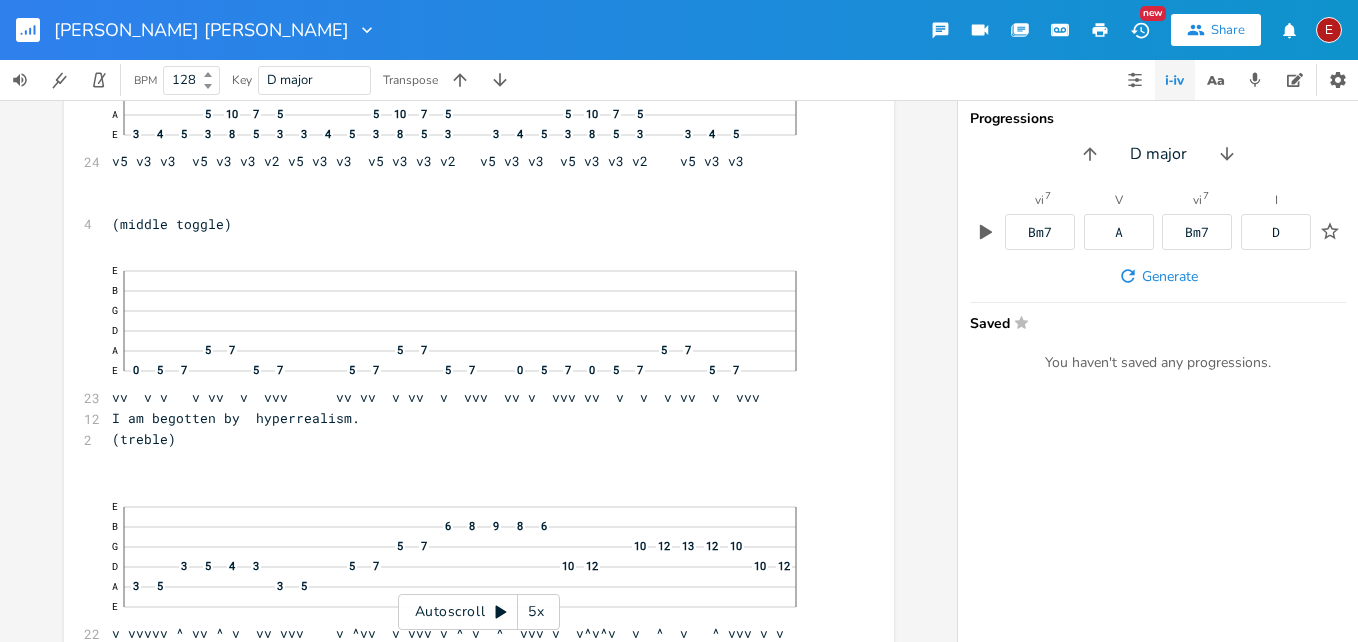 scroll, scrollTop: 24664, scrollLeft: 0, axis: vertical 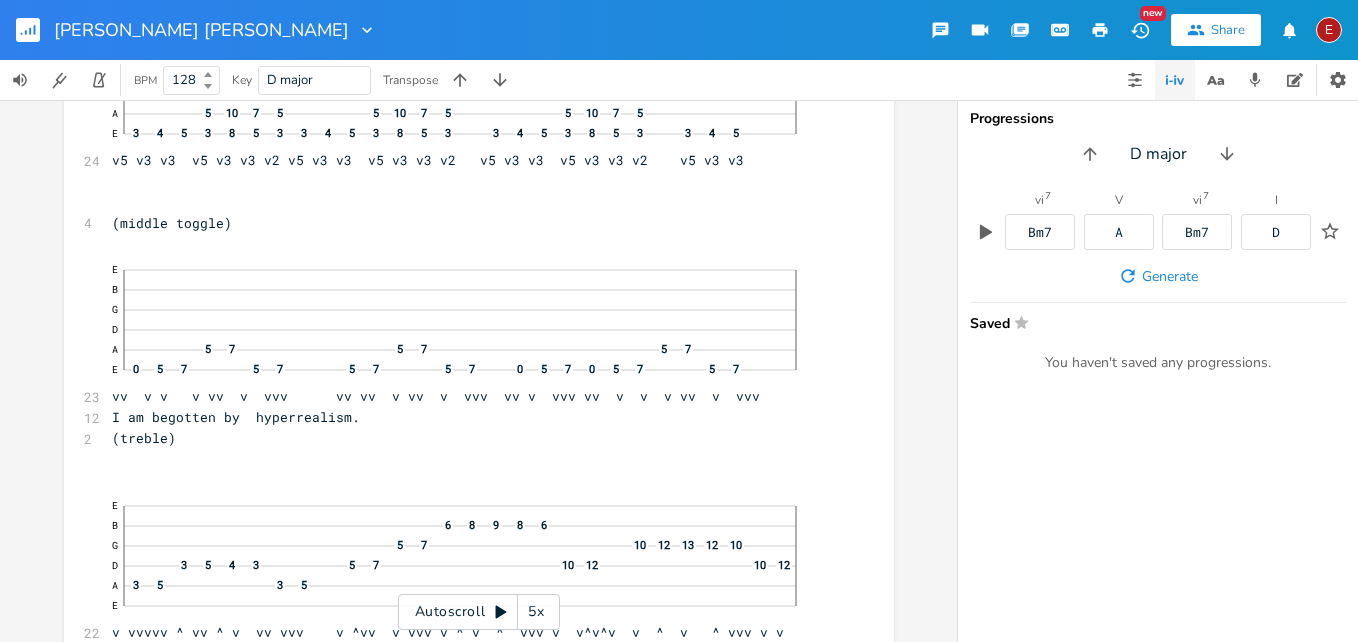 click on "Autoscroll 5x" at bounding box center [479, 612] 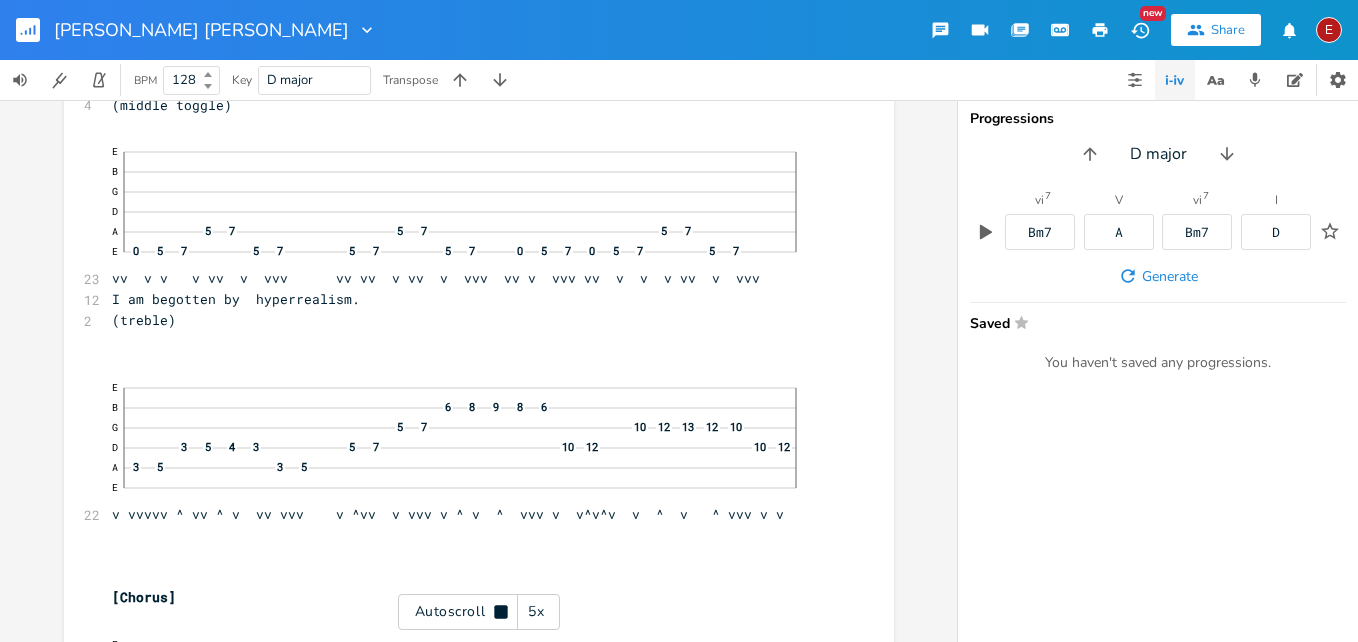 scroll, scrollTop: 24788, scrollLeft: 0, axis: vertical 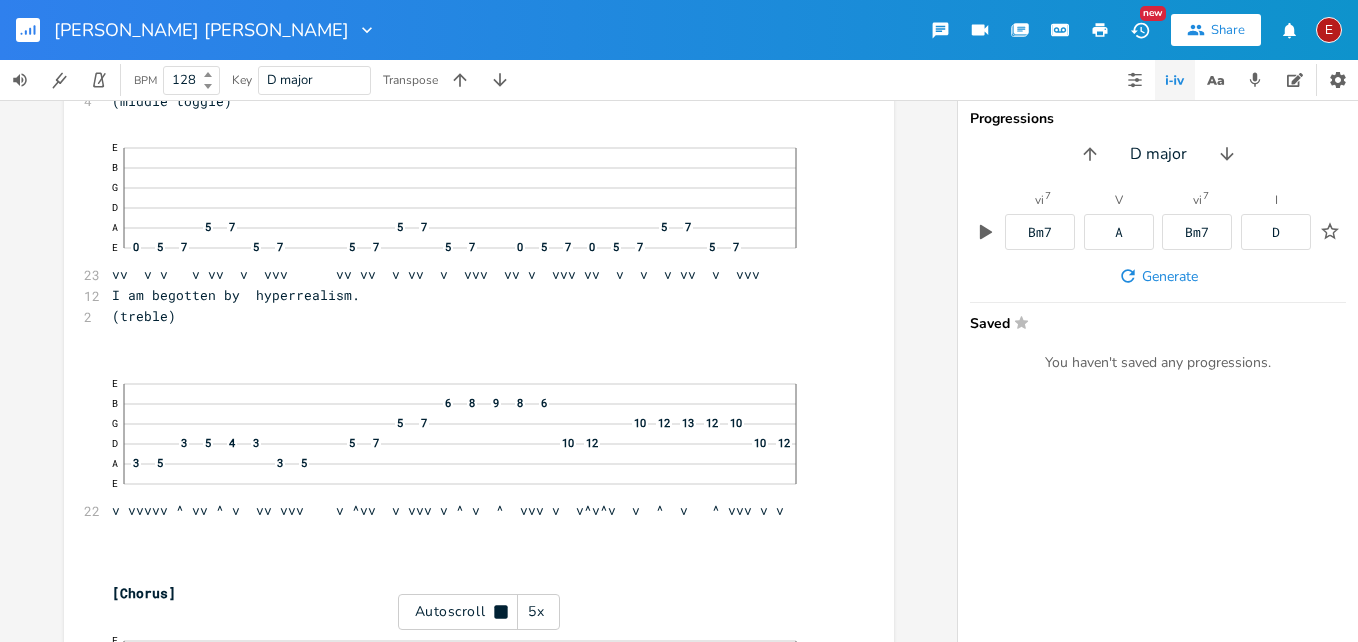 click on "Autoscroll 5x" at bounding box center (479, 612) 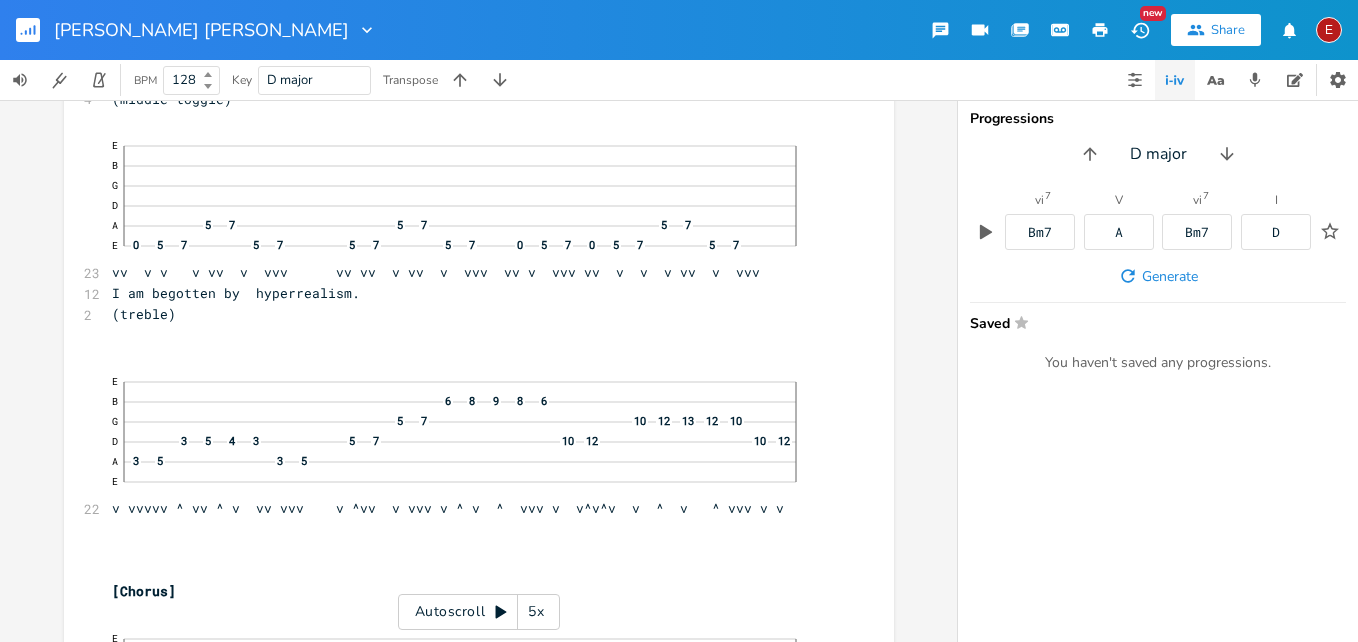 click on "Autoscroll 5x" at bounding box center (479, 612) 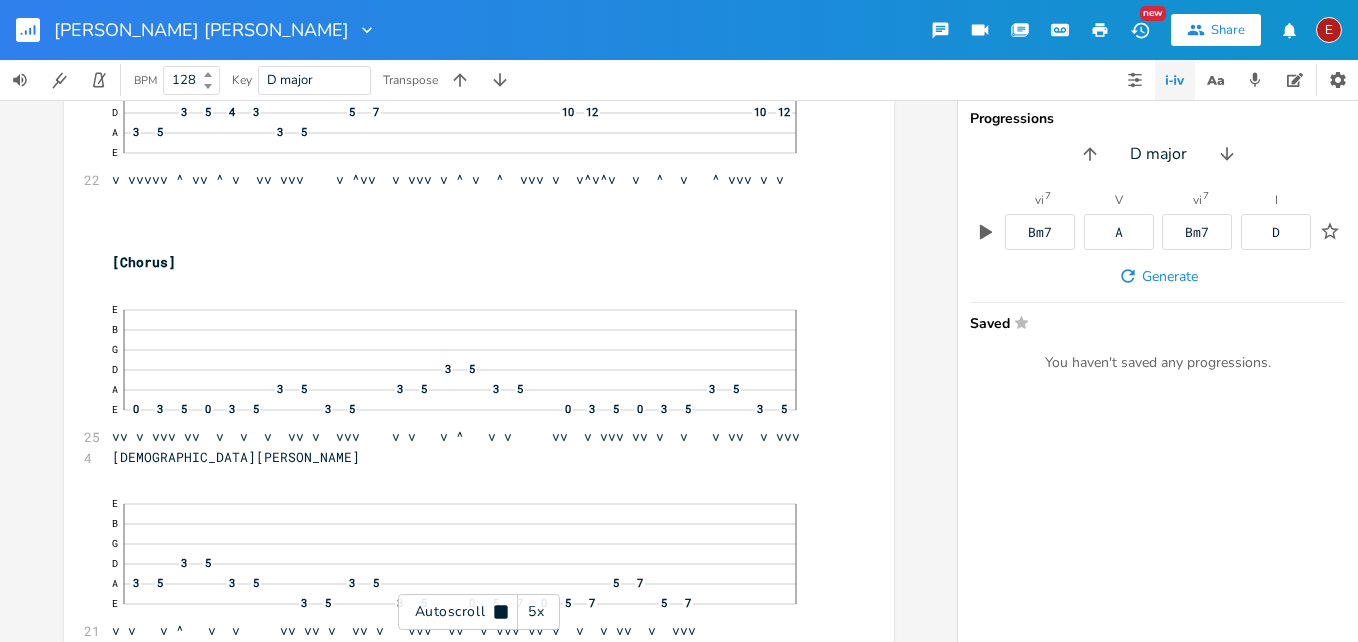 click on "Autoscroll 5x" at bounding box center [479, 612] 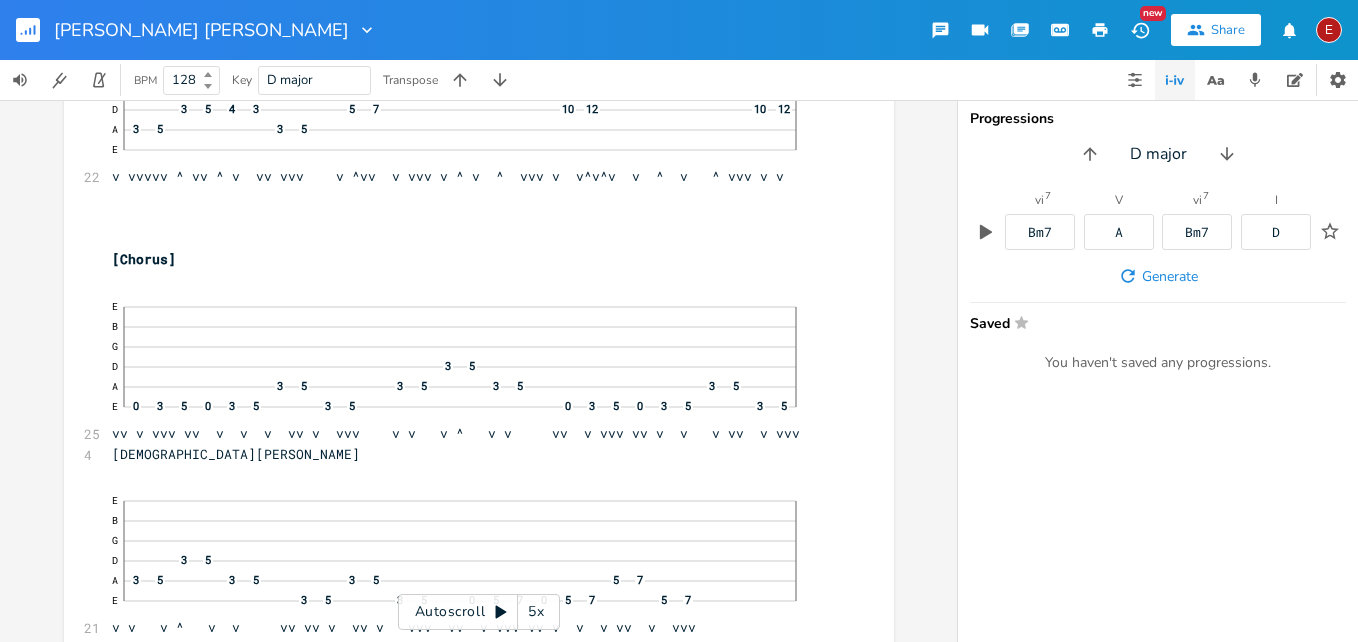 click on "Autoscroll 5x" at bounding box center [479, 612] 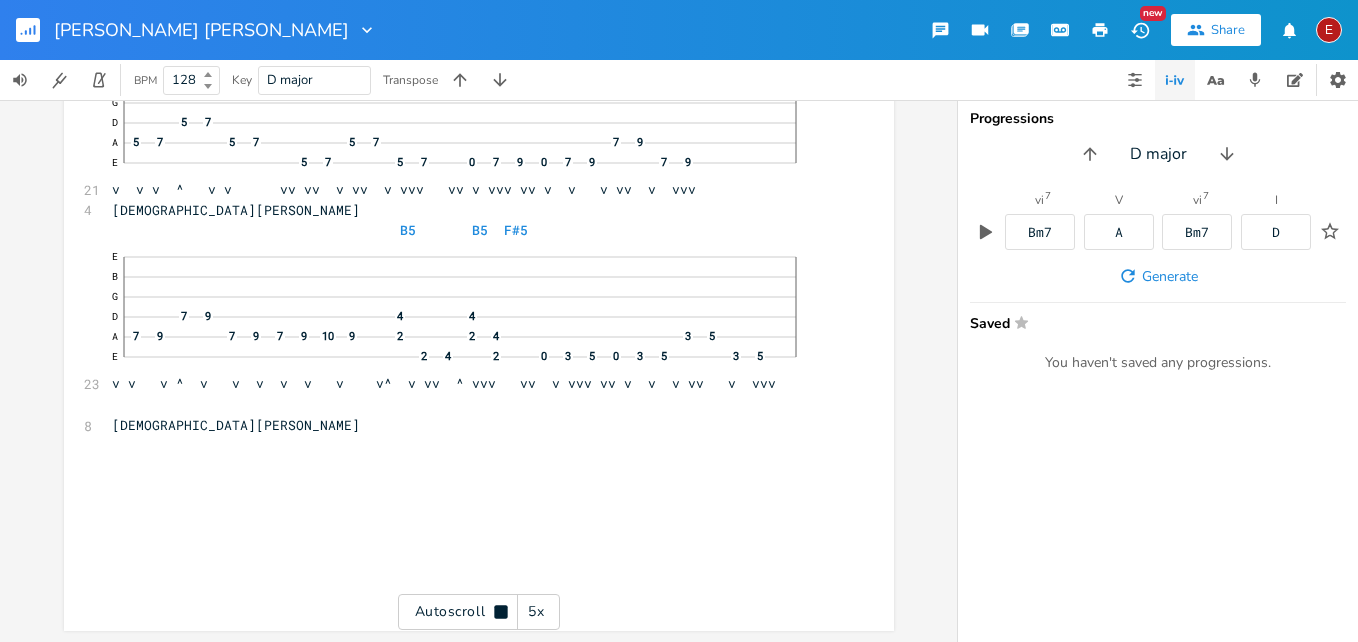scroll, scrollTop: 25754, scrollLeft: 0, axis: vertical 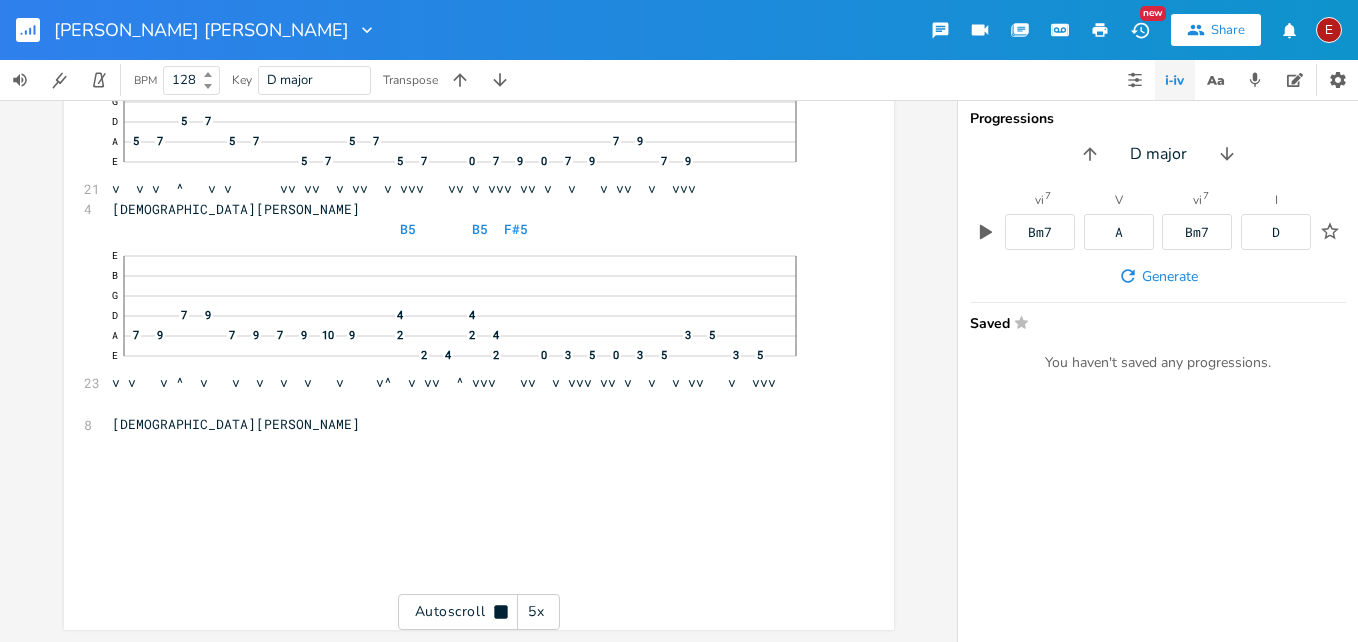 click on "E" at bounding box center [1329, 30] 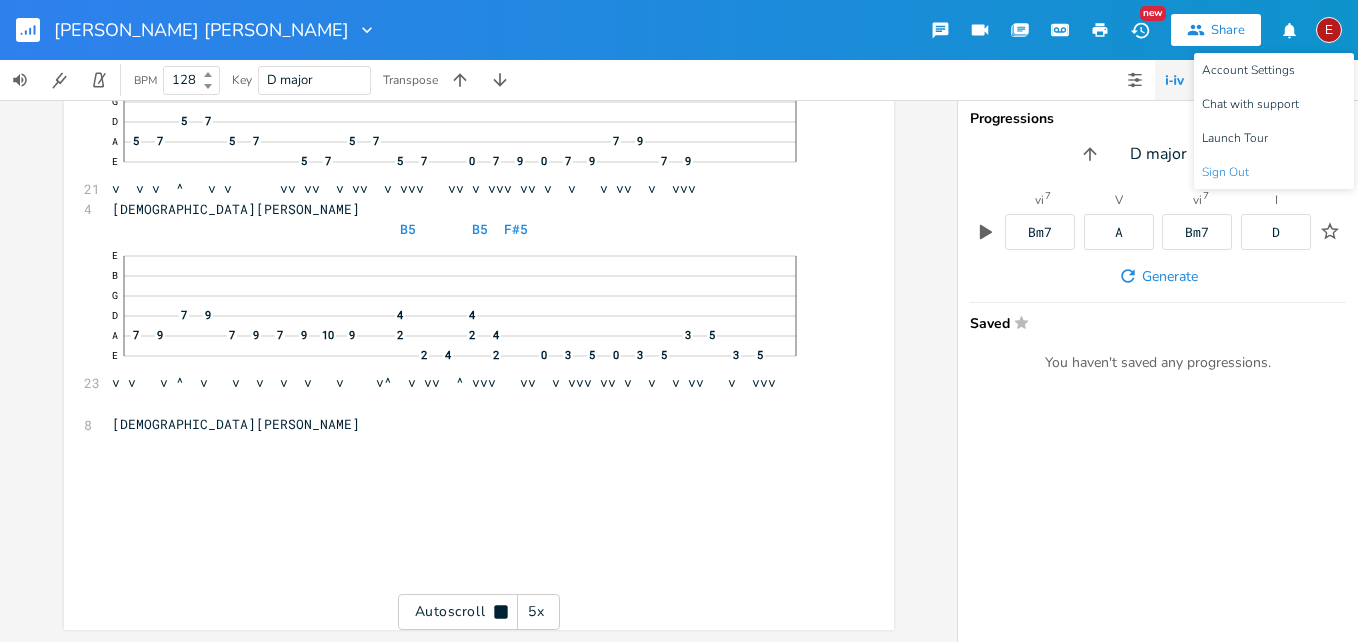 click on "Sign Out" at bounding box center (1225, 172) 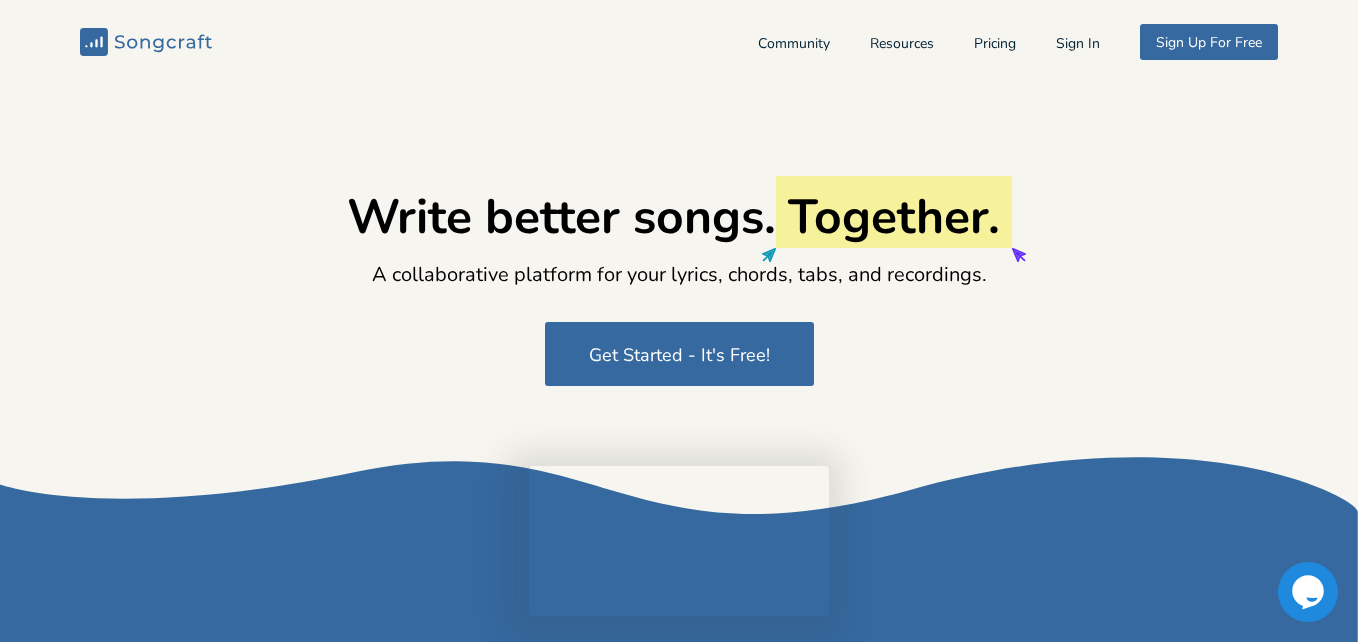 type on "[EMAIL_ADDRESS][DOMAIN_NAME]" 